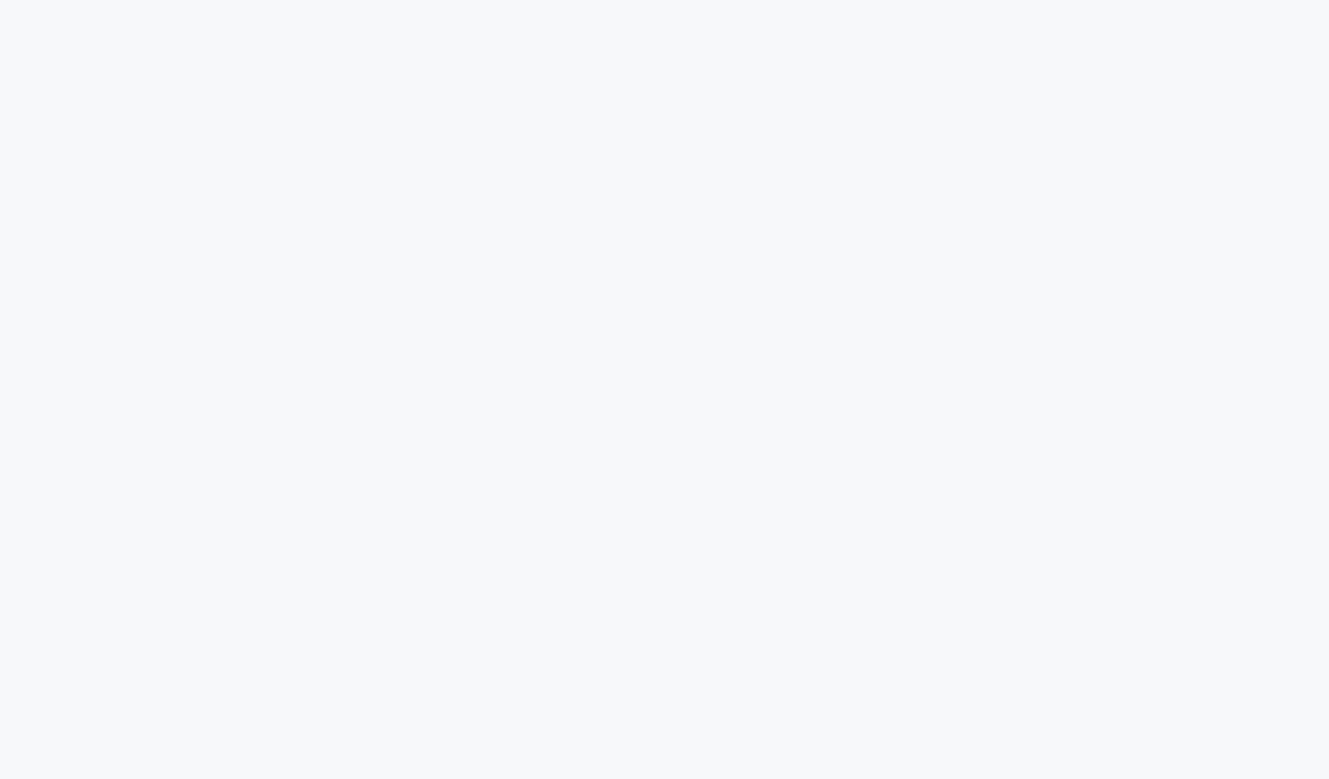scroll, scrollTop: 0, scrollLeft: 0, axis: both 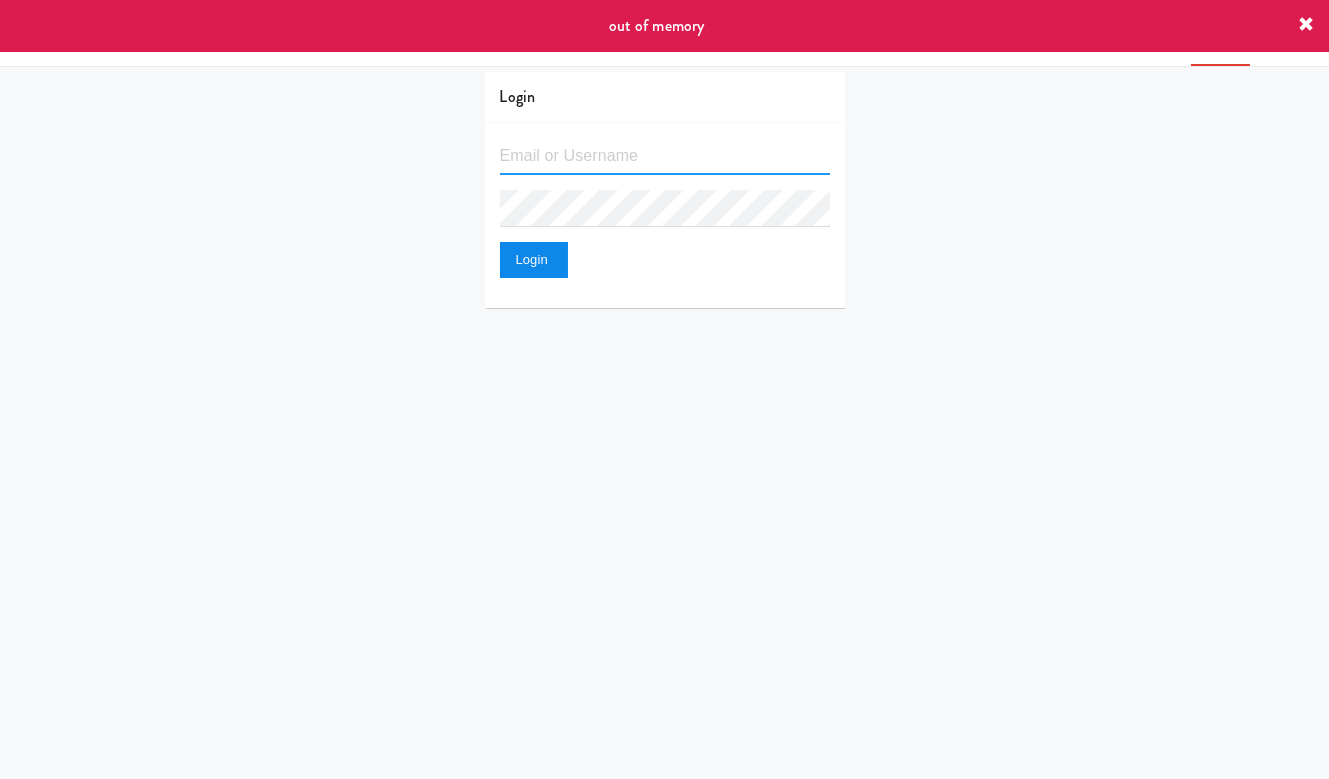type on "[EMAIL]" 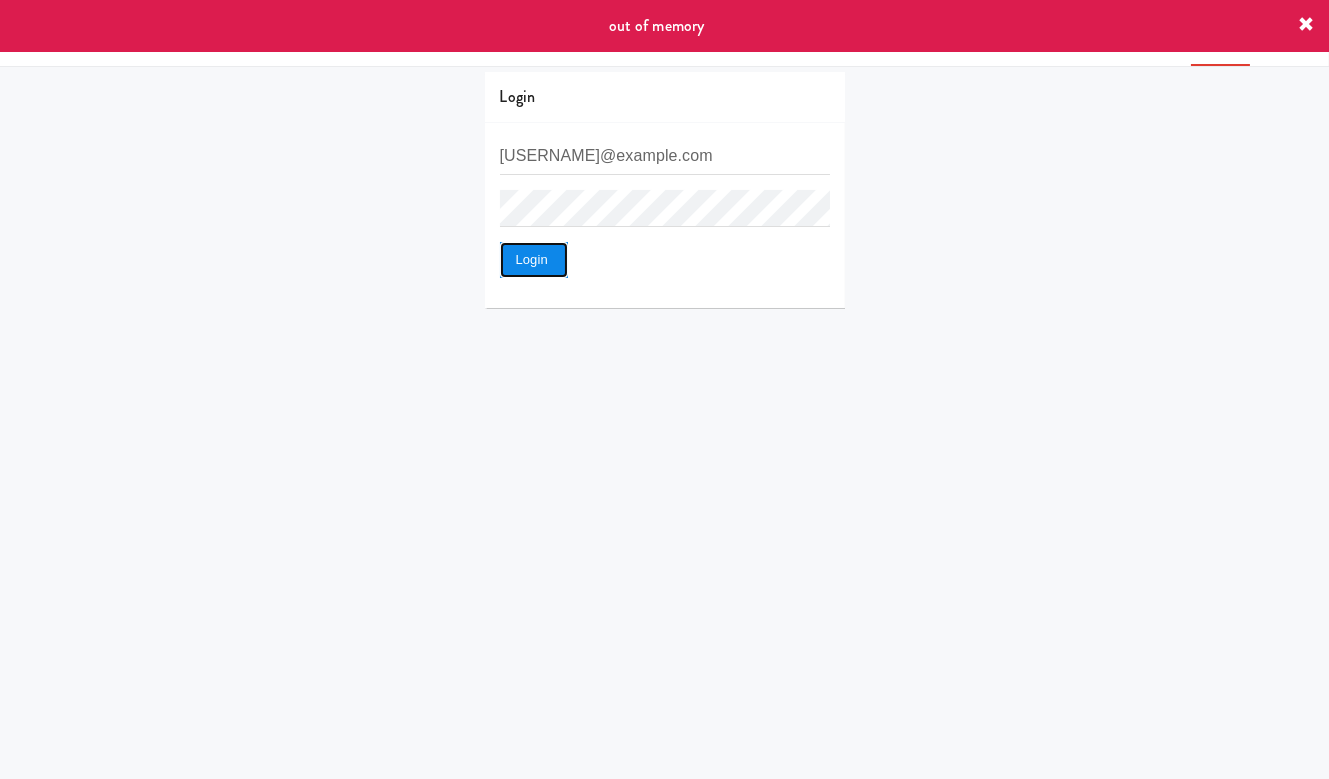 click on "Login" at bounding box center (534, 260) 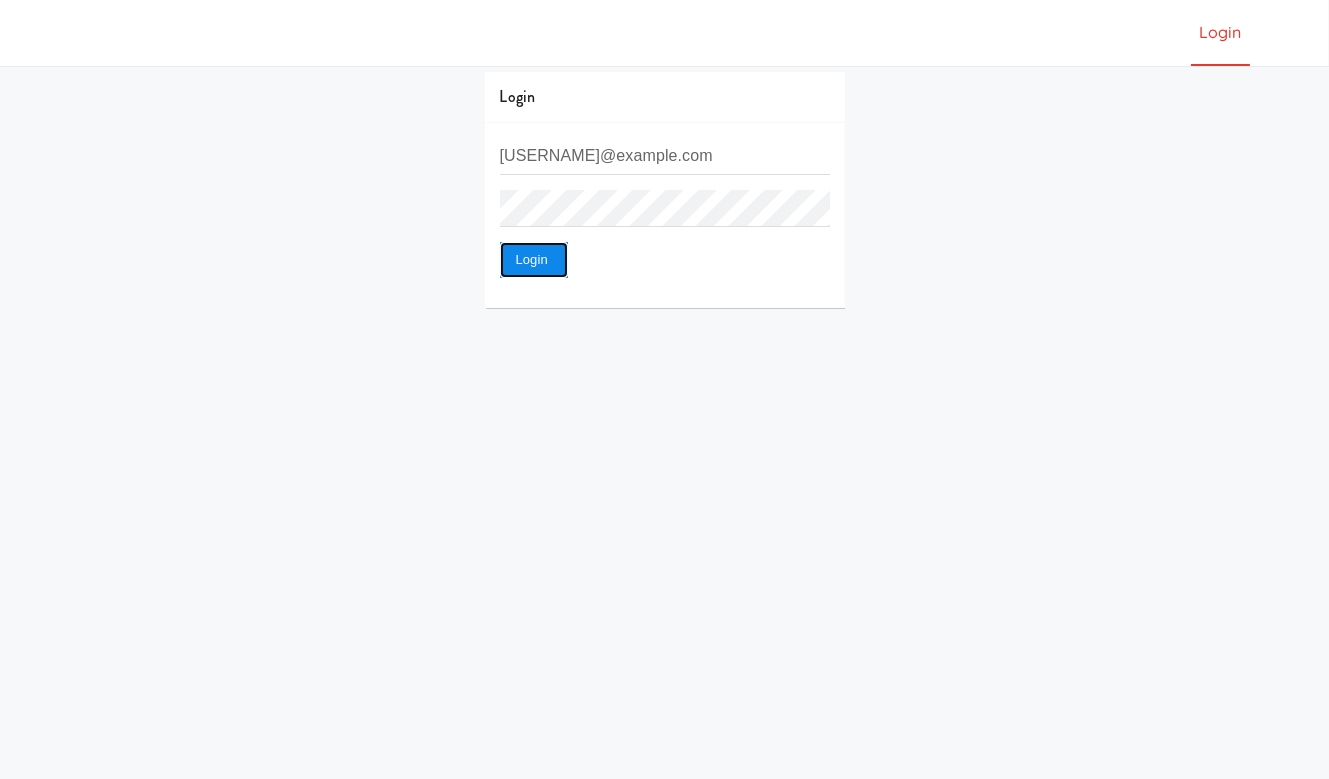 click on "Login" at bounding box center (534, 260) 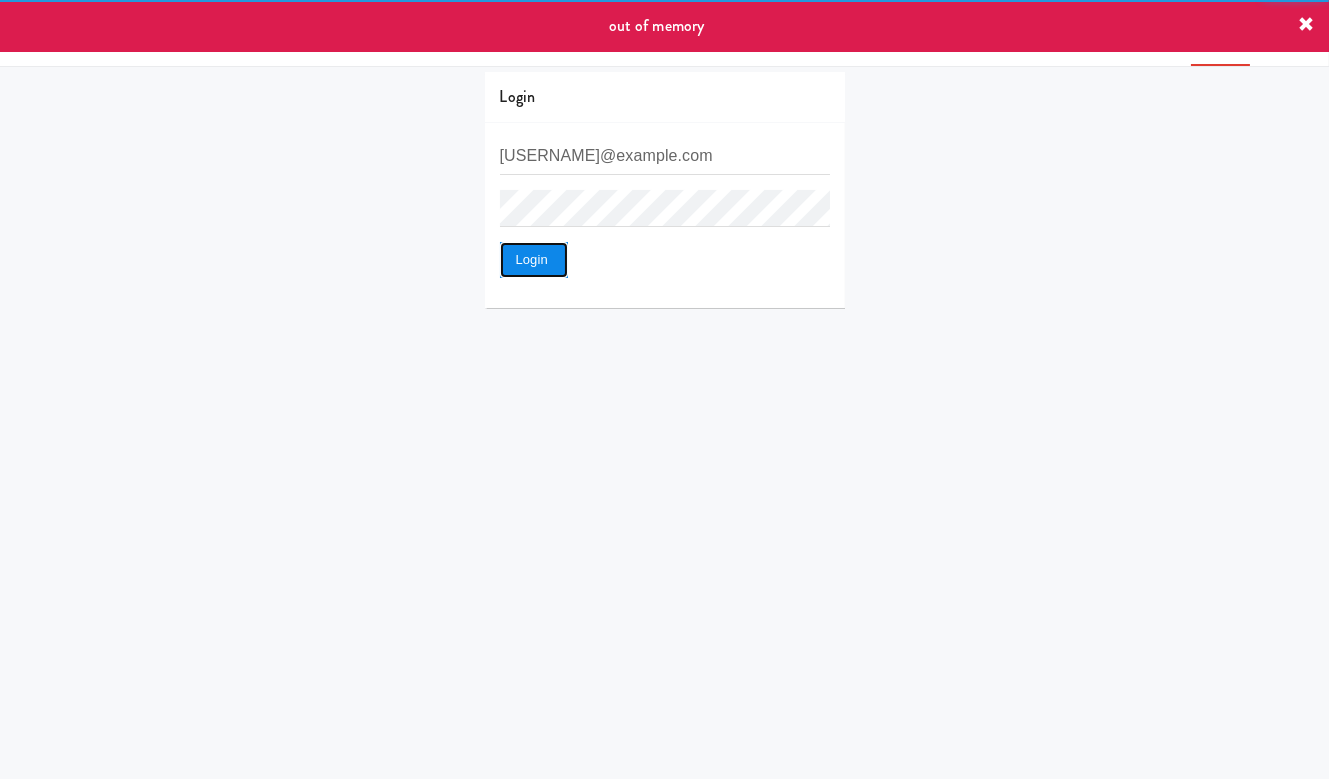 click on "Login" at bounding box center (534, 260) 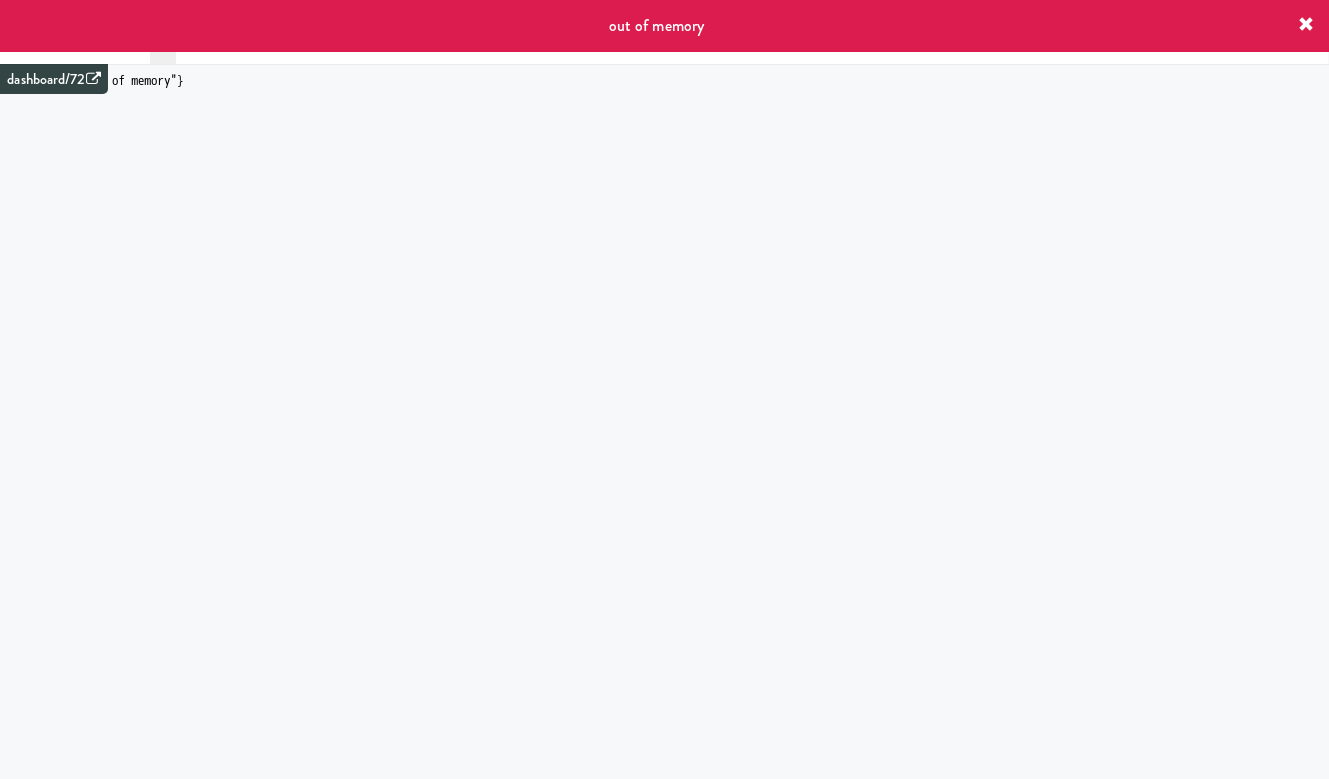 scroll, scrollTop: 0, scrollLeft: 0, axis: both 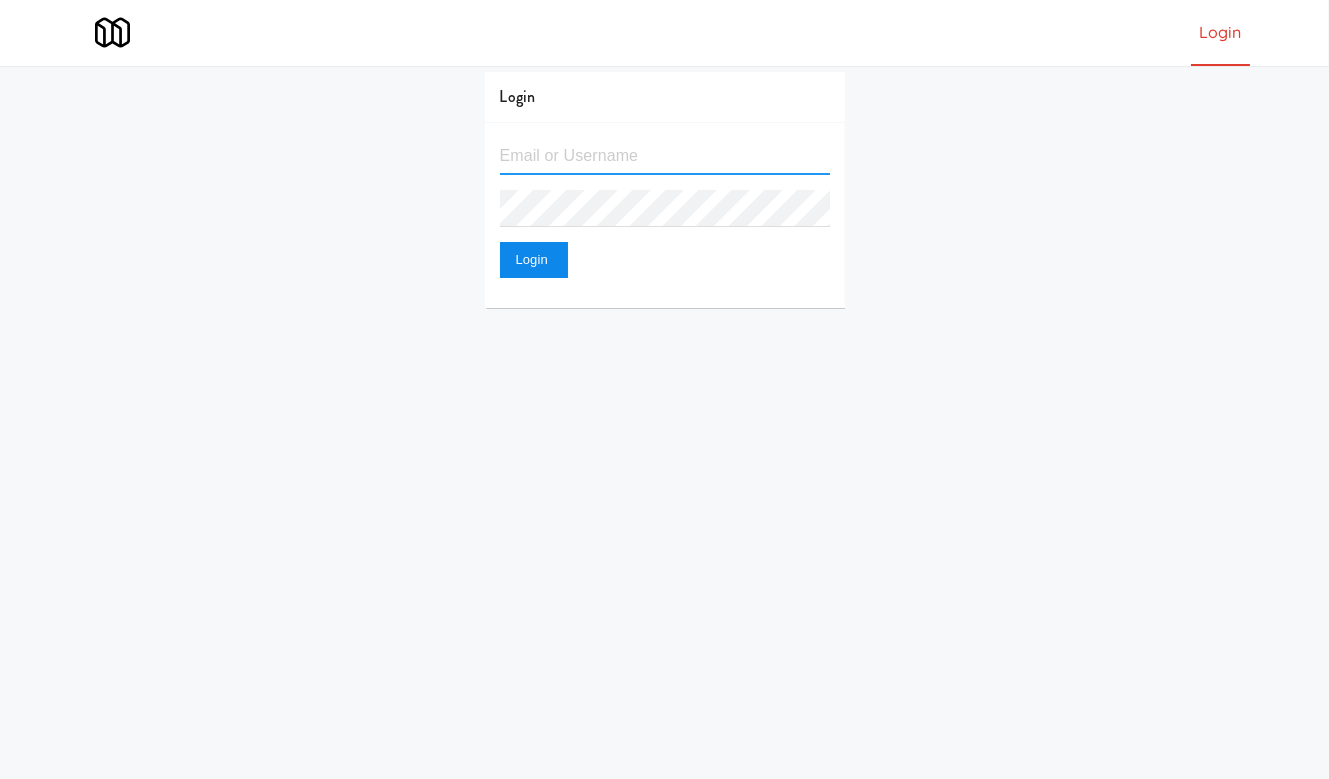 type on "[EMAIL]" 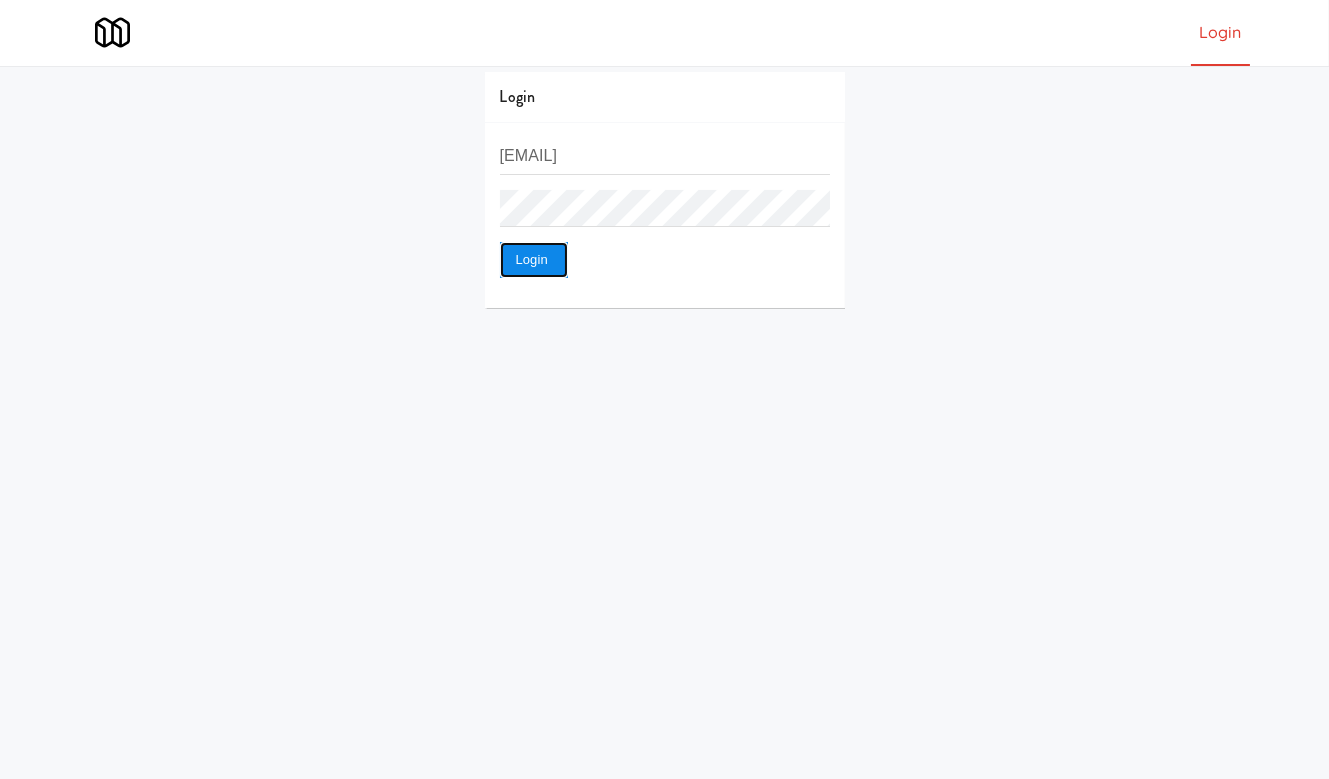 click on "Login" at bounding box center (534, 260) 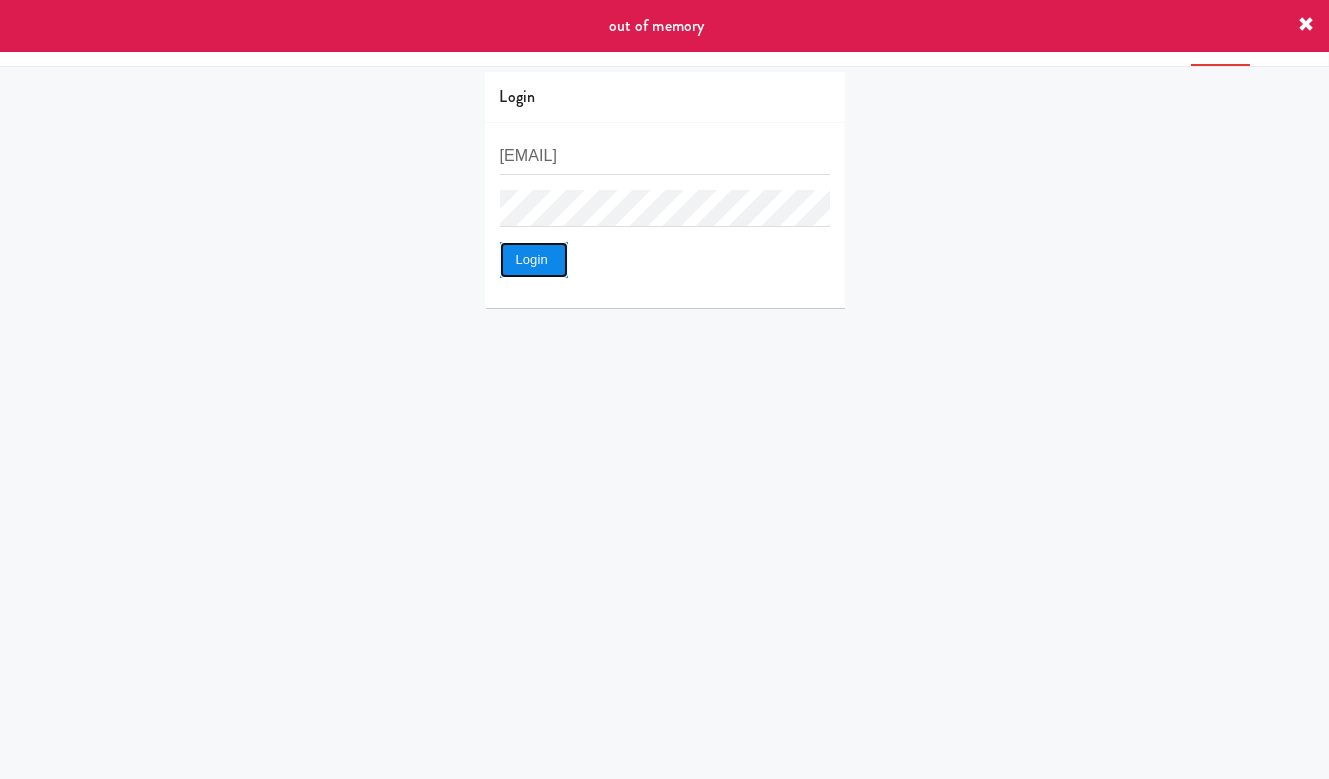 click on "Login" at bounding box center [534, 260] 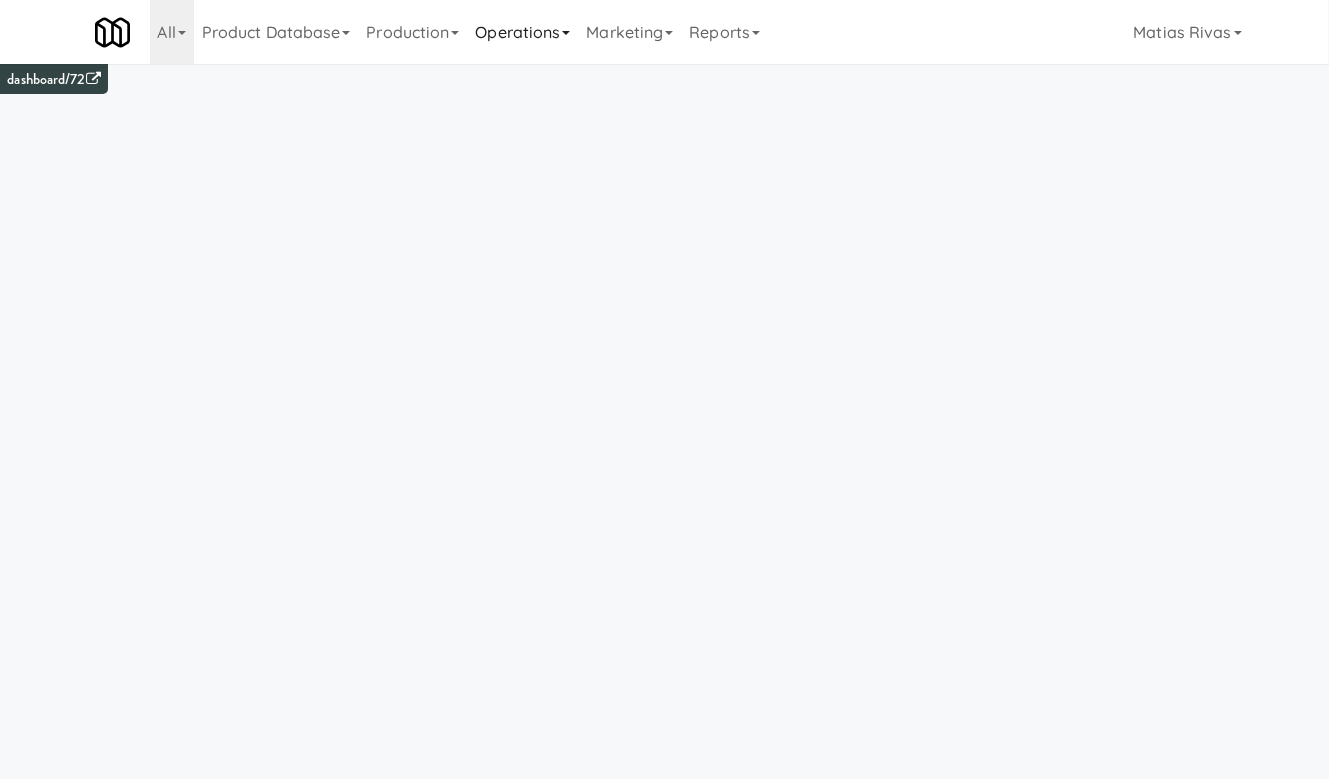 click on "Operations" at bounding box center (522, 32) 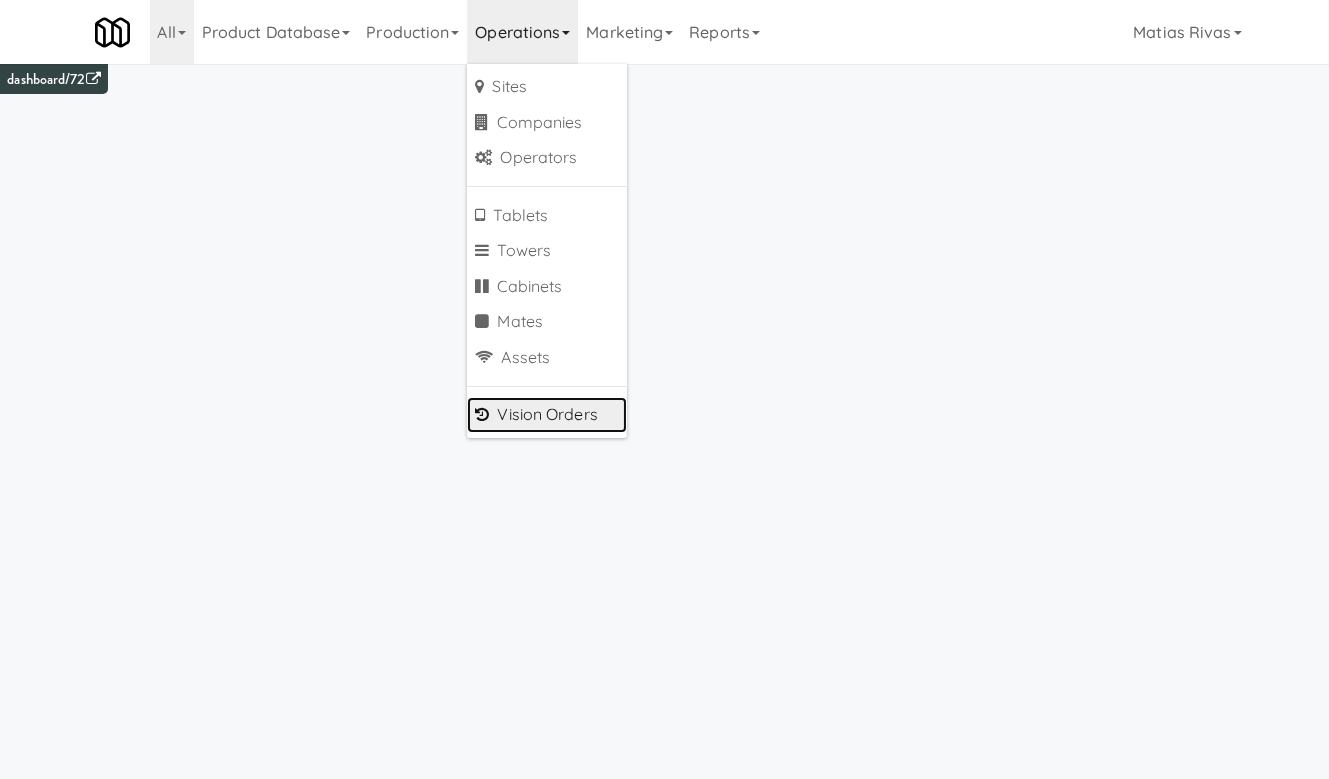 click on "Vision Orders" at bounding box center [547, 415] 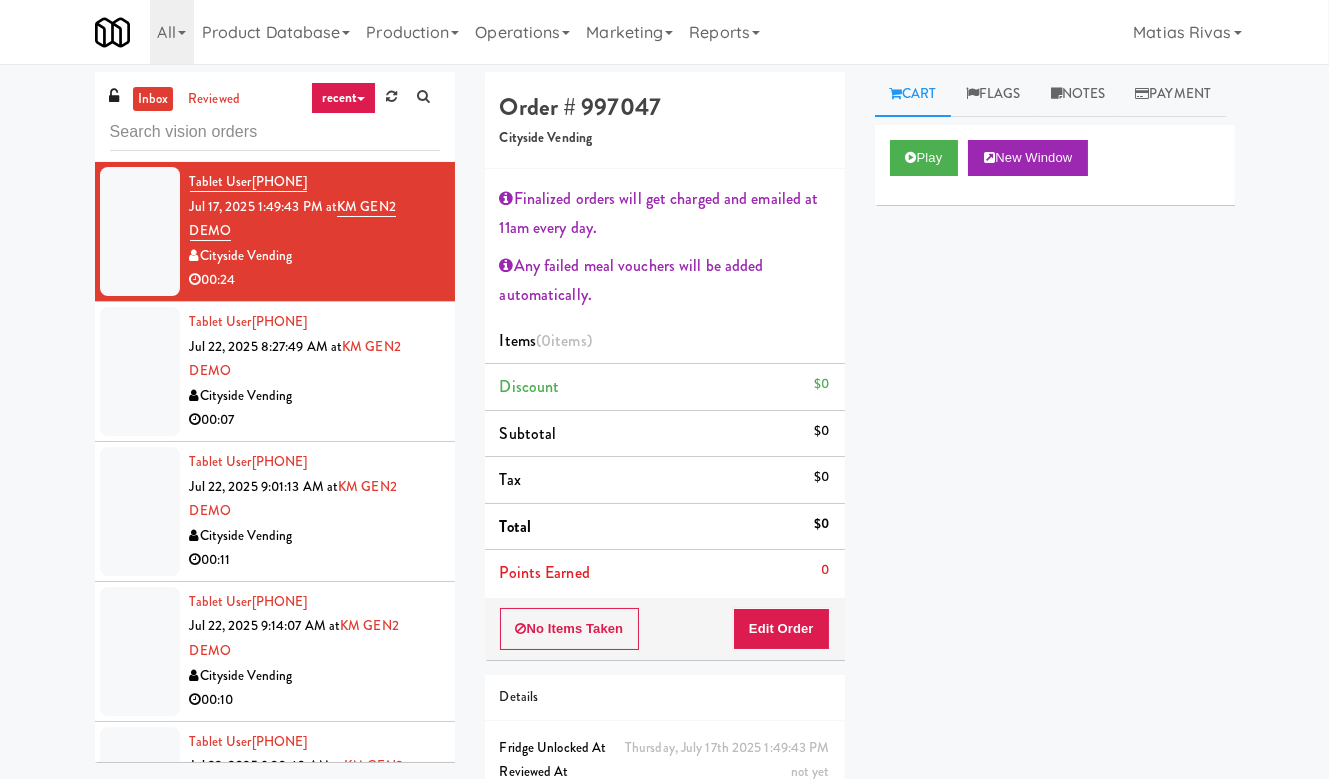 click on "Tablet User  · (647) 787-1226 Jul 22, 2025 8:27:49 AM at  KM GEN2 DEMO  Cityside Vending  00:07" at bounding box center [315, 371] 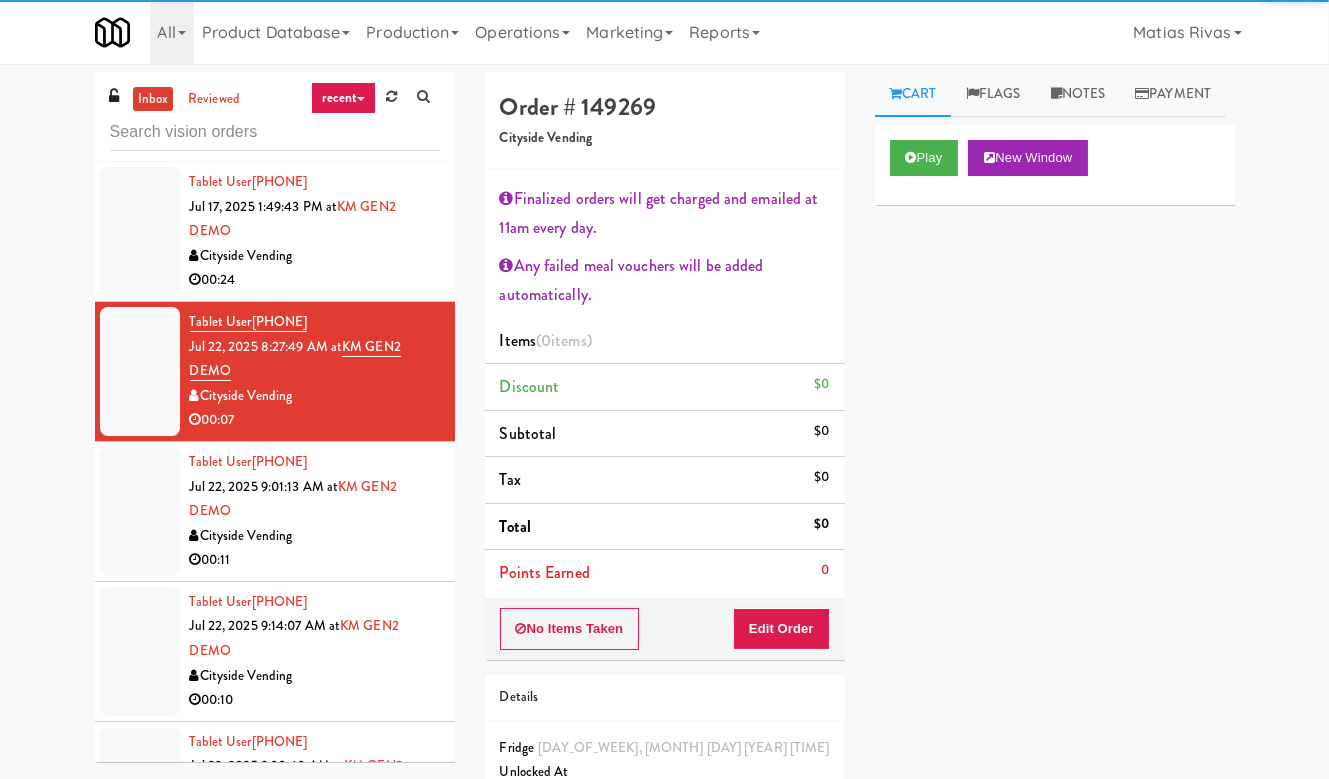 type 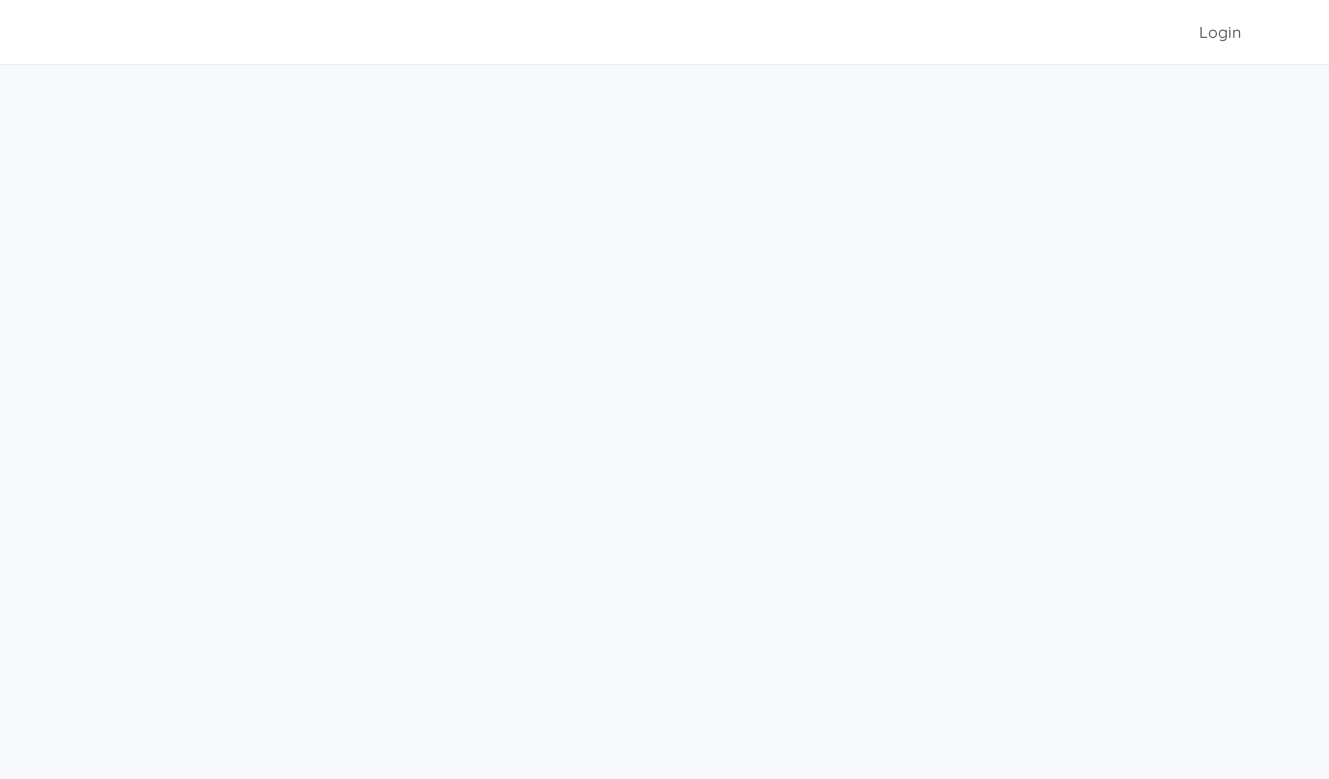 scroll, scrollTop: 0, scrollLeft: 0, axis: both 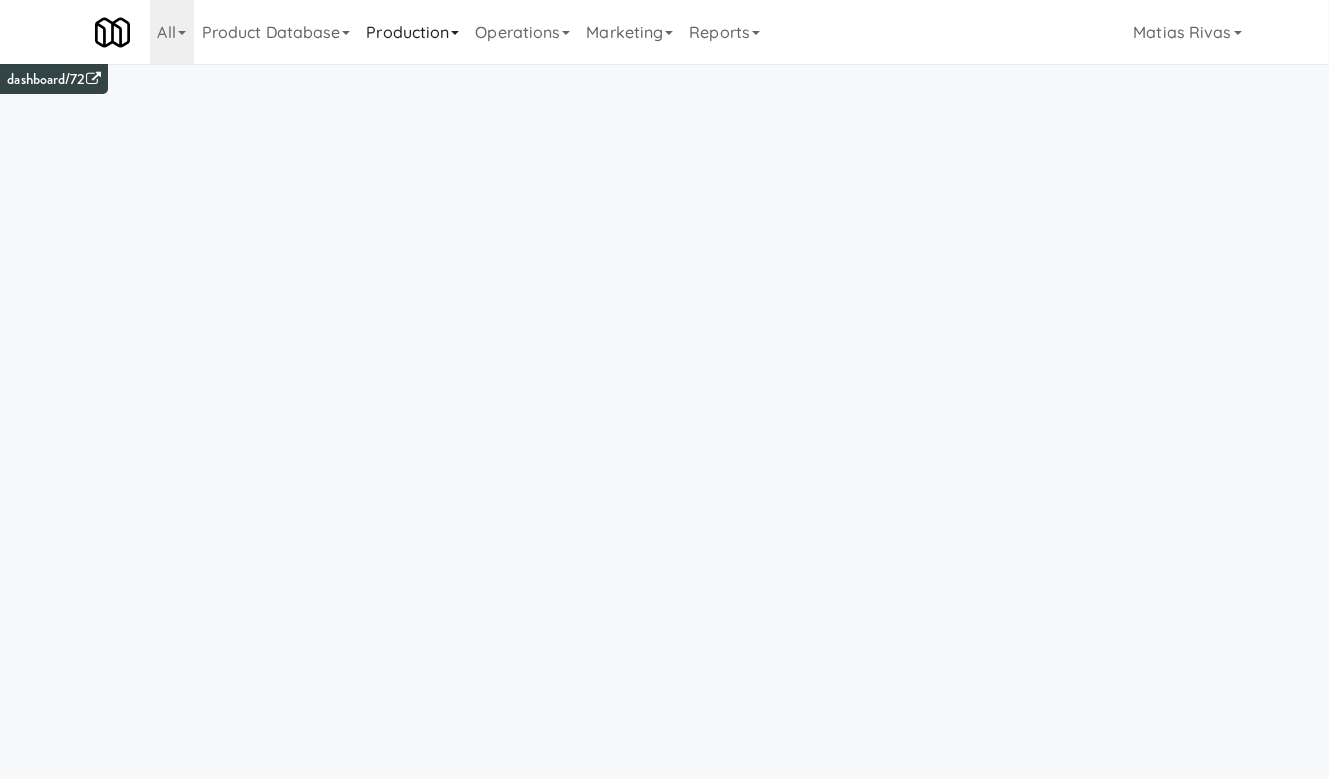 click on "Production" at bounding box center (412, 32) 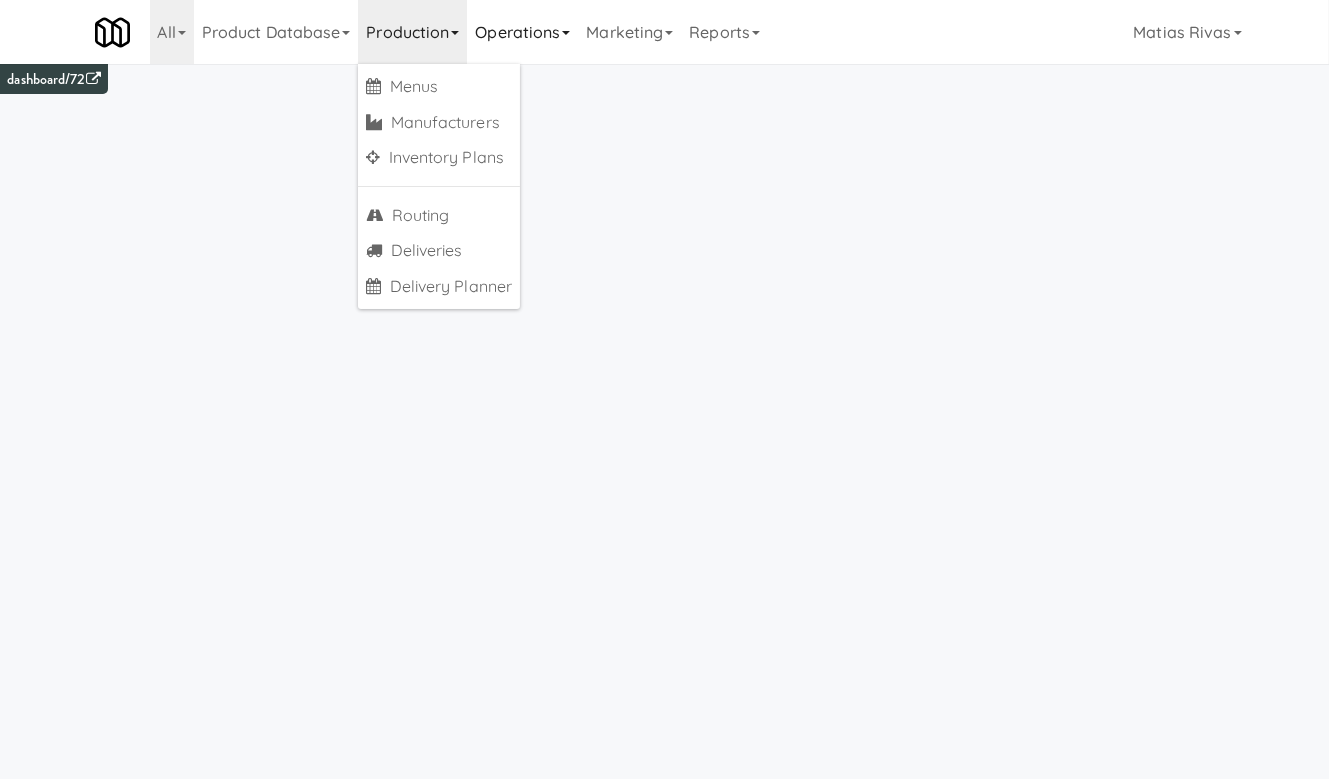 click on "Operations" at bounding box center [522, 32] 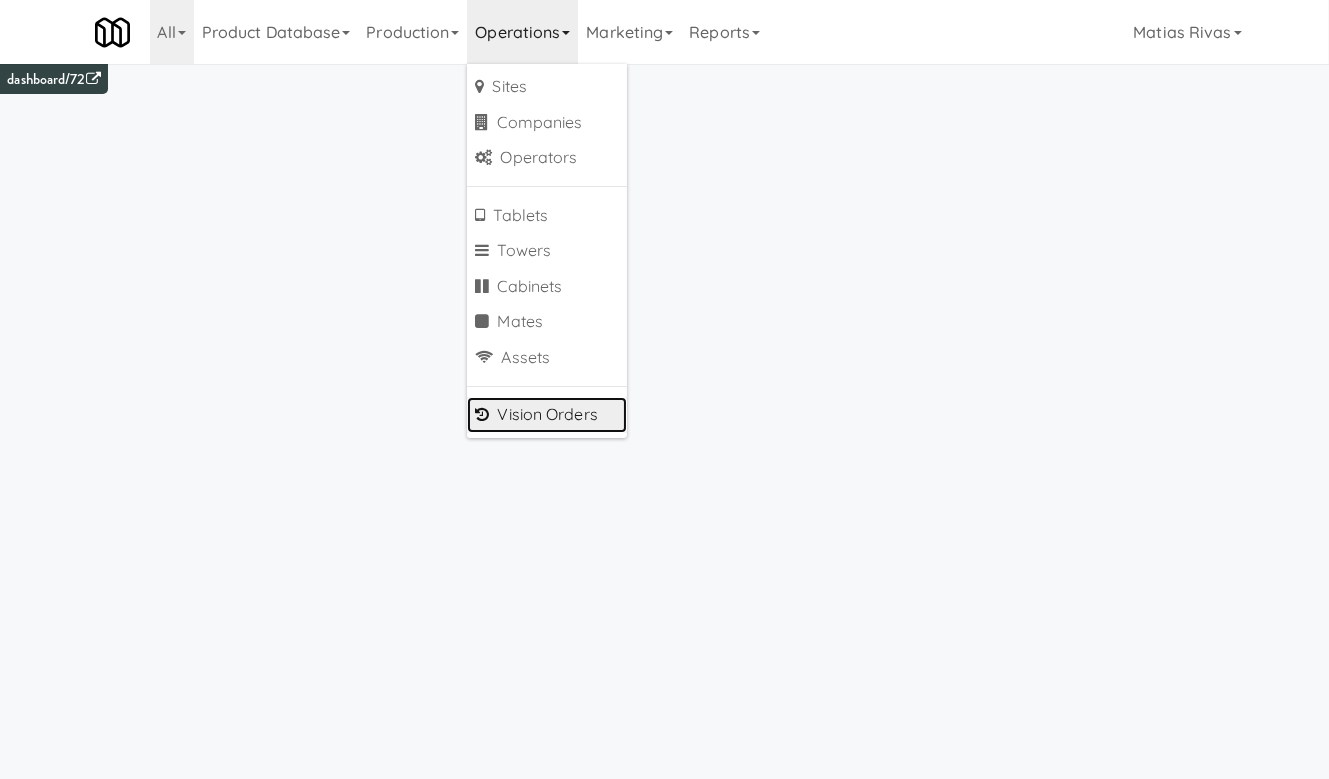 click on "Vision Orders" at bounding box center [547, 415] 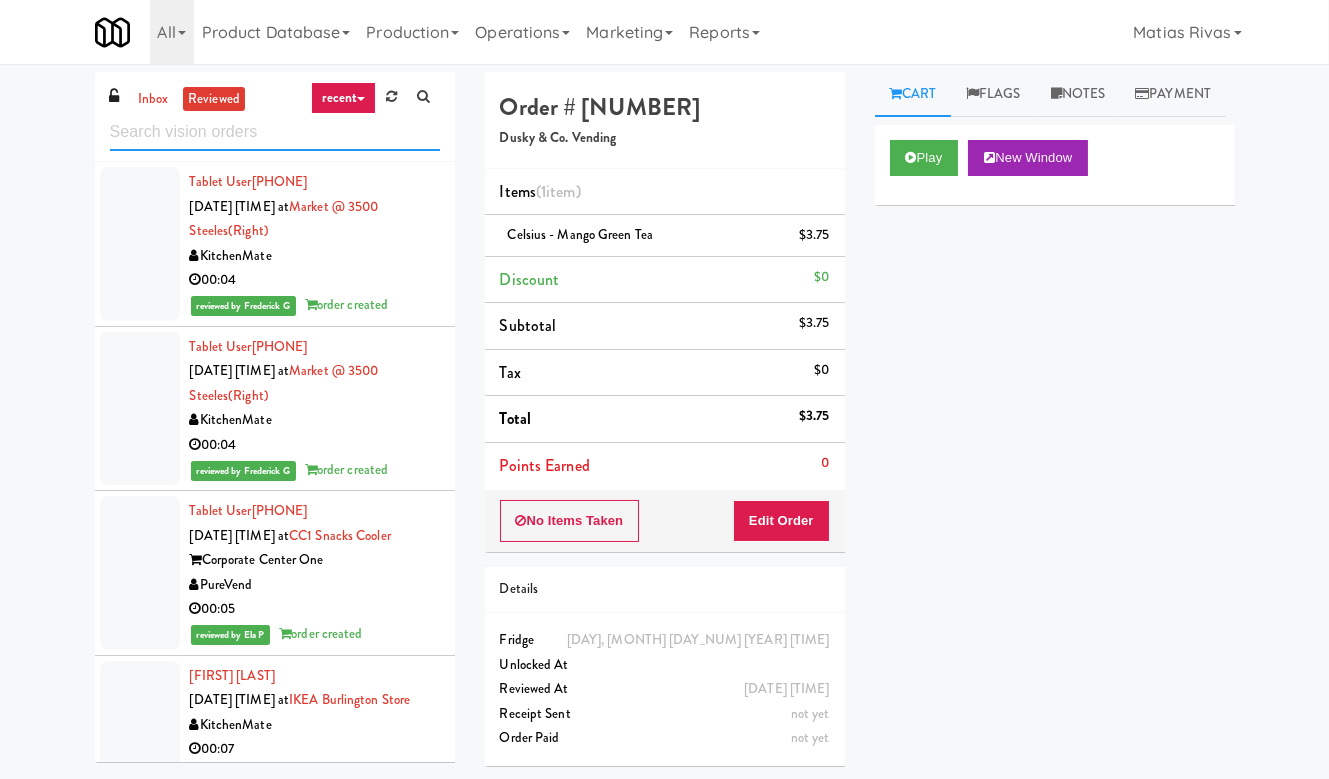 scroll, scrollTop: 5112, scrollLeft: 0, axis: vertical 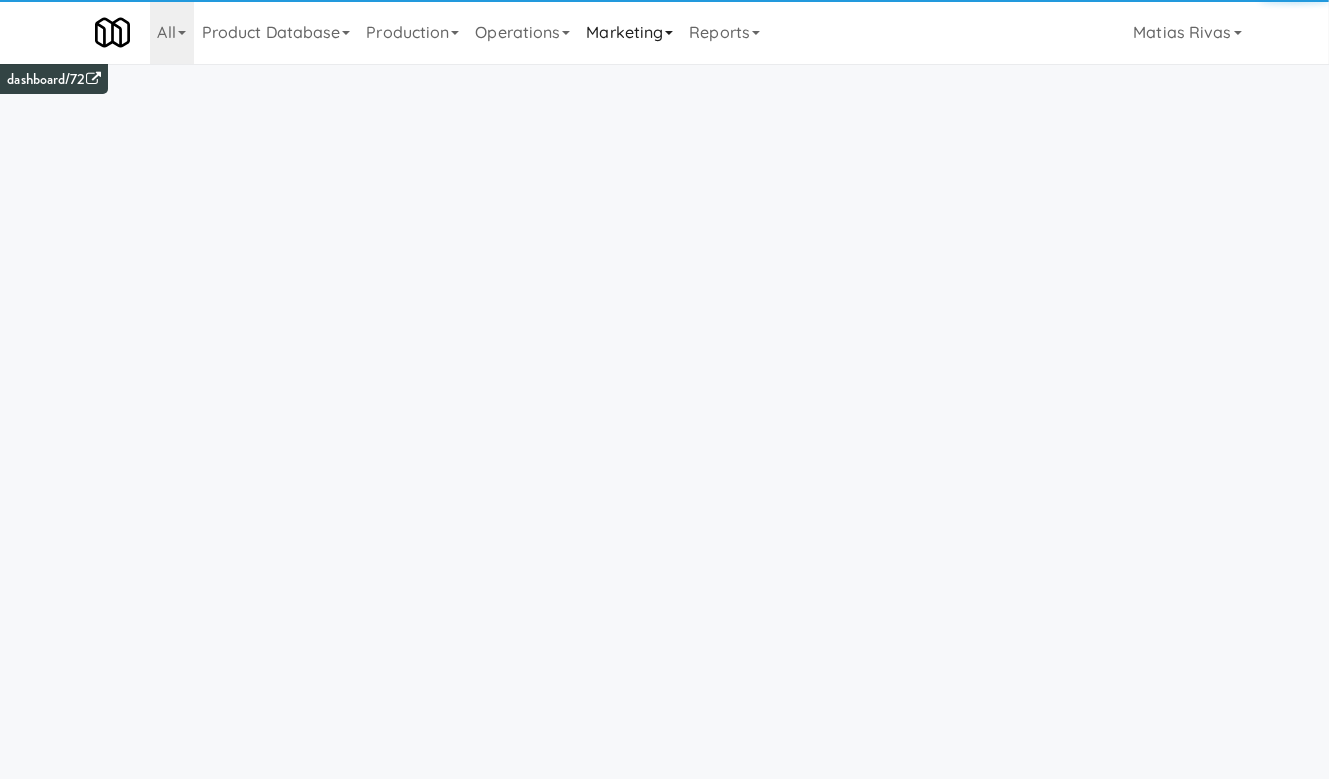 click on "Marketing" at bounding box center [629, 32] 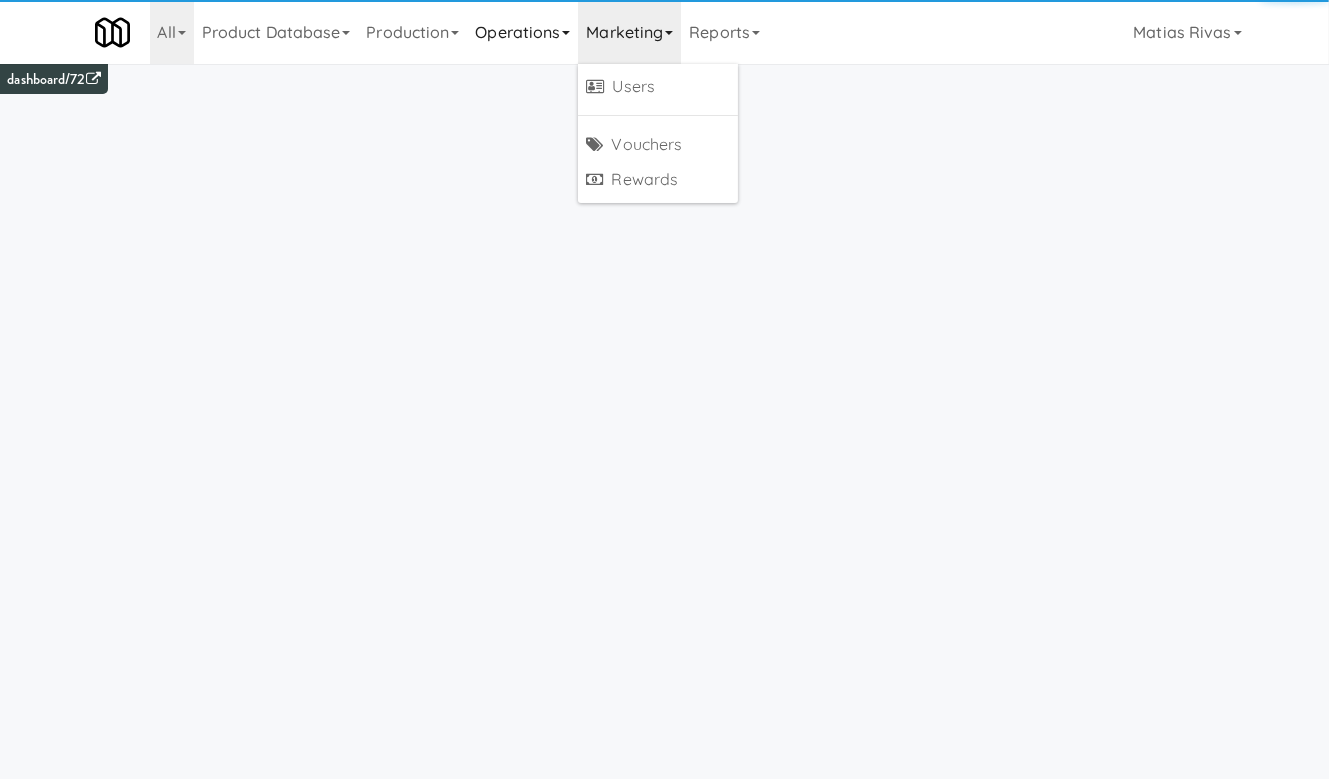 click on "Operations" at bounding box center [522, 32] 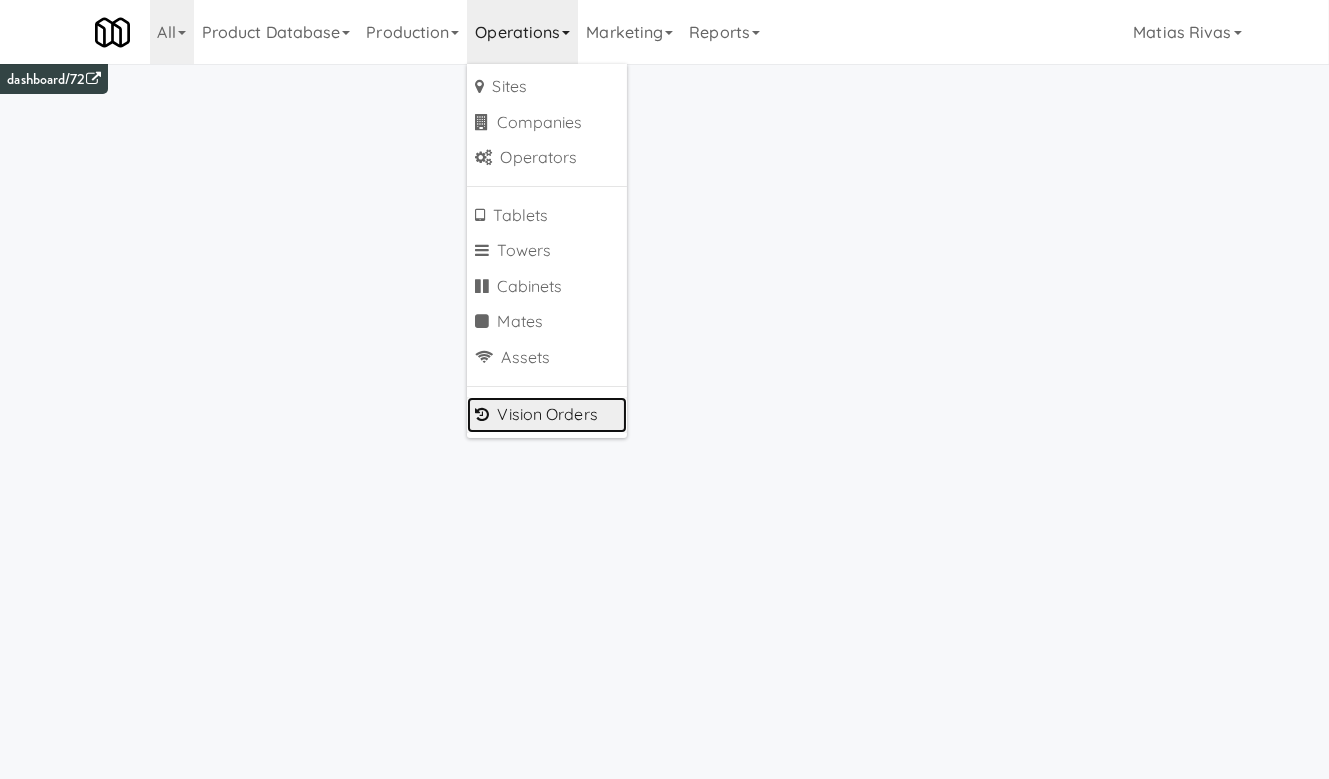 click on "Vision Orders" at bounding box center (547, 415) 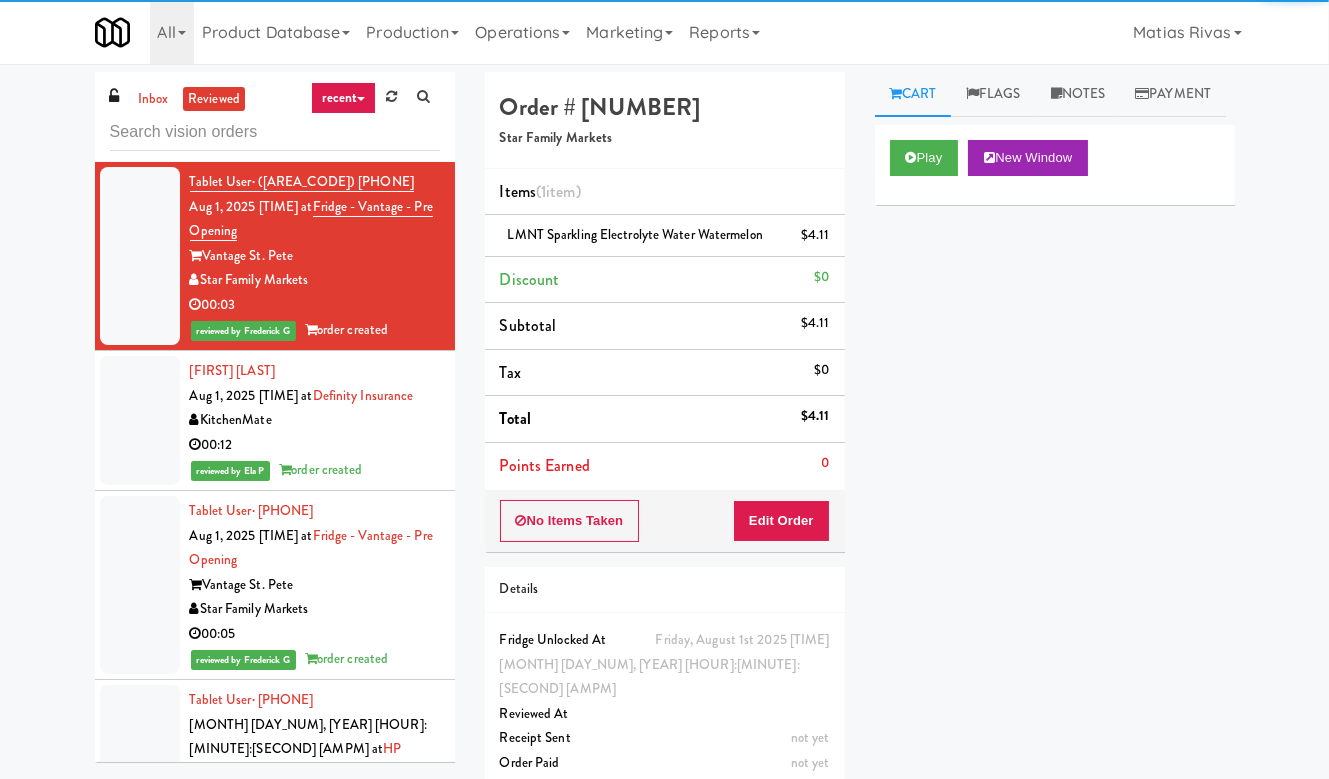 click on "KitchenMate" at bounding box center [315, 420] 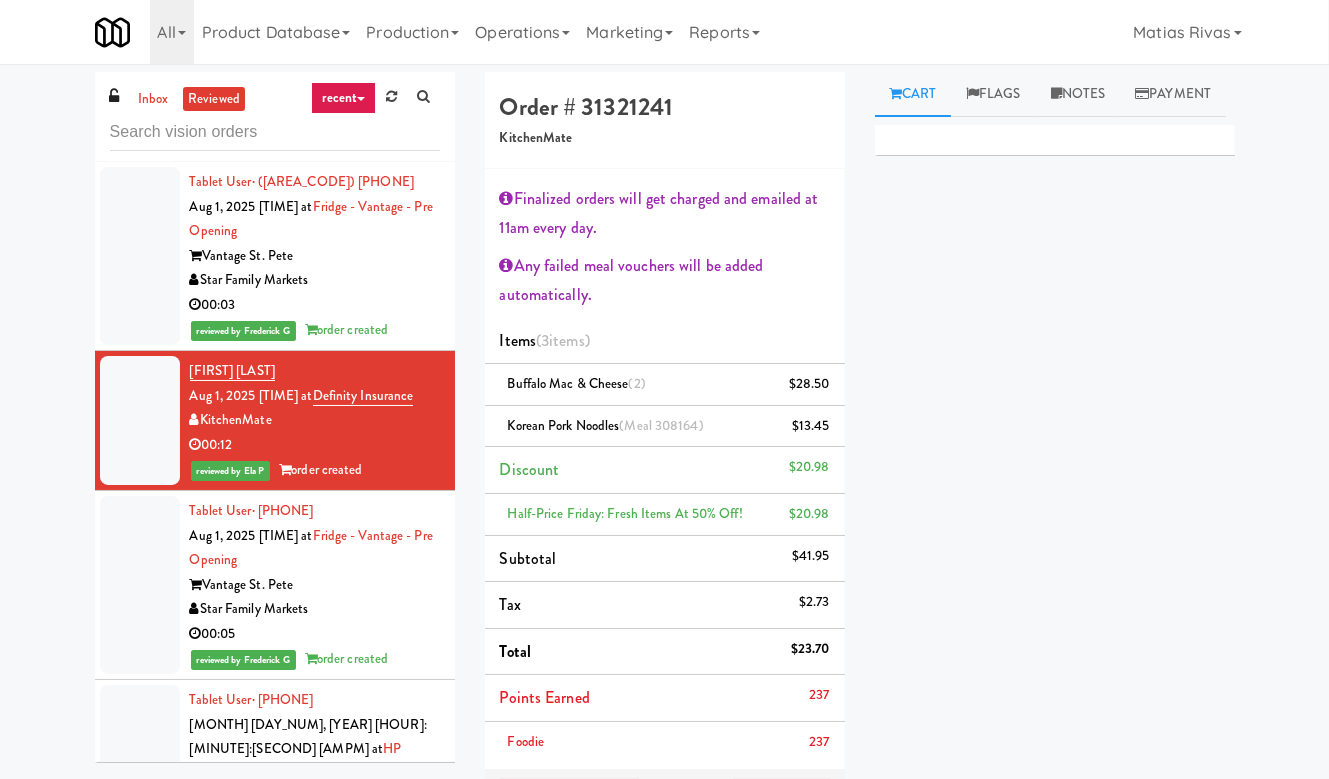 click on "Star Family Markets" at bounding box center [315, 280] 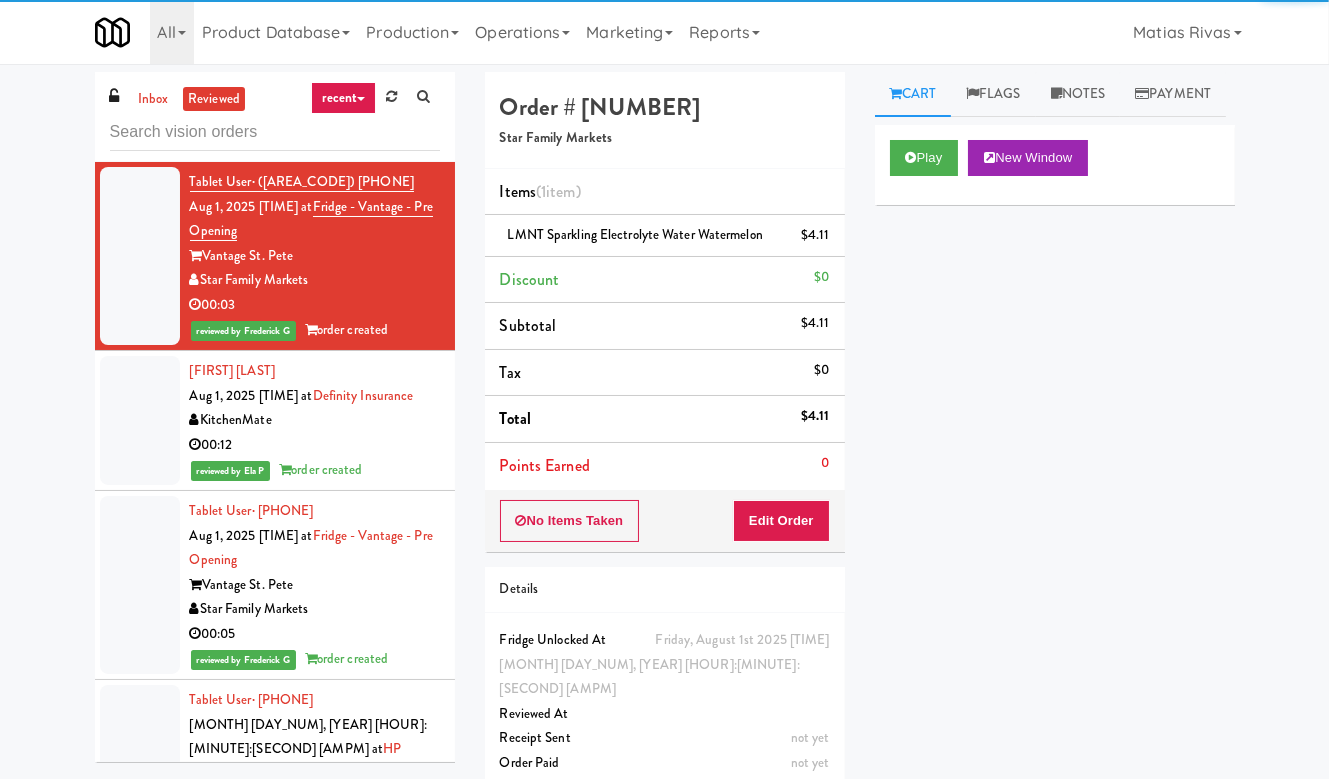 click on "KitchenMate" at bounding box center [315, 420] 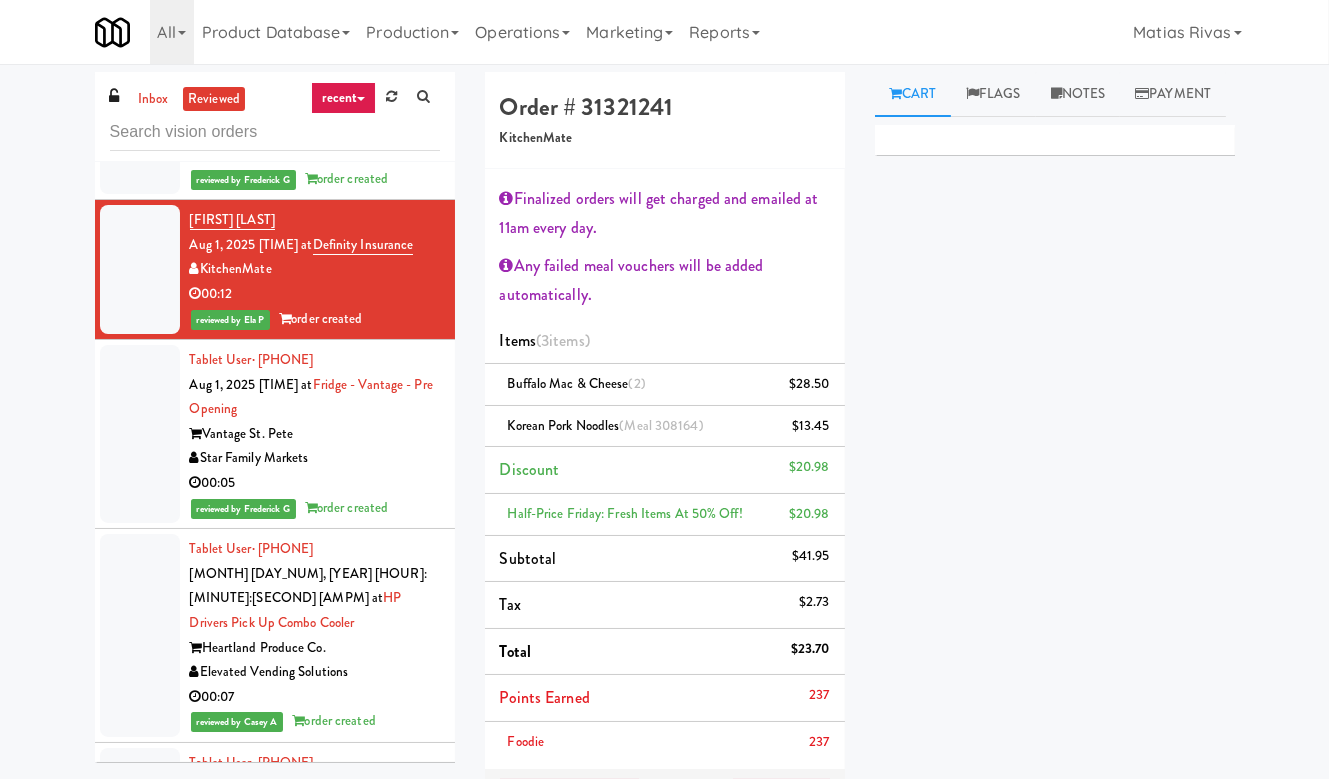 click on "Vantage St. Pete" at bounding box center [315, 434] 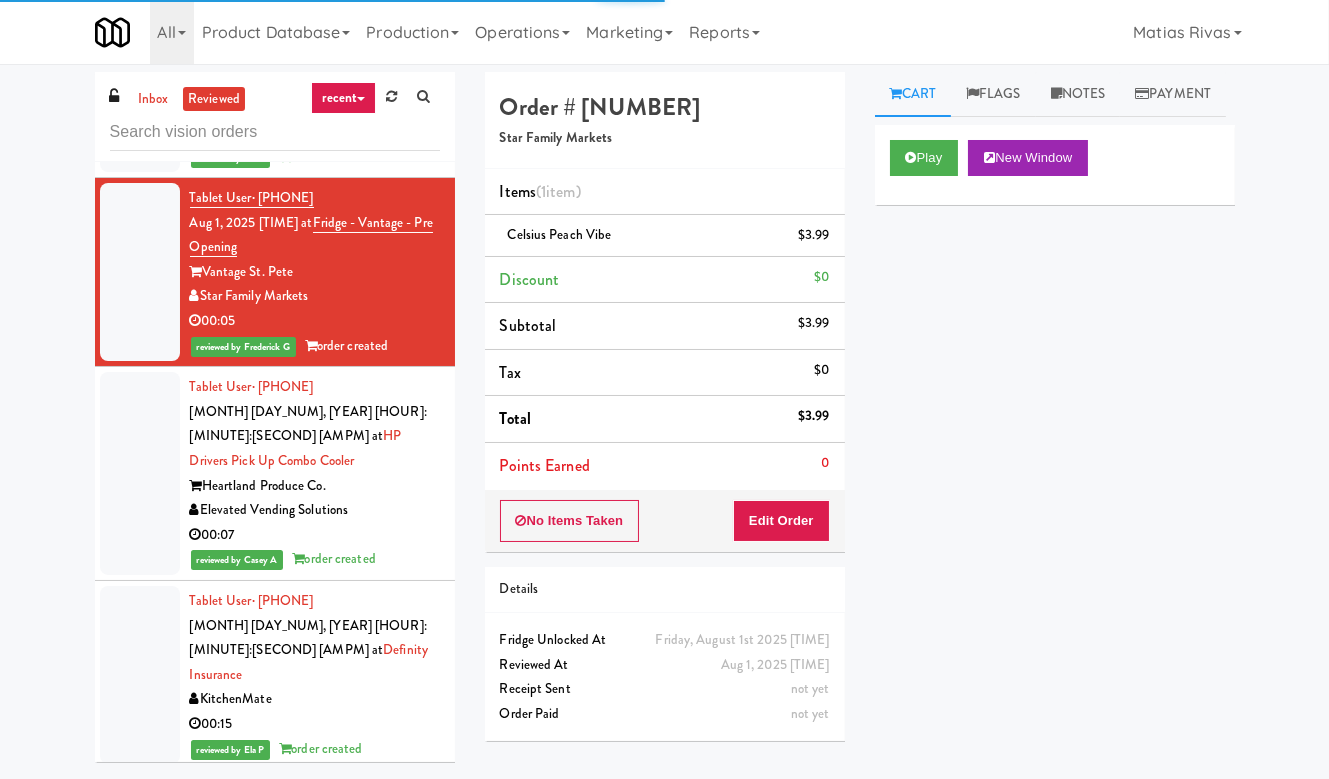 scroll, scrollTop: 325, scrollLeft: 0, axis: vertical 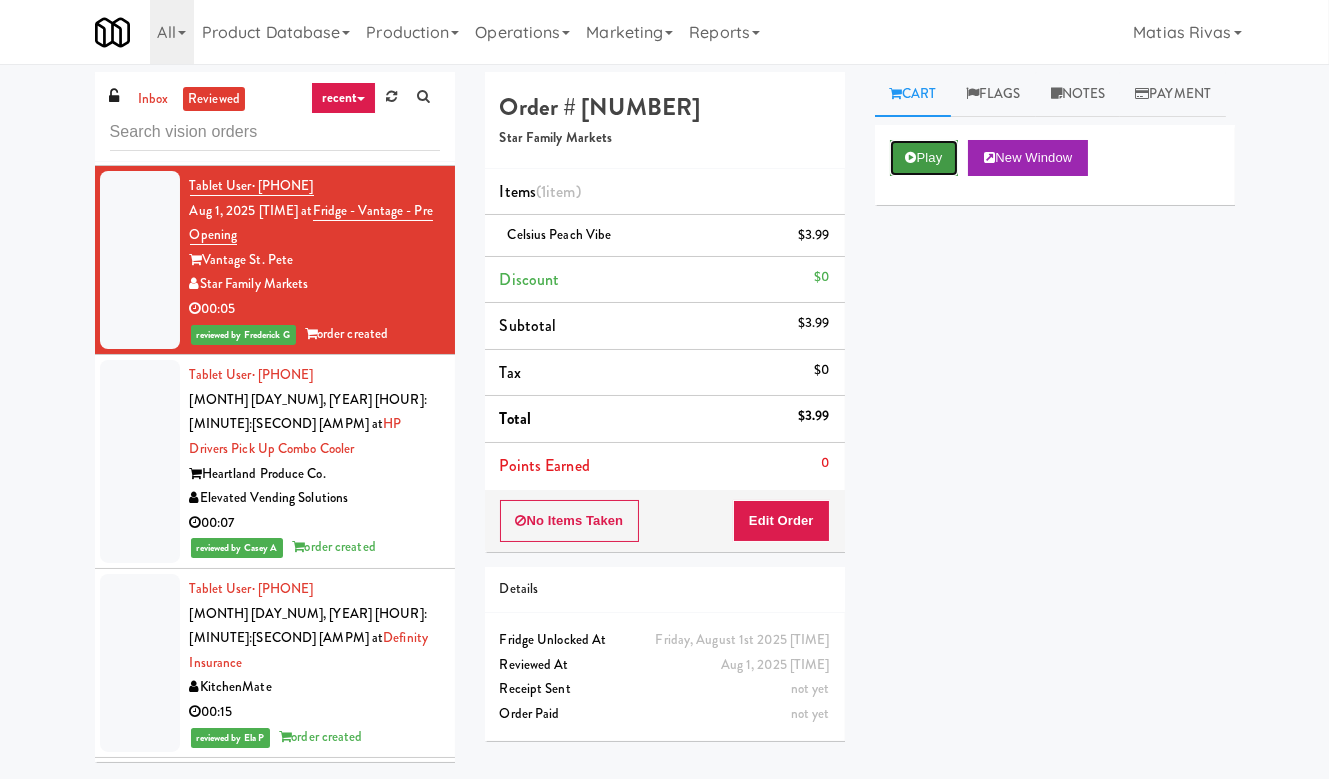 click on "Play" at bounding box center (924, 158) 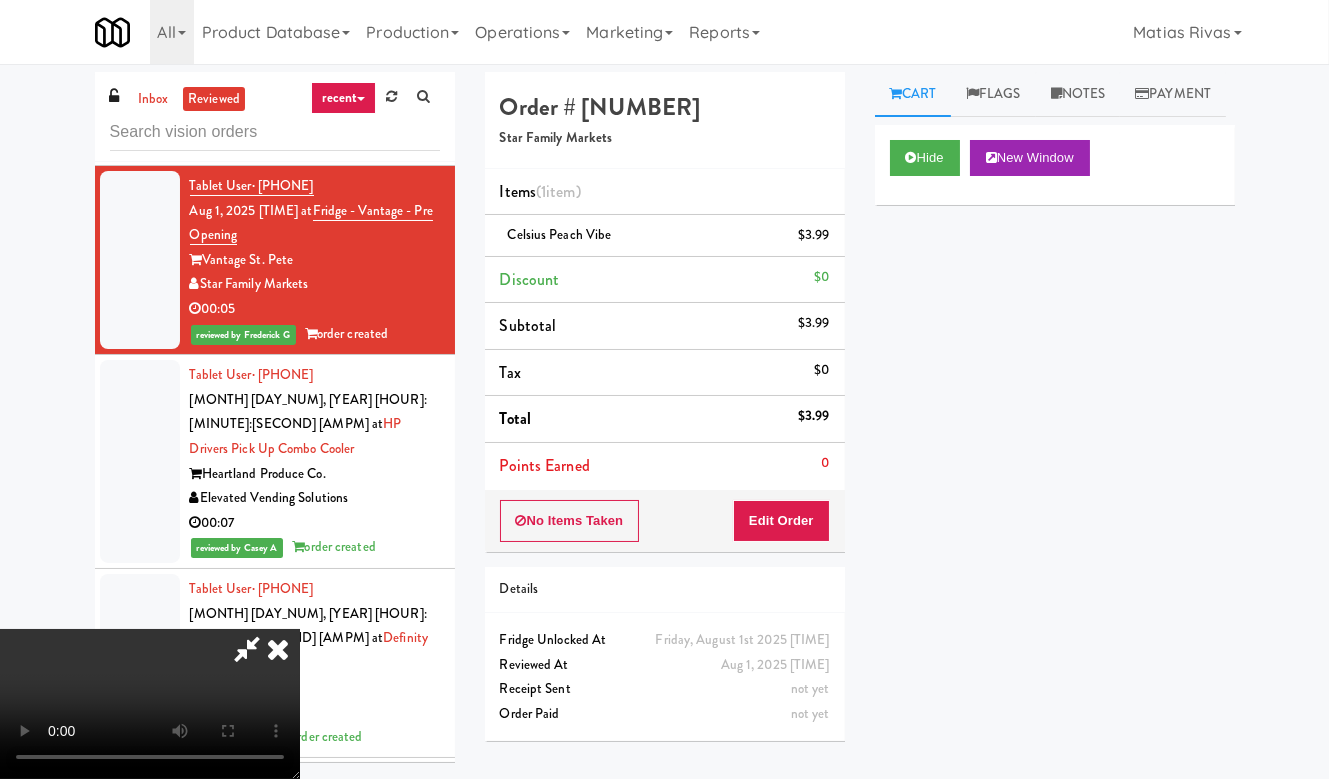click at bounding box center [278, 649] 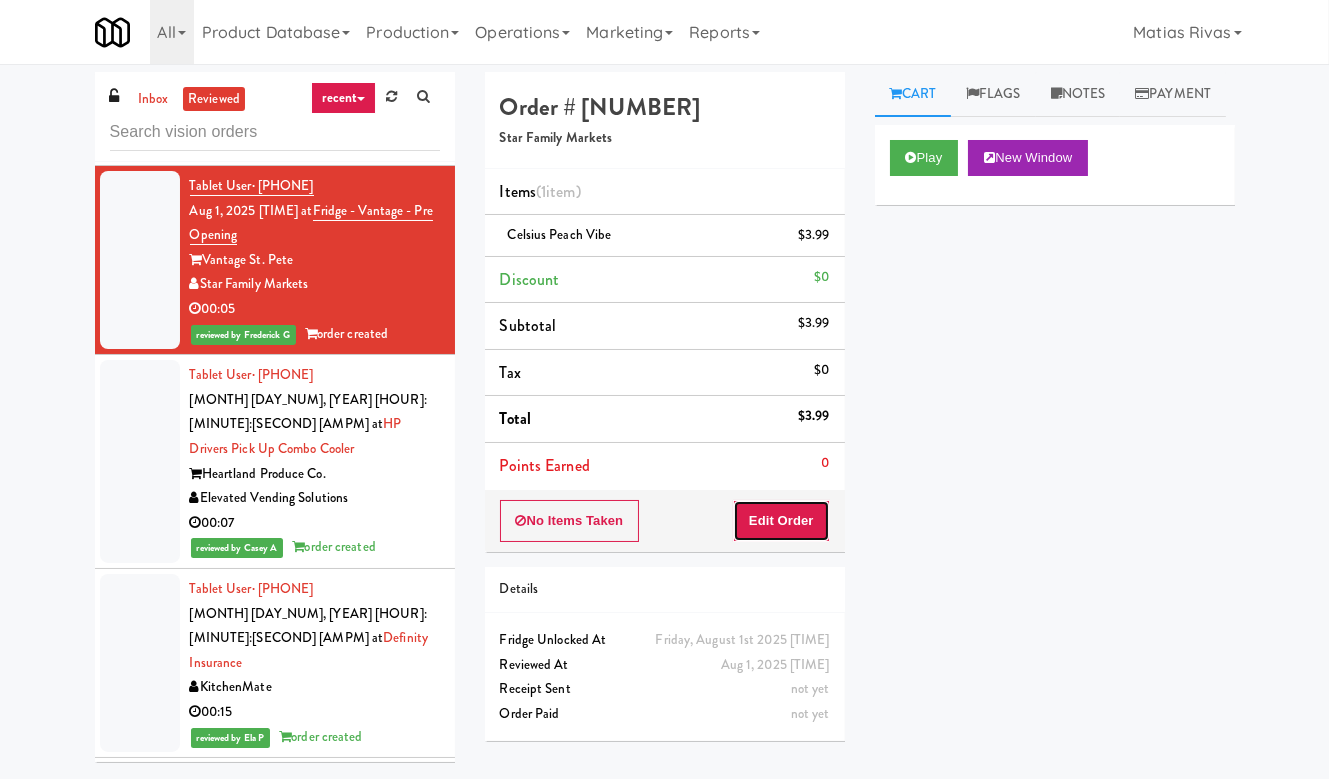 click on "Edit Order" at bounding box center (781, 521) 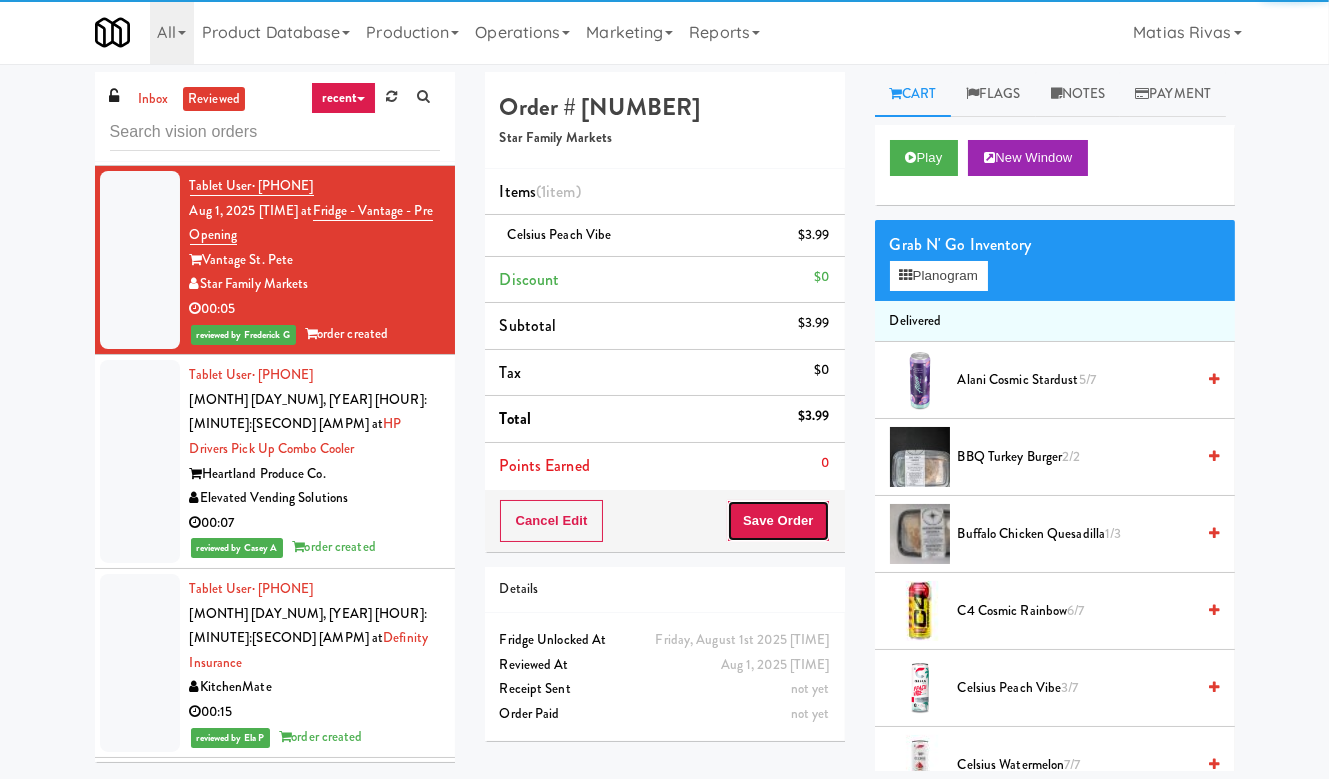 click on "Save Order" at bounding box center [778, 521] 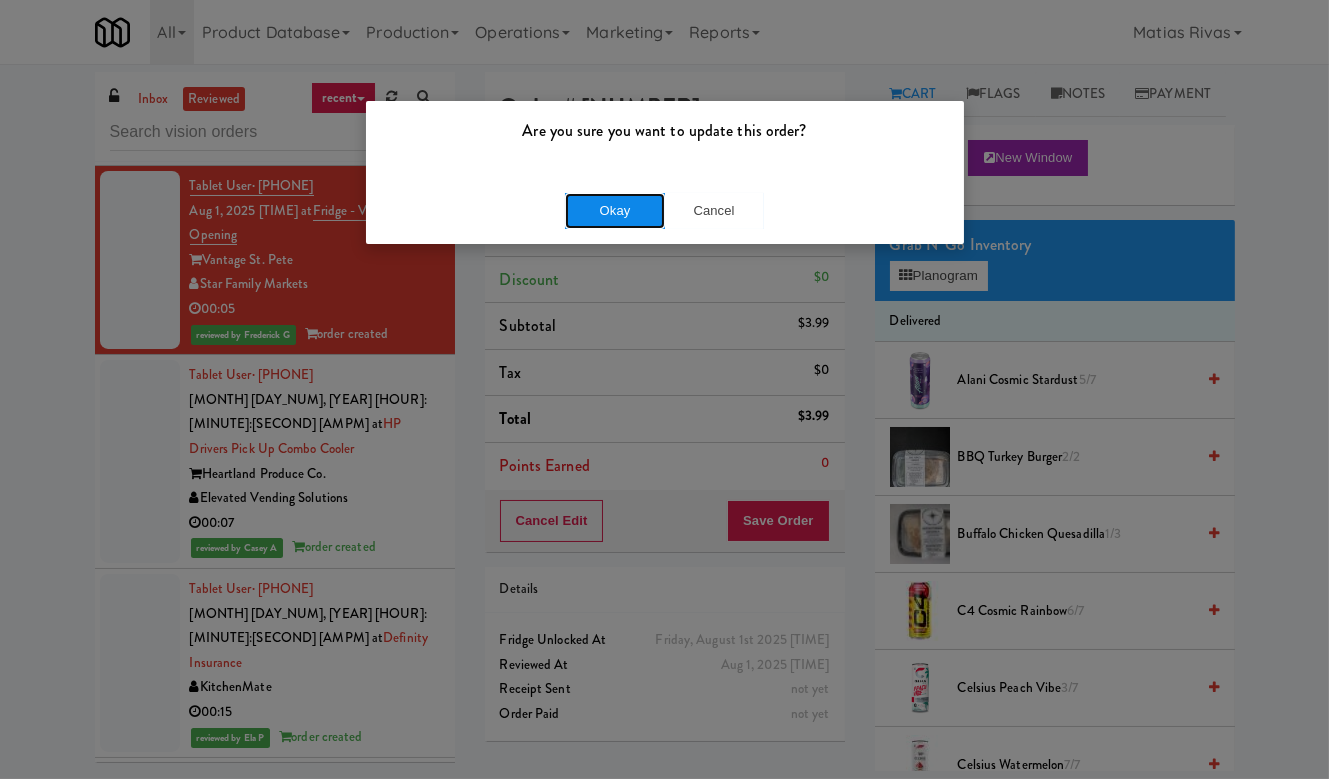 click on "Okay" at bounding box center [615, 211] 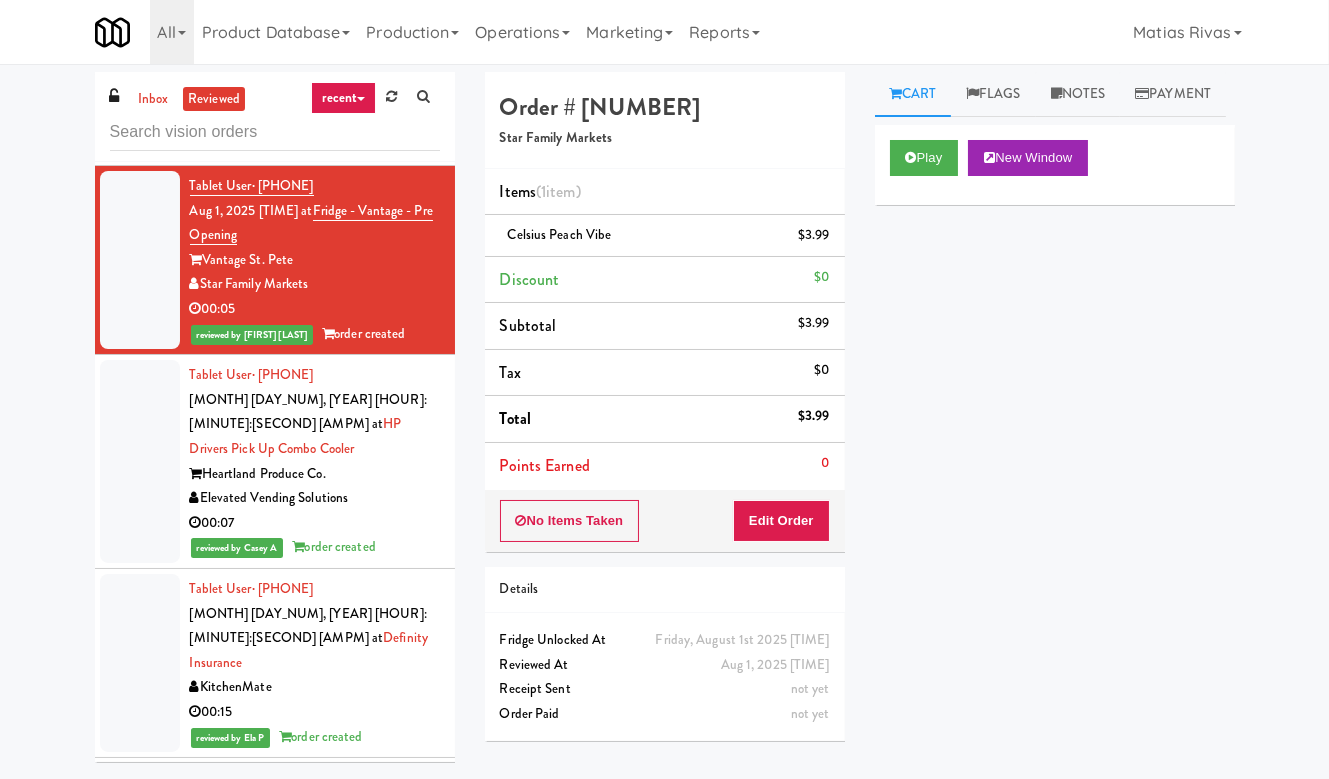 click on "Heartland Produce Co." at bounding box center (315, 474) 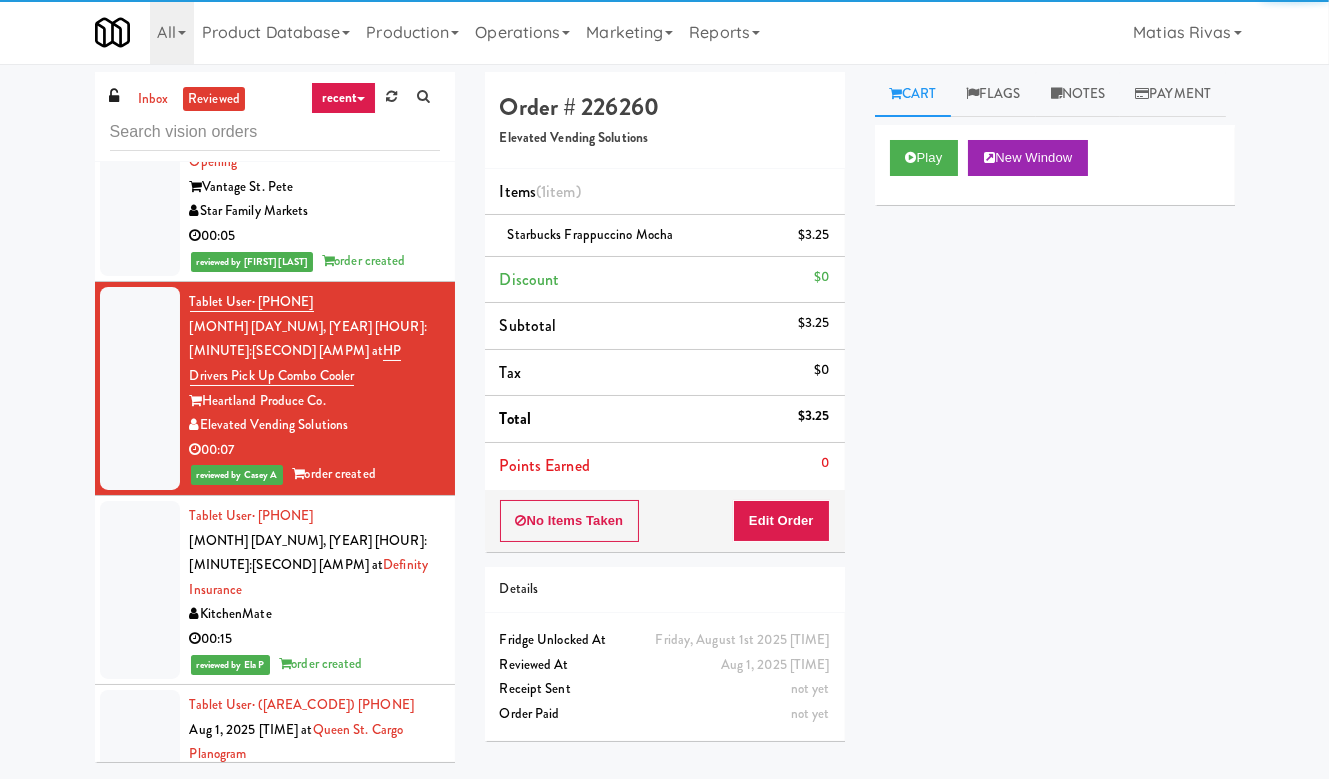 scroll, scrollTop: 433, scrollLeft: 0, axis: vertical 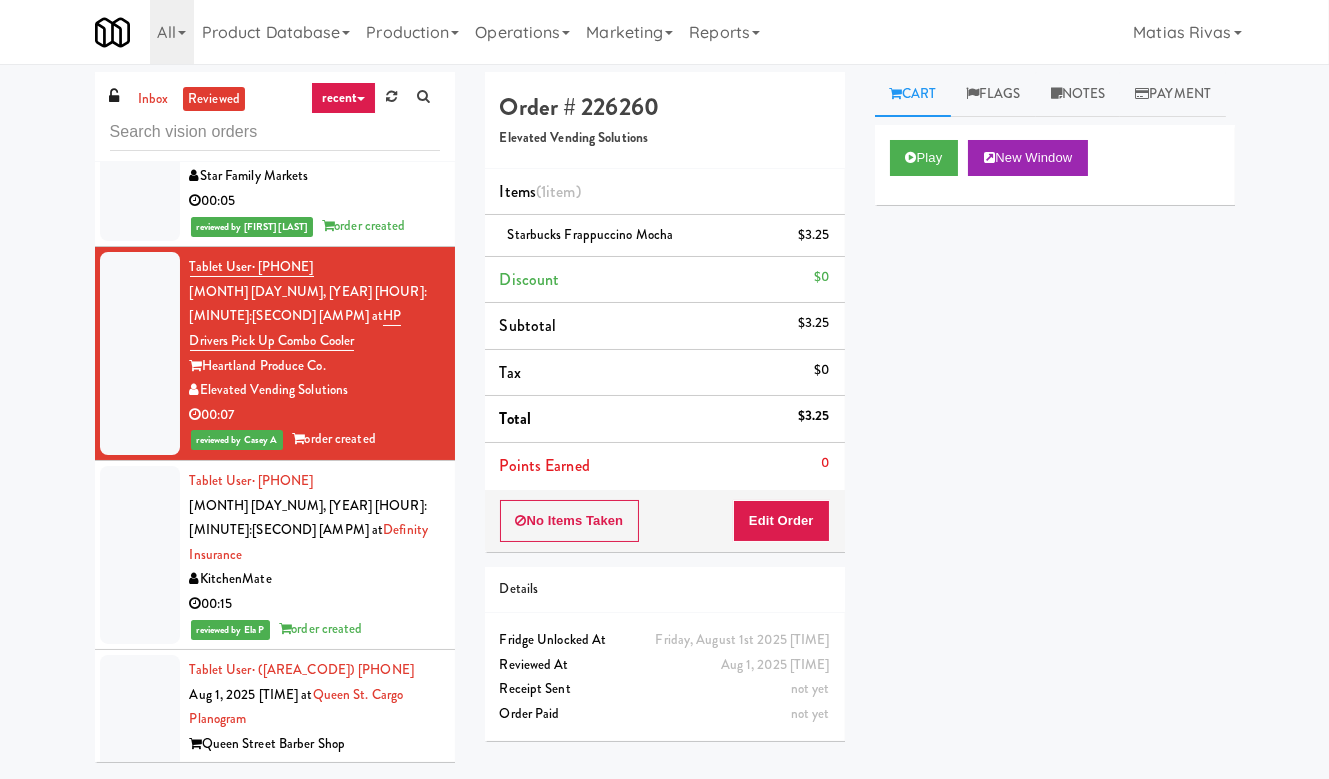 click on "Tablet User  · (519) 532-7182 Aug 1, 2025 8:06:35 AM at  Definity Insurance  KitchenMate  00:15 reviewed by Ela P  order created" at bounding box center (315, 555) 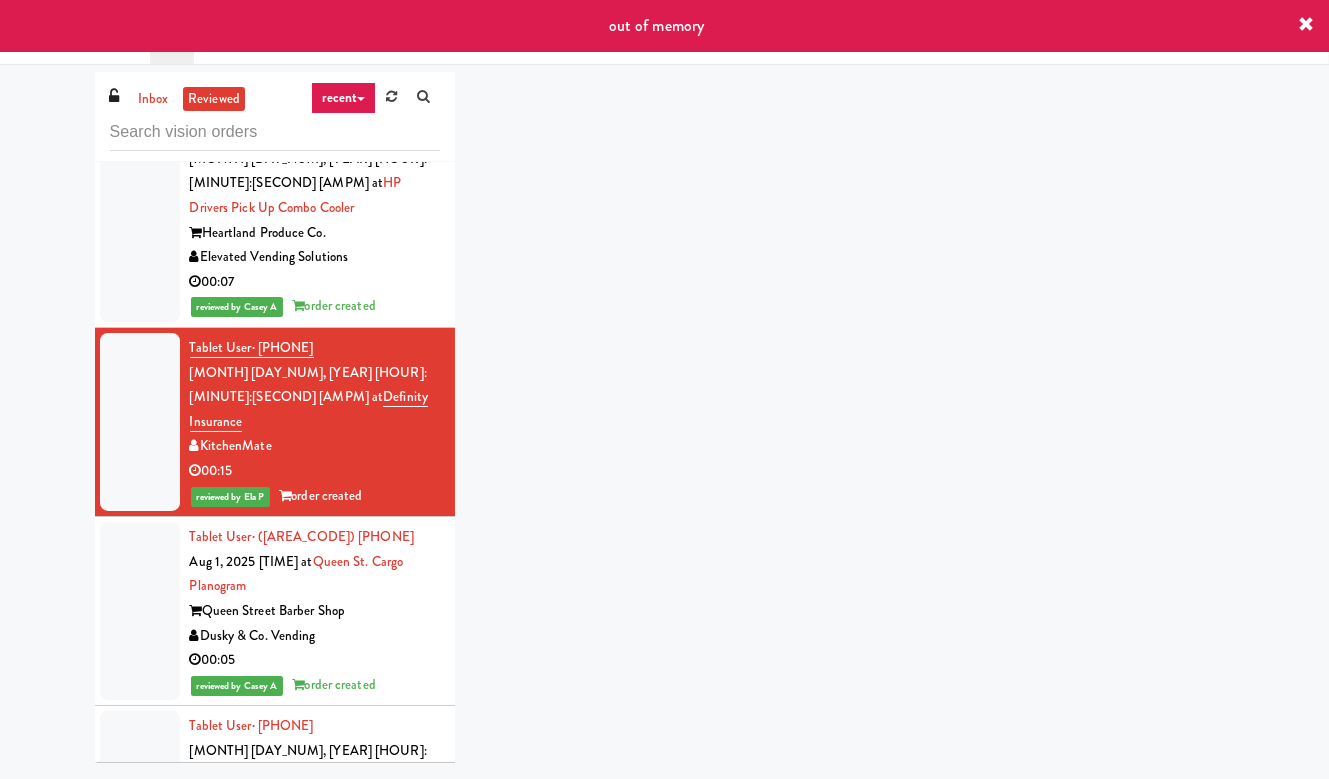 scroll, scrollTop: 618, scrollLeft: 0, axis: vertical 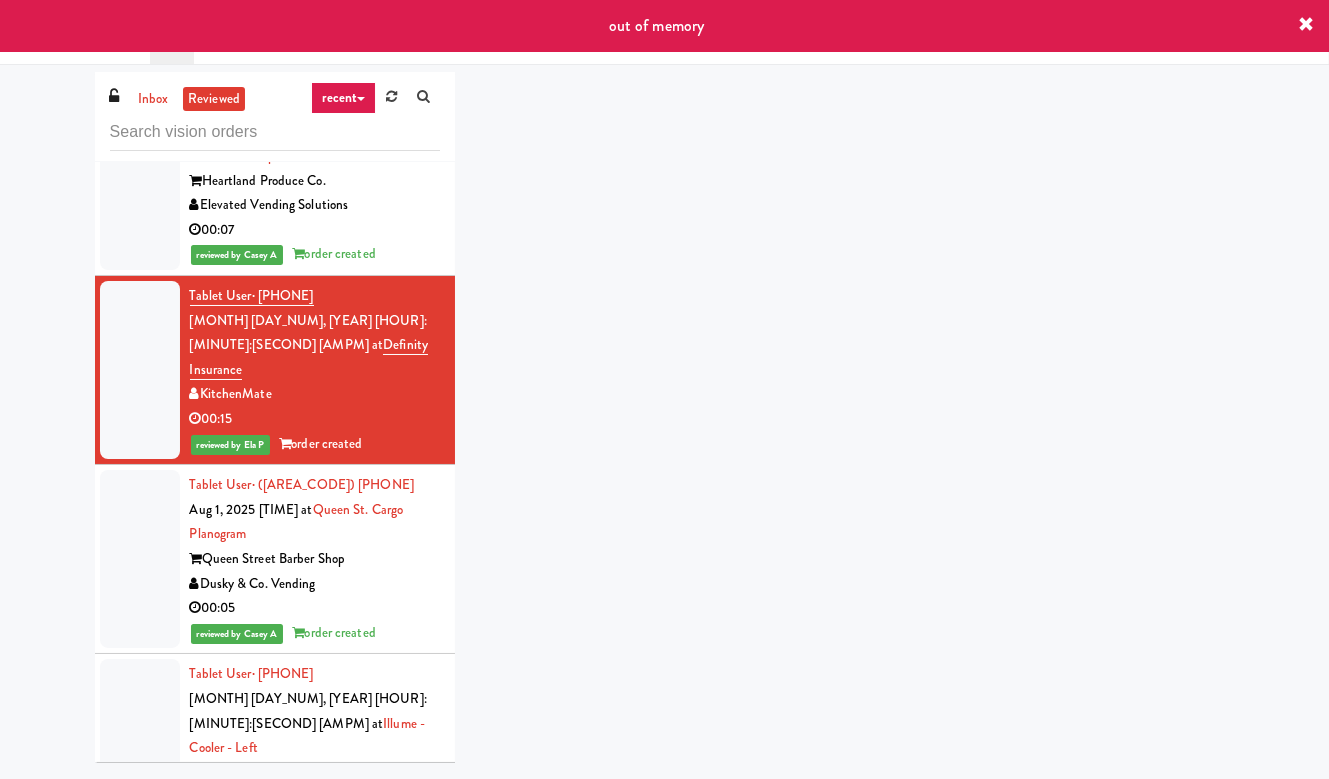 click on "Tablet User  · (910) 222-3558 Aug 1, 2025 8:15:33 AM at  Queen St. Cargo Planogram  Queen Street Barber Shop  Dusky & Co. Vending  00:05 reviewed by Casey A  order created" at bounding box center (315, 559) 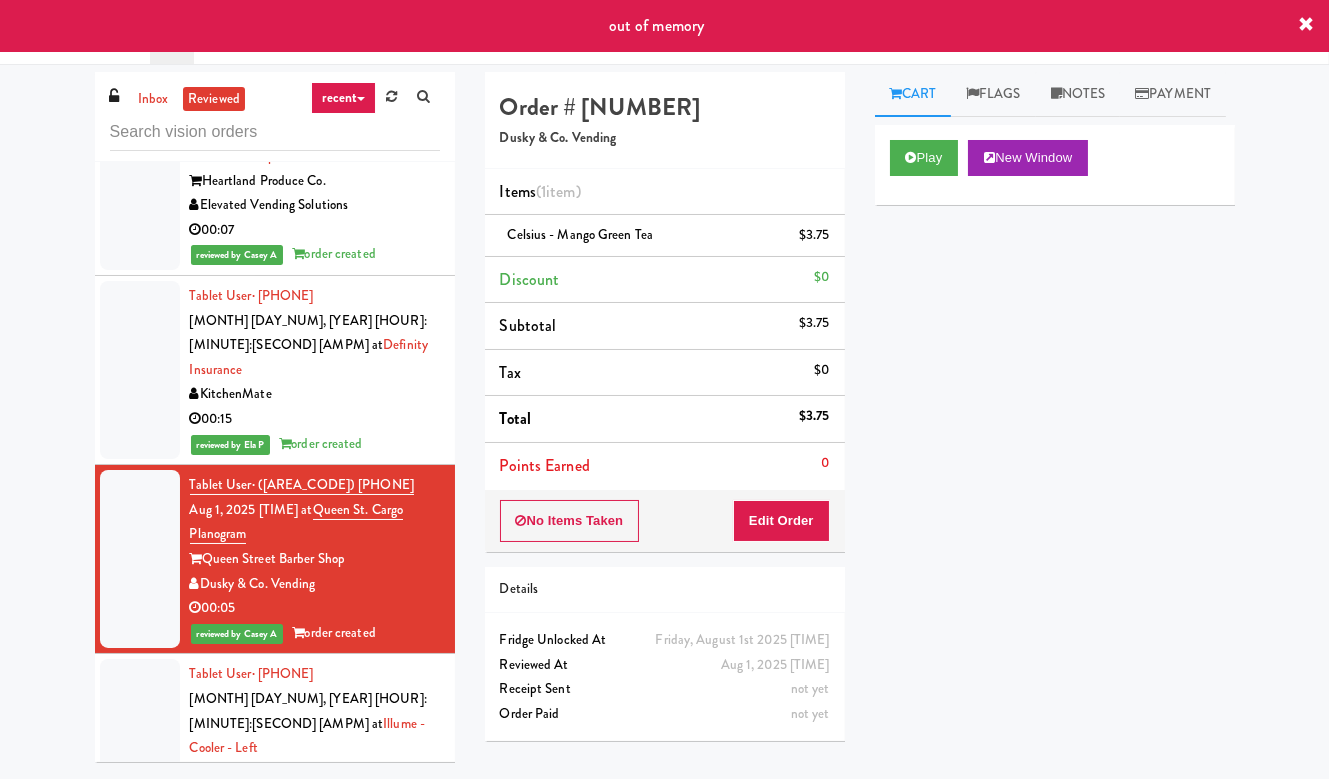 click on "00:07" at bounding box center (315, 230) 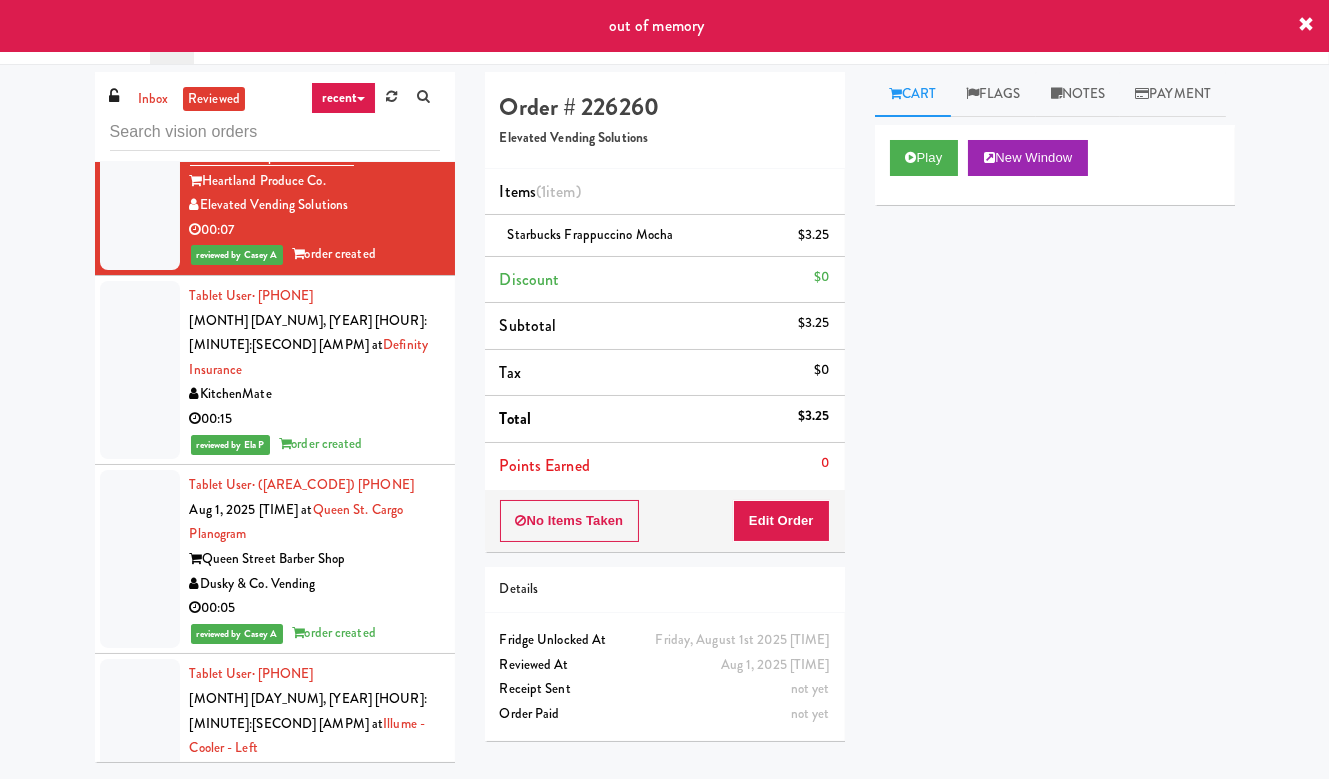 click on "KitchenMate" at bounding box center [315, 394] 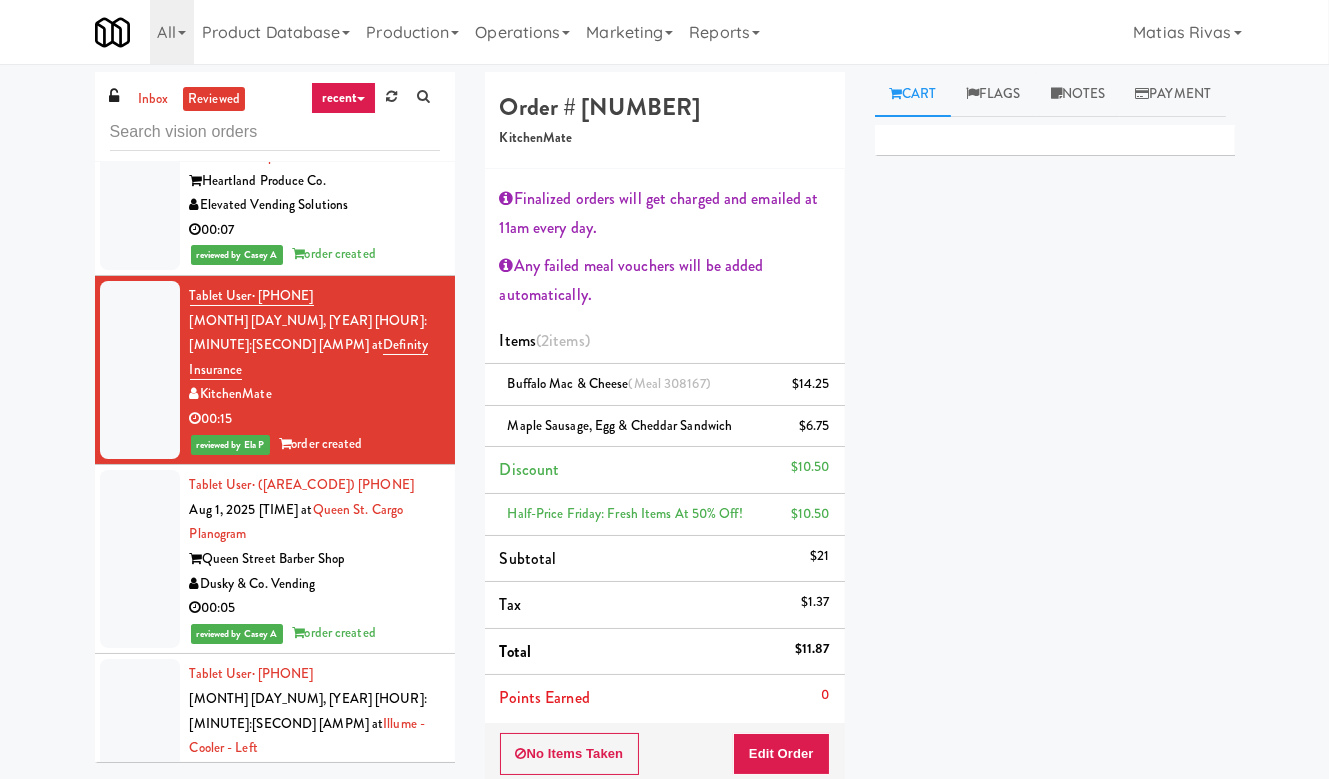 click on "Elevated Vending Solutions" at bounding box center (315, 205) 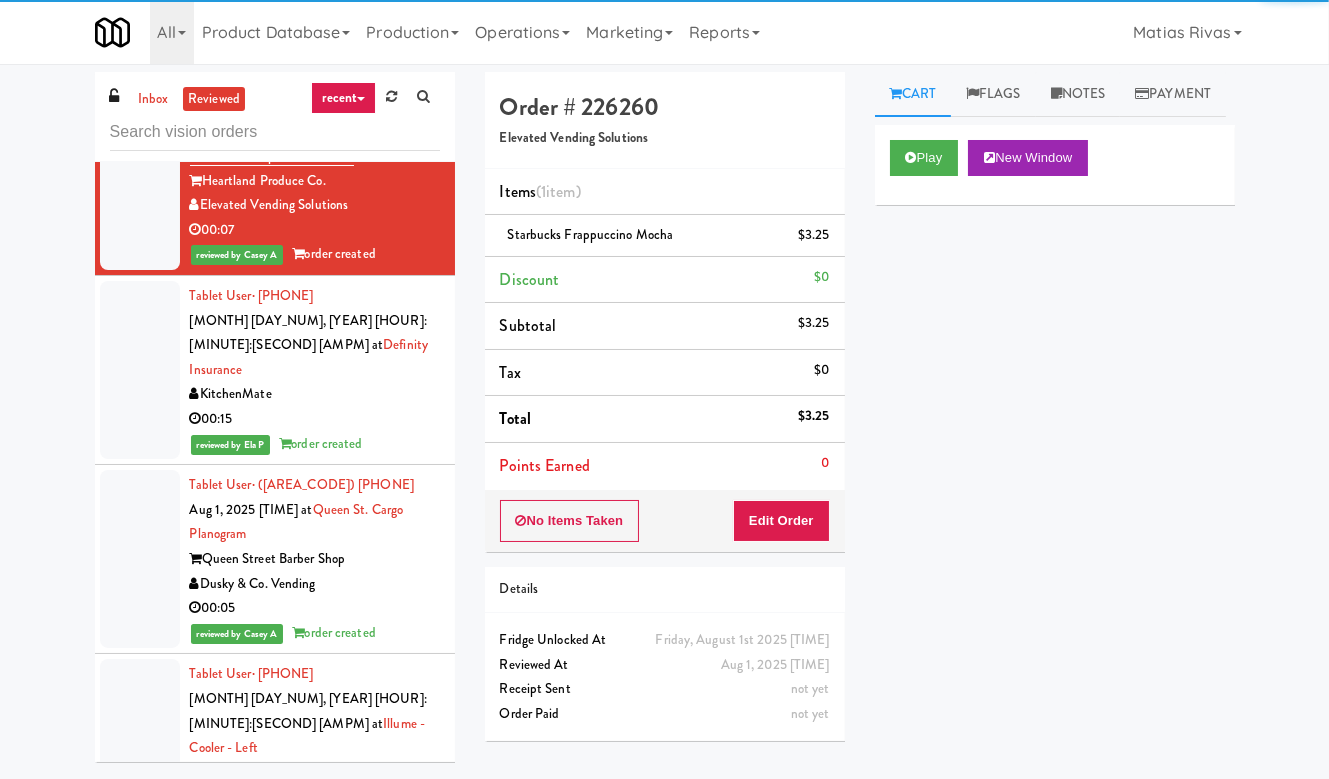 click on "KitchenMate" at bounding box center (315, 394) 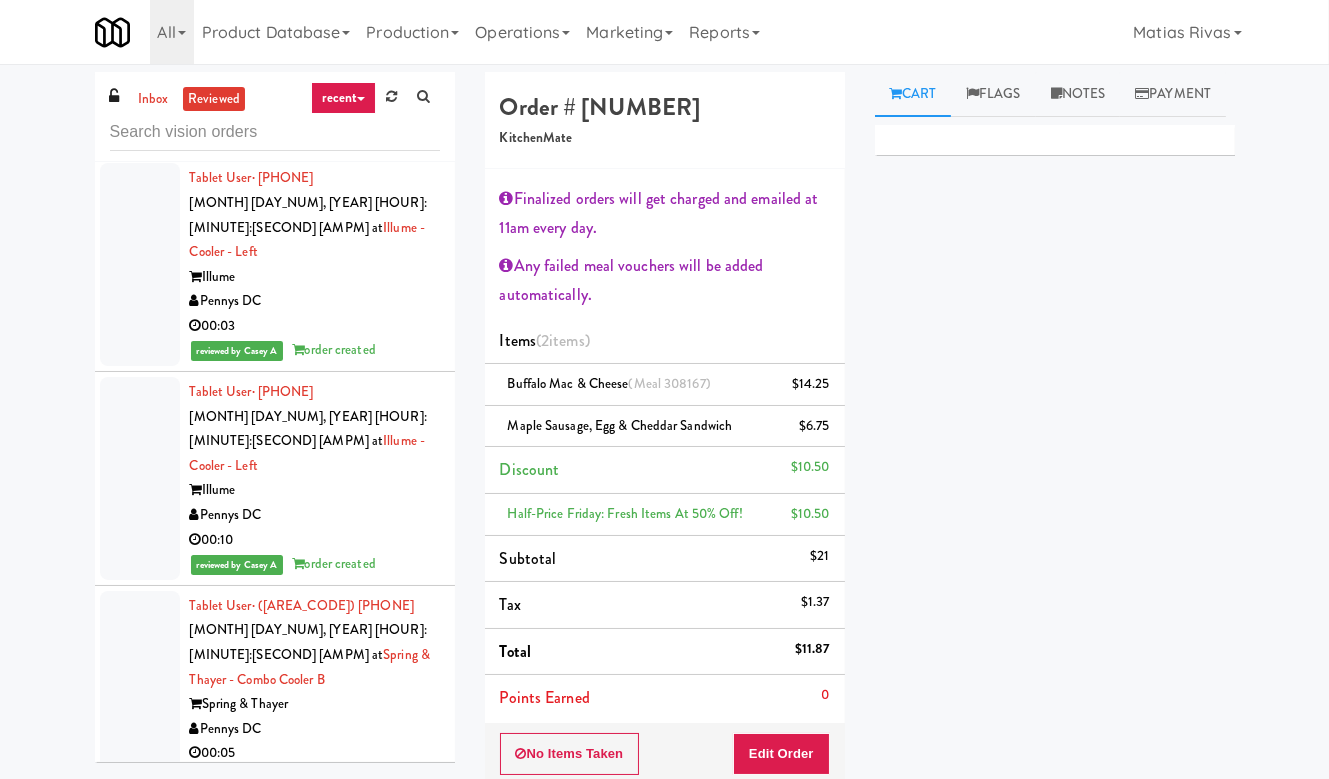 click on "reviewed by Casey A  order created" at bounding box center [315, 564] 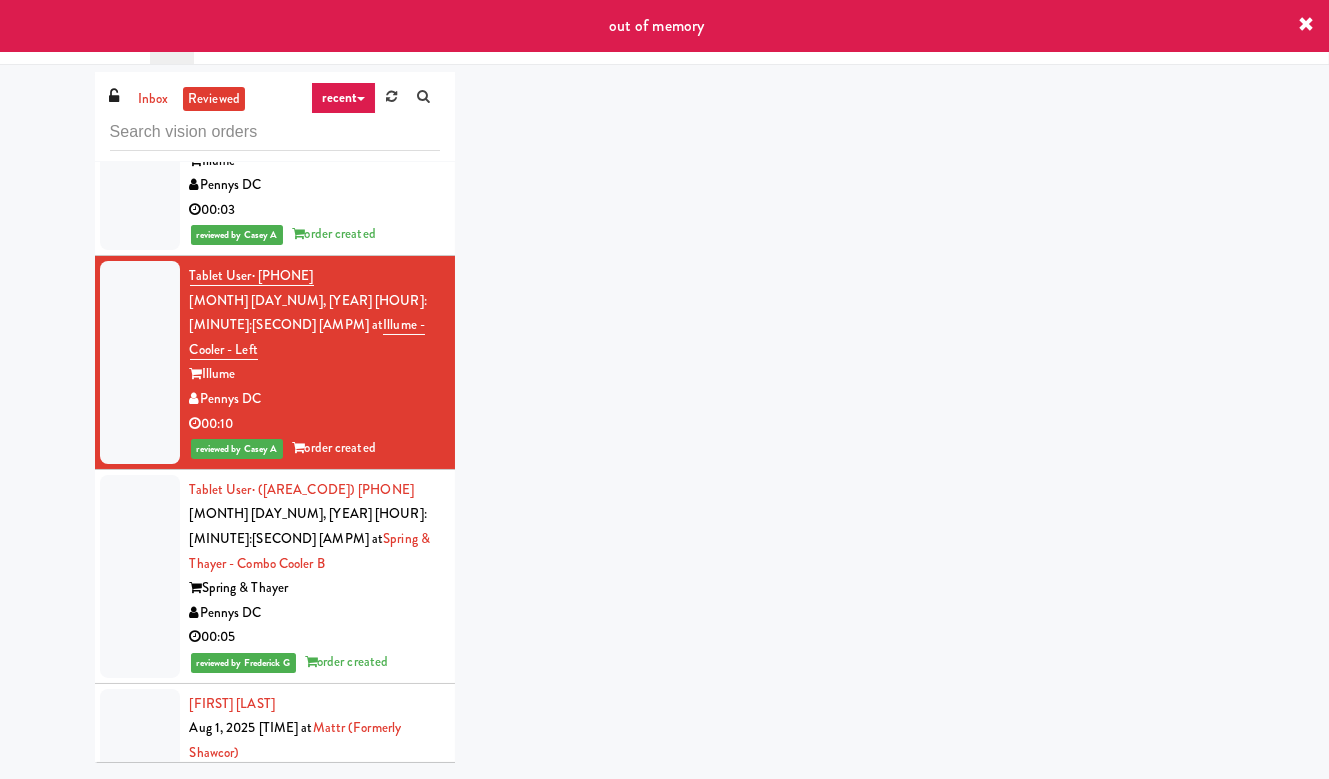 click on "Spring & Thayer" at bounding box center [315, 588] 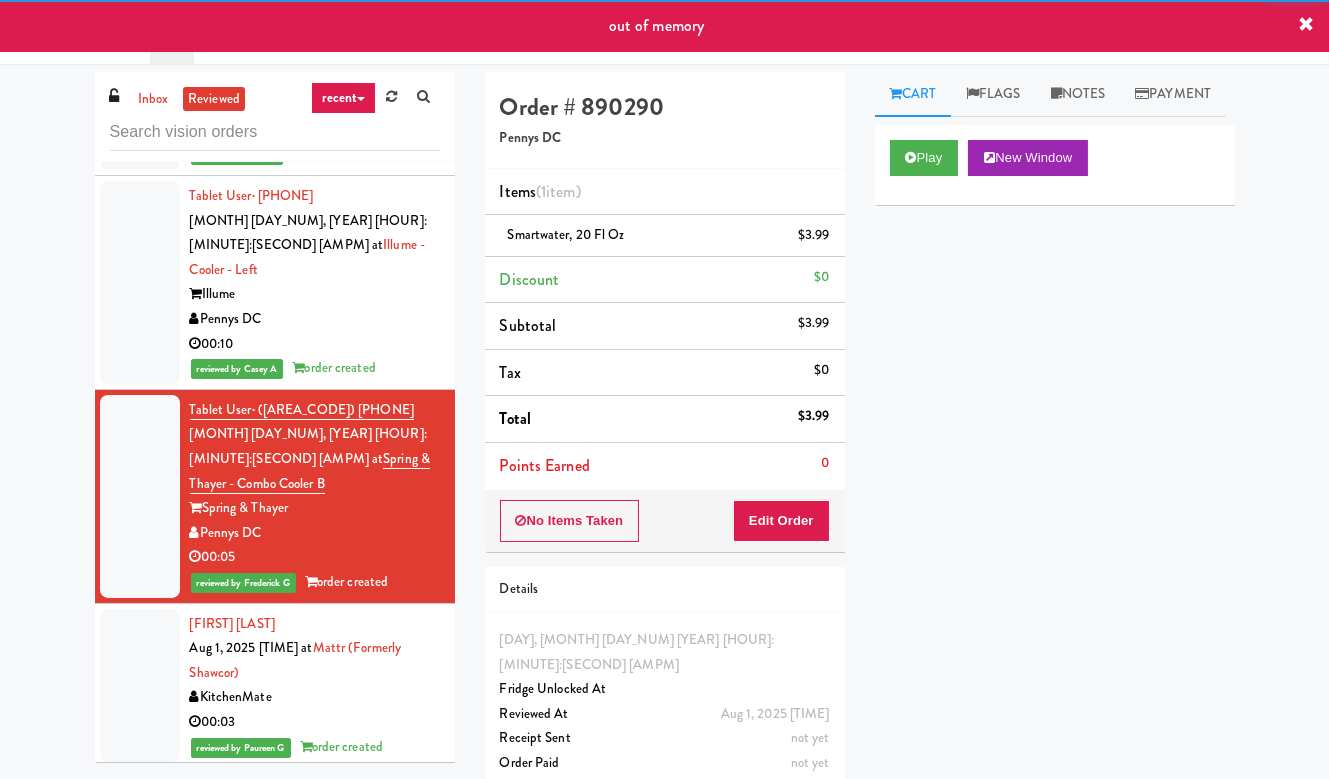 scroll, scrollTop: 1344, scrollLeft: 0, axis: vertical 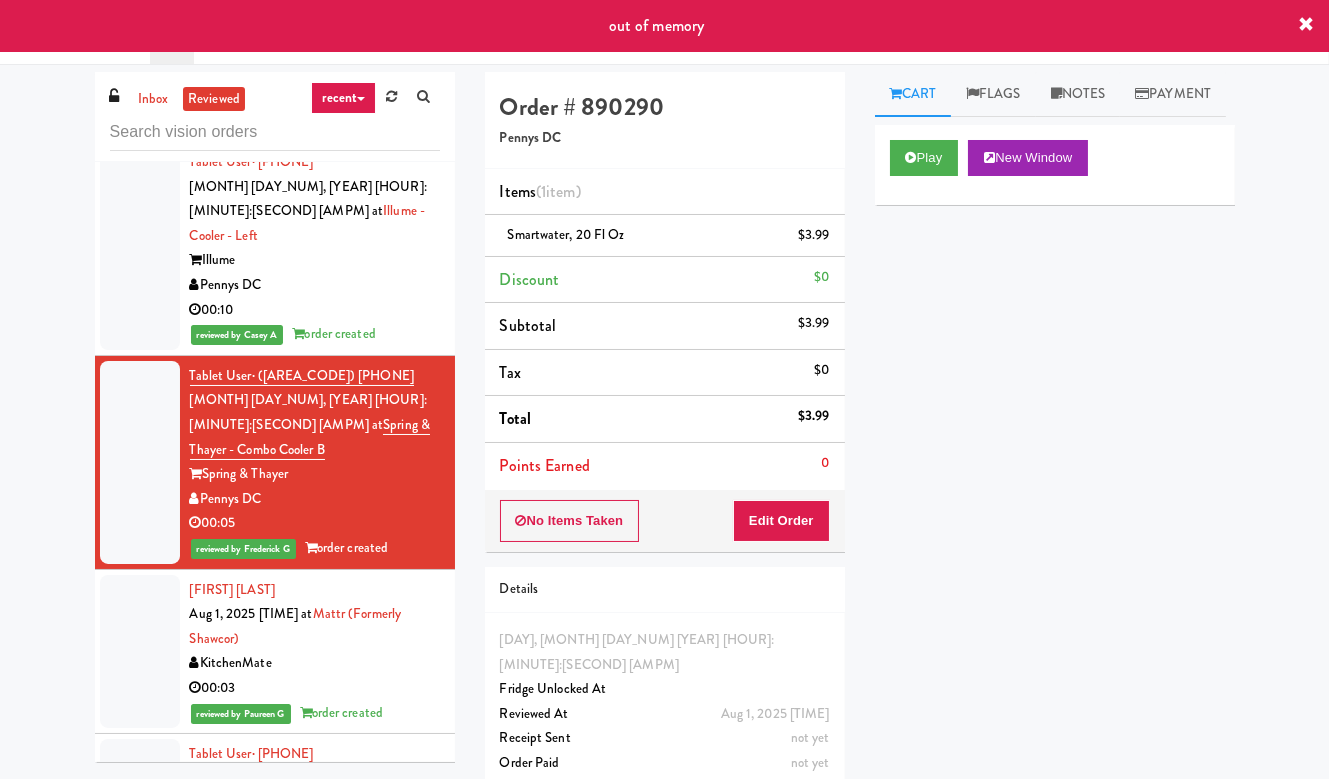 click on "KitchenMate" at bounding box center [315, 663] 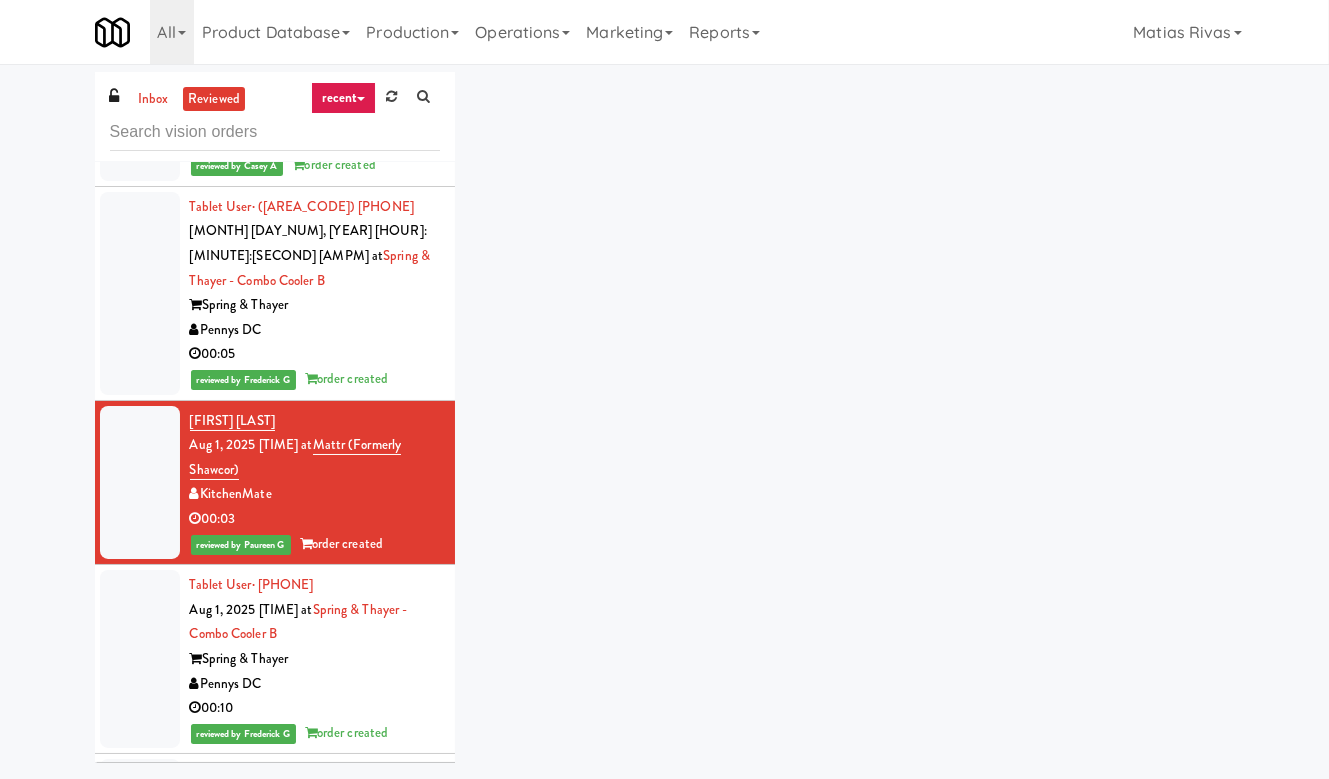 click on "Spring & Thayer" at bounding box center [315, 659] 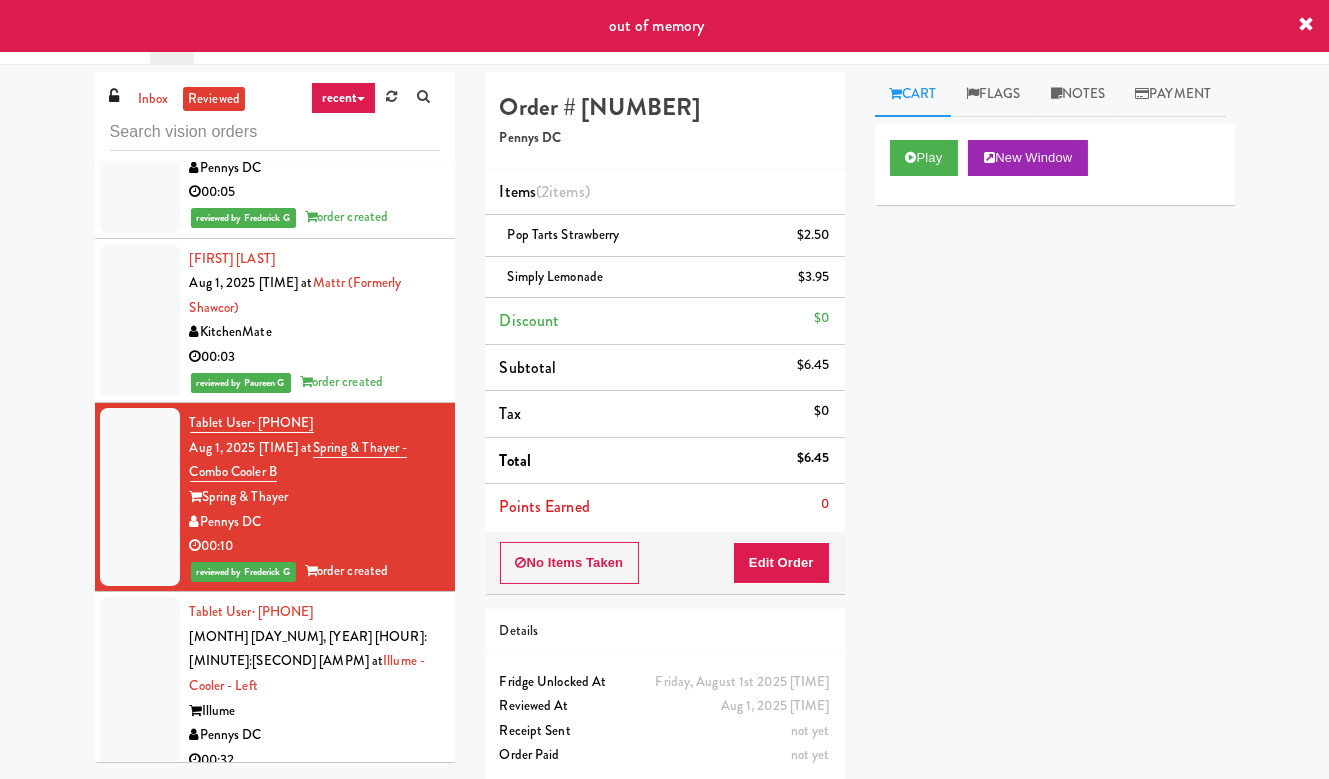 click on "Tablet User  · (352) 460-6025 Aug 1, 2025 9:46:45 AM at  Illume - Cooler - Left  Illume  Pennys DC  00:32 reviewed by Casey A  order created" at bounding box center (315, 698) 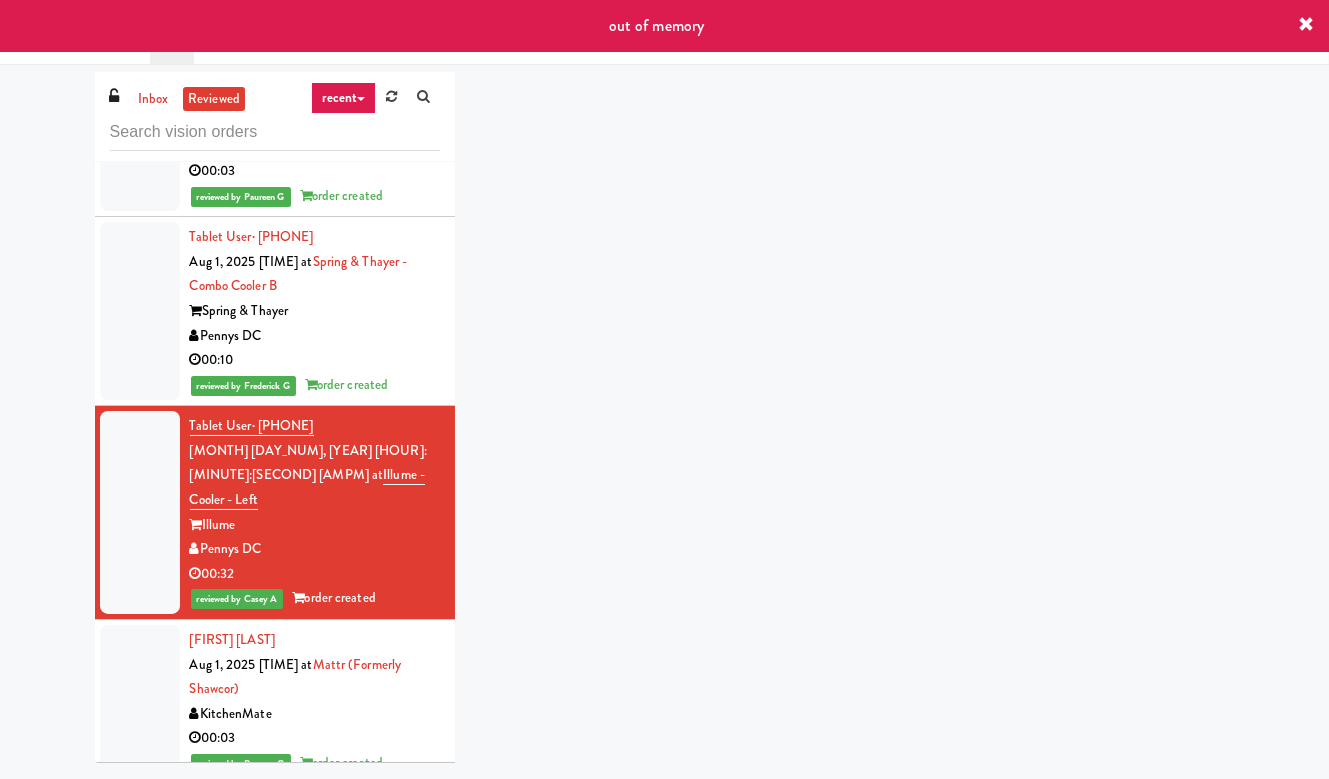 click on "Rasheda Francis Aug 1, 2025 9:10:40 AM at  Mattr (formerly Shawcor)  KitchenMate  00:03 reviewed by Paureen G  order created" at bounding box center (315, 702) 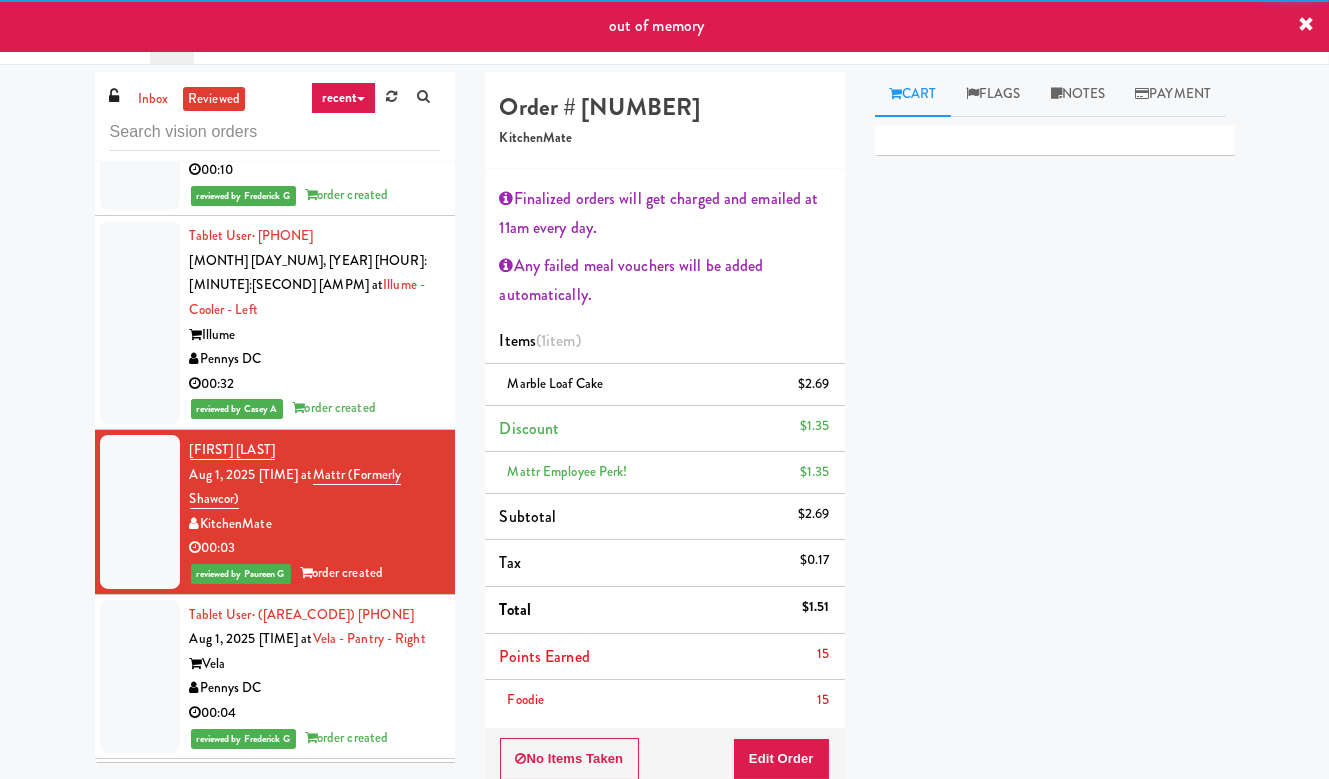 click on "Vela" at bounding box center (315, 664) 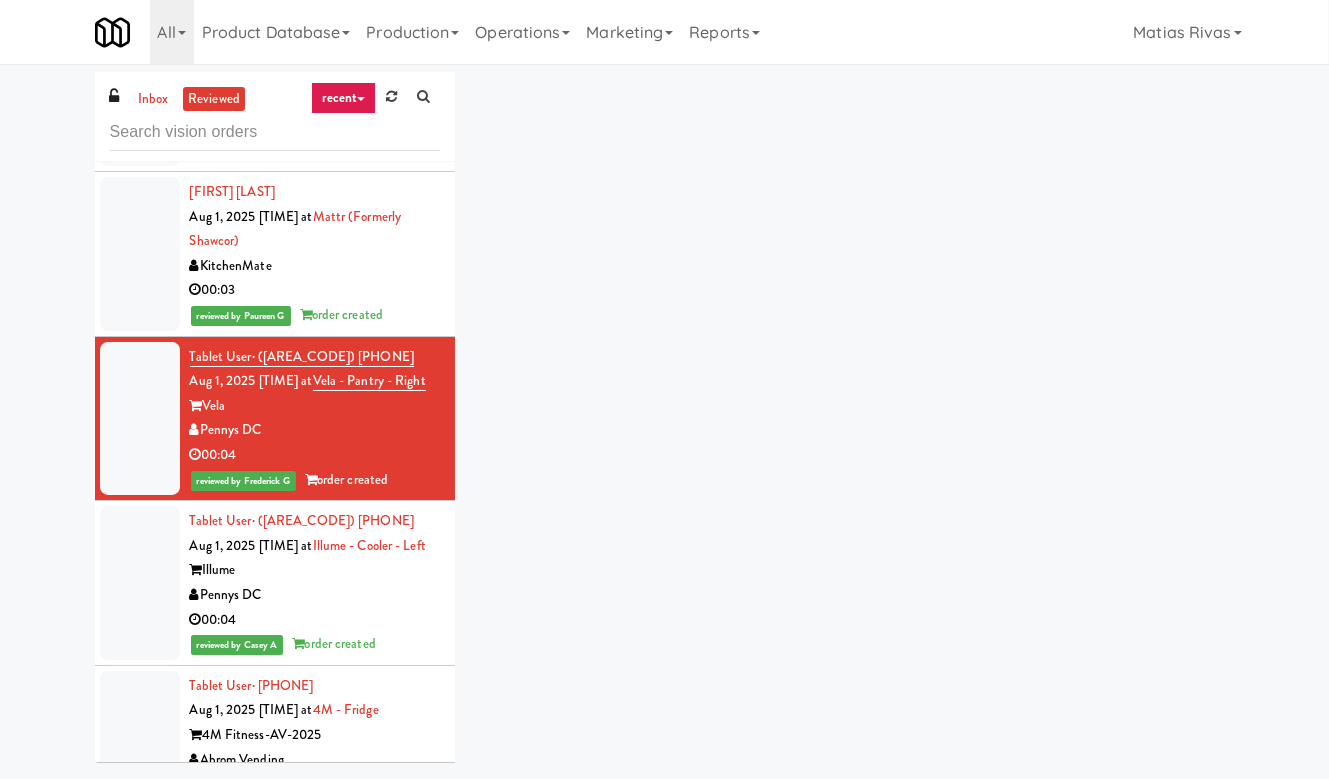 click on "00:04" at bounding box center (315, 620) 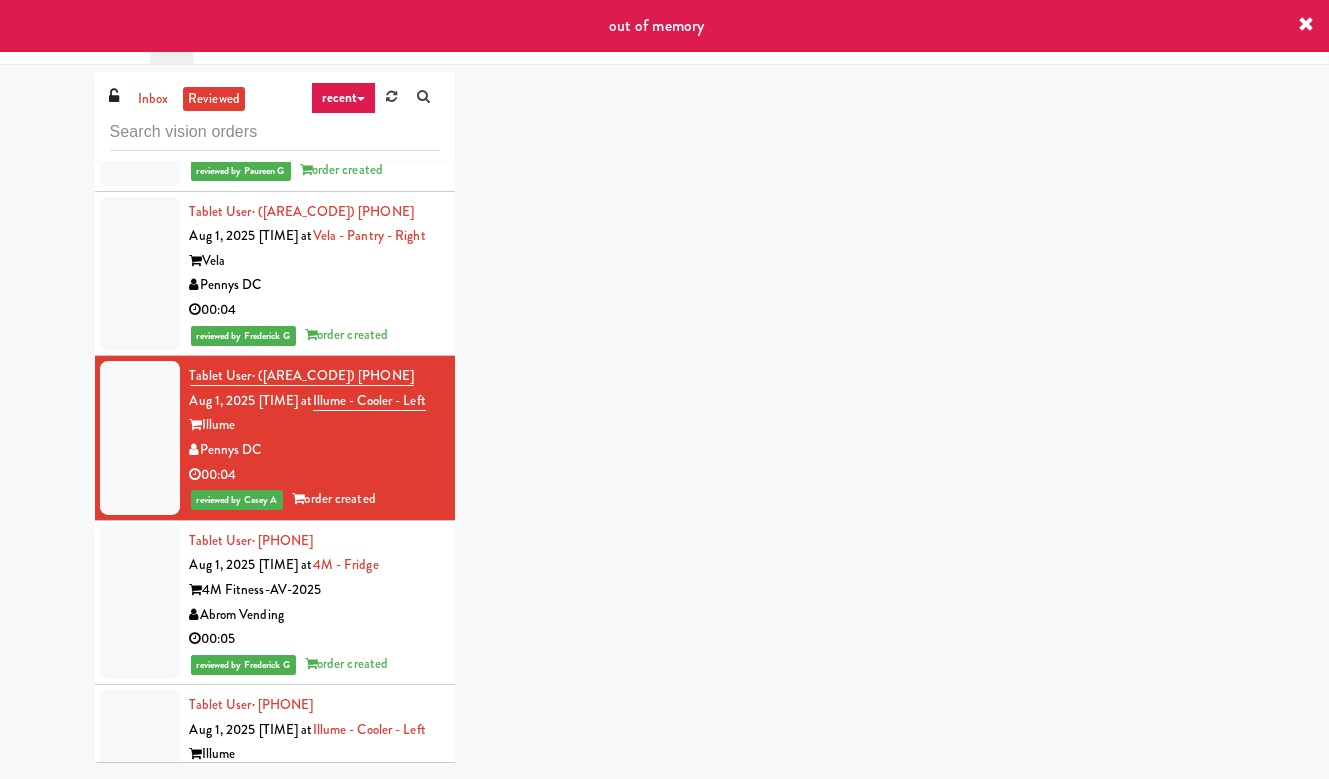 click on "00:05" at bounding box center (315, 639) 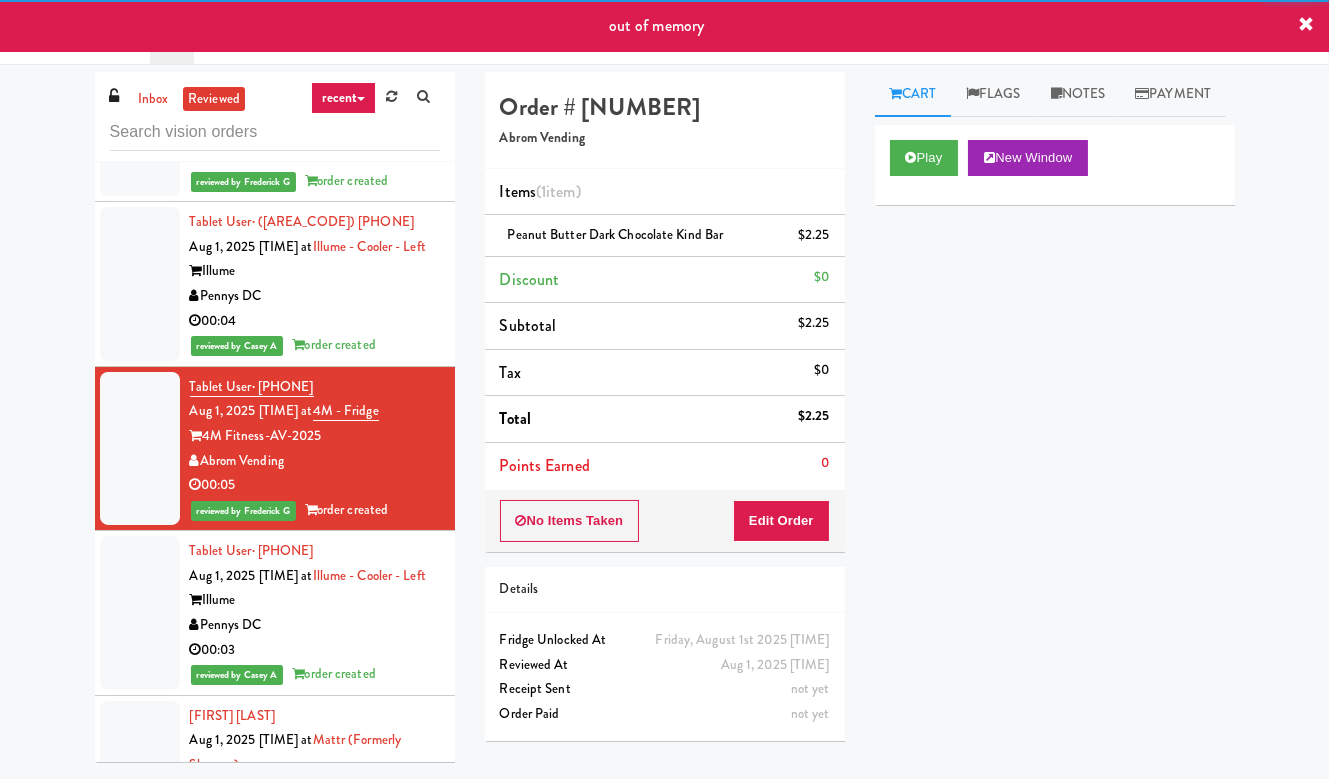 click on "Illume" at bounding box center (315, 600) 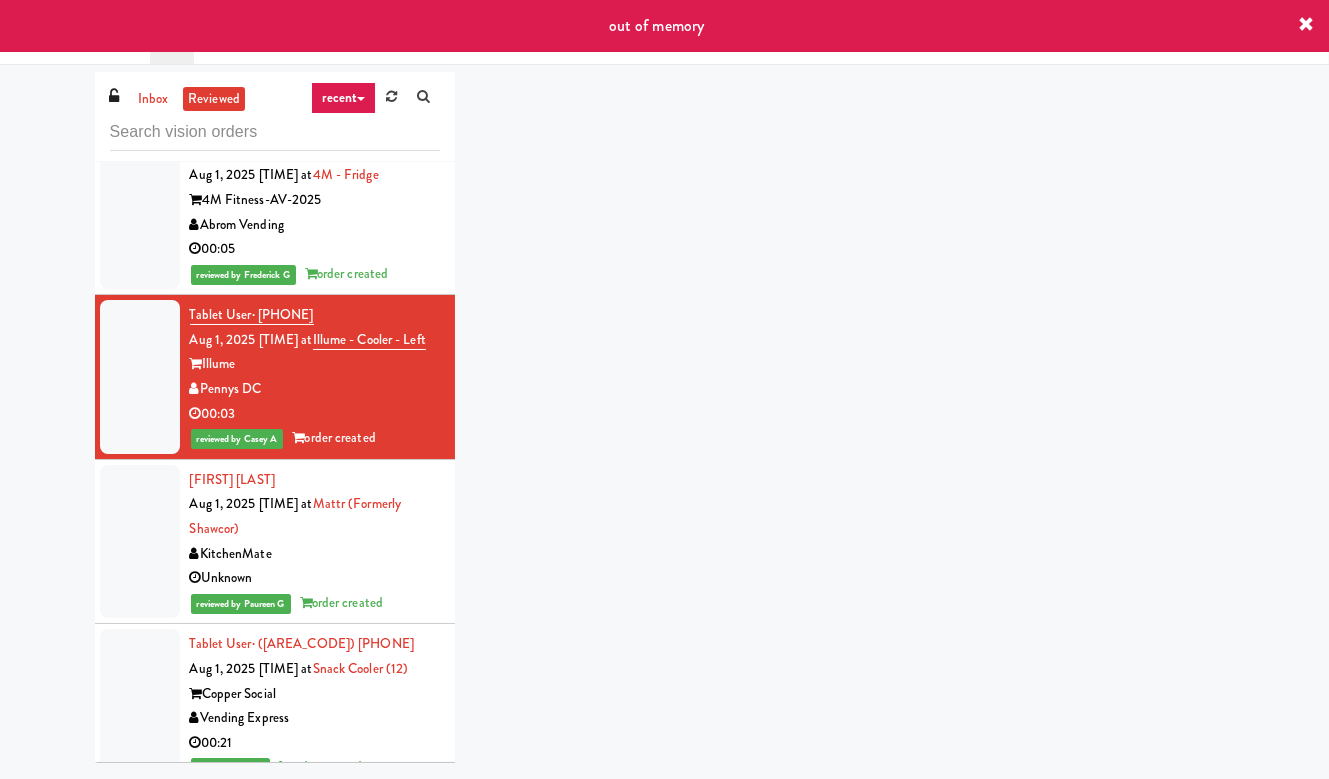 click on "reviewed by Paureen G  order created" at bounding box center (315, 603) 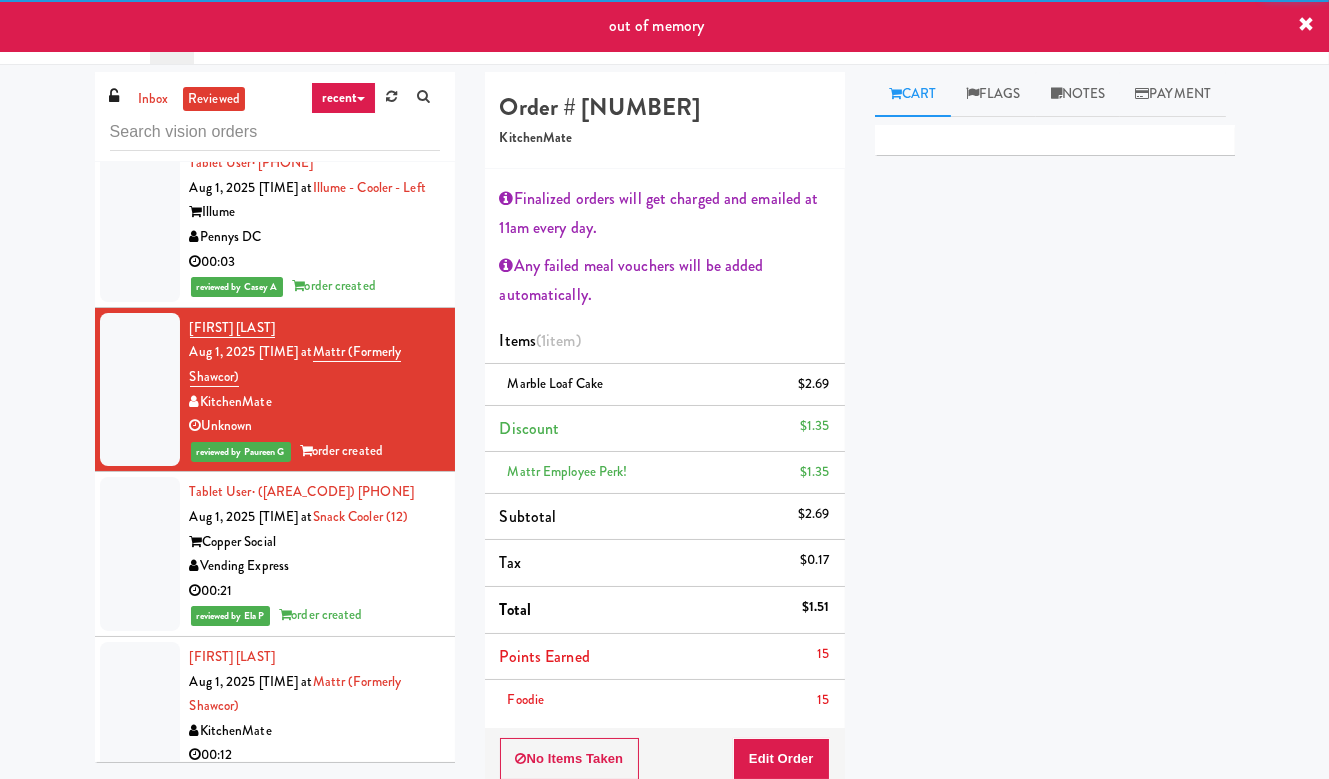 click on "reviewed by Ela P  order created" at bounding box center [315, 615] 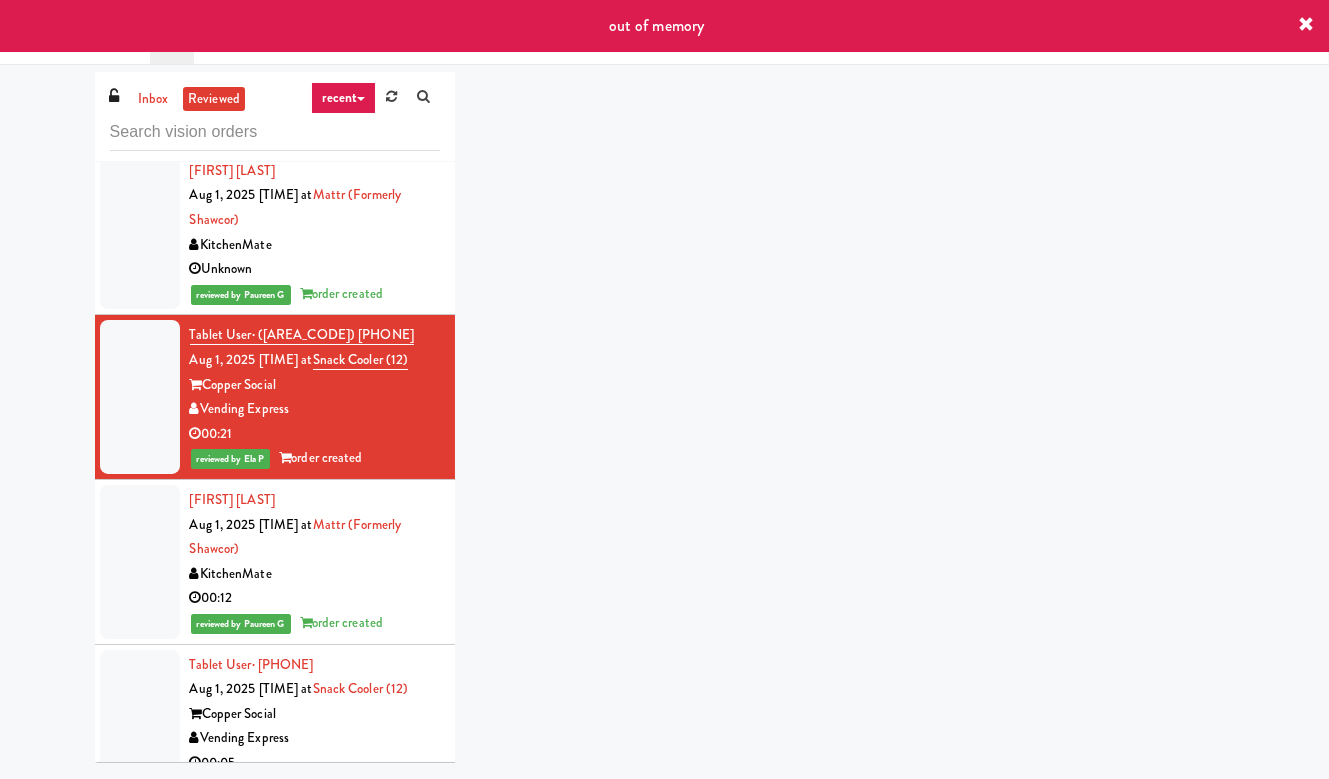click on "00:12" at bounding box center [315, 598] 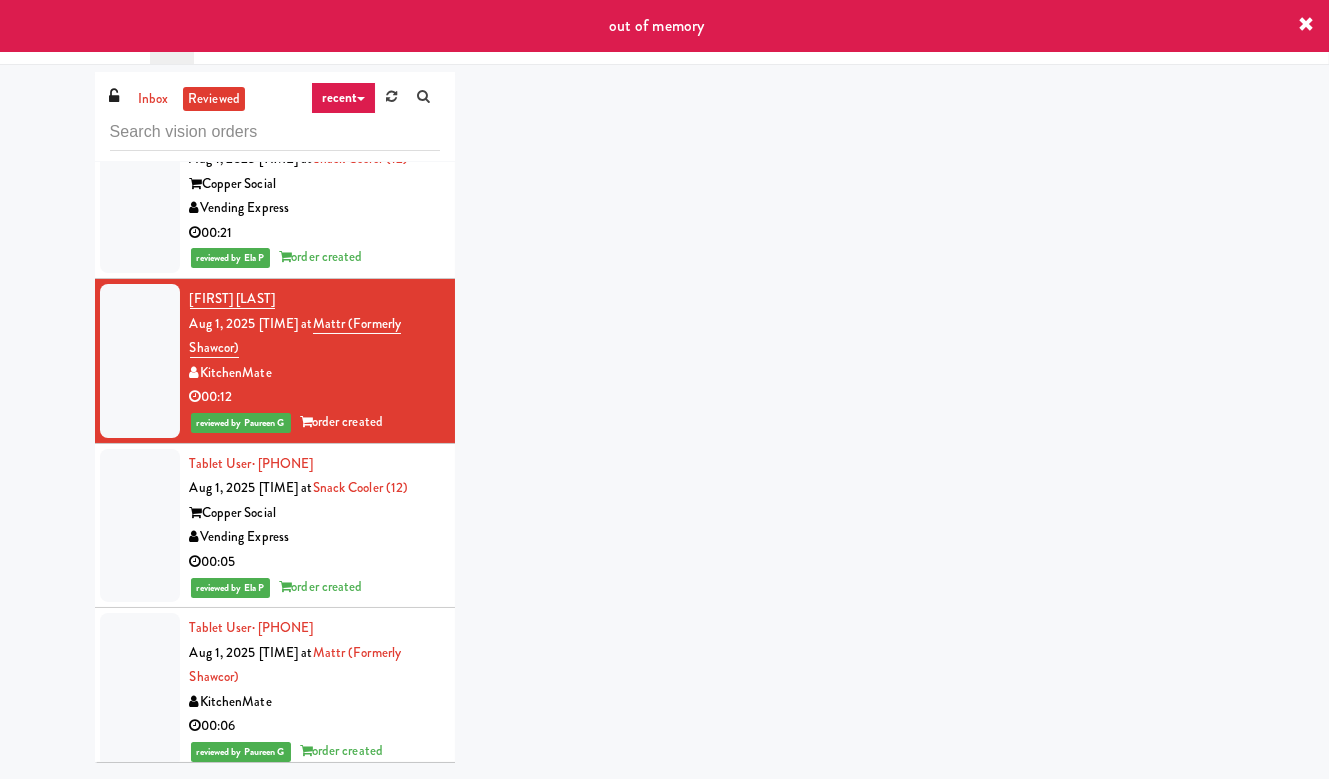 click on "Tablet User  · (470) 447-9755 Aug 1, 2025 9:35:55 AM at  Snack Cooler (12)  Copper Social   Vending Express  00:05 reviewed by Ela P  order created" at bounding box center (275, 526) 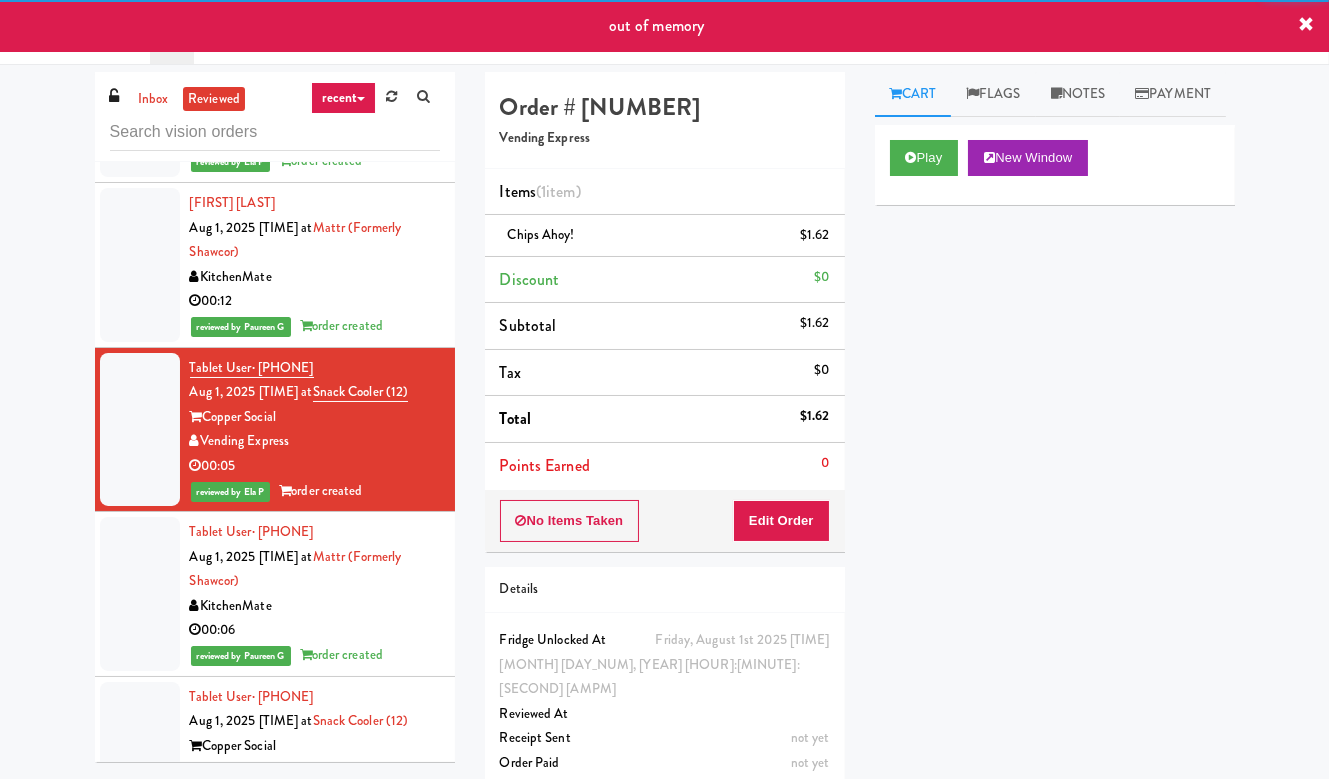click on "KitchenMate" at bounding box center (315, 606) 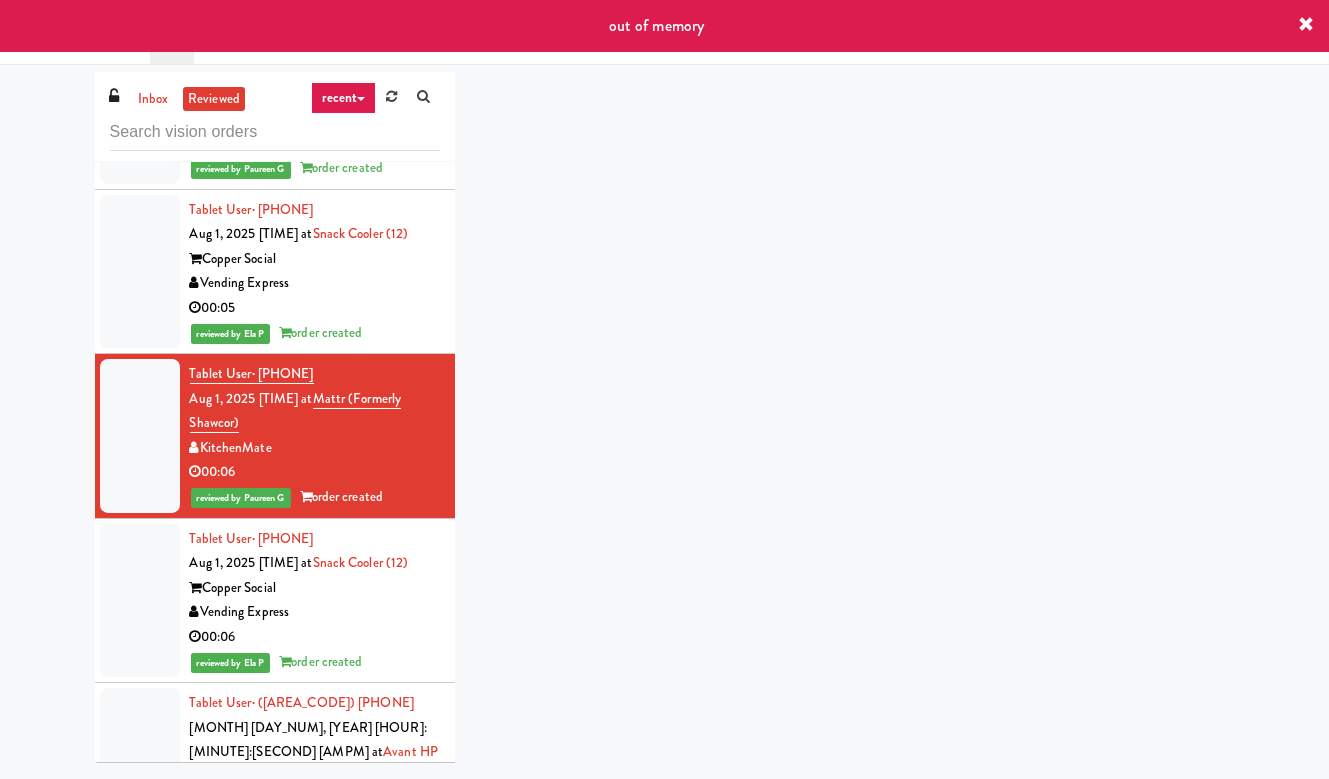 click on "Vending Express" at bounding box center [315, 612] 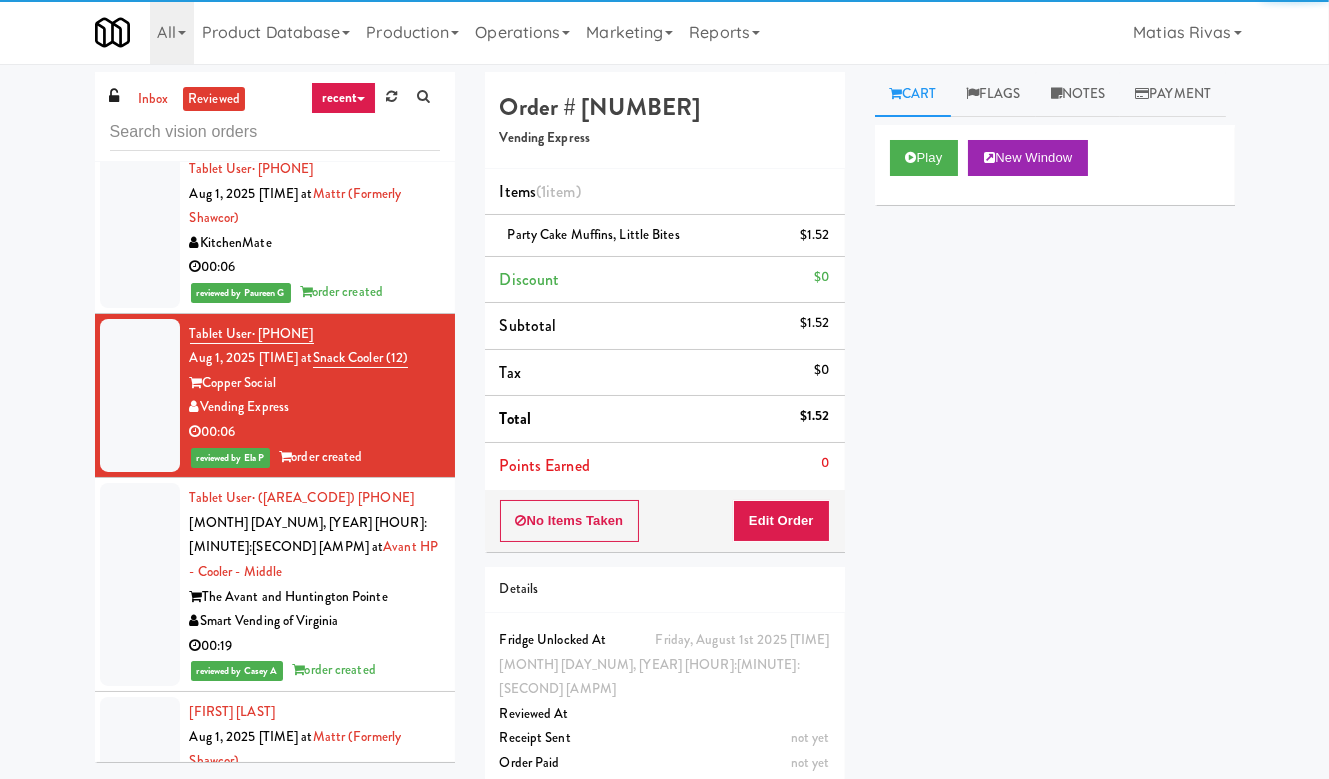 click on "Smart Vending of Virginia" at bounding box center (315, 621) 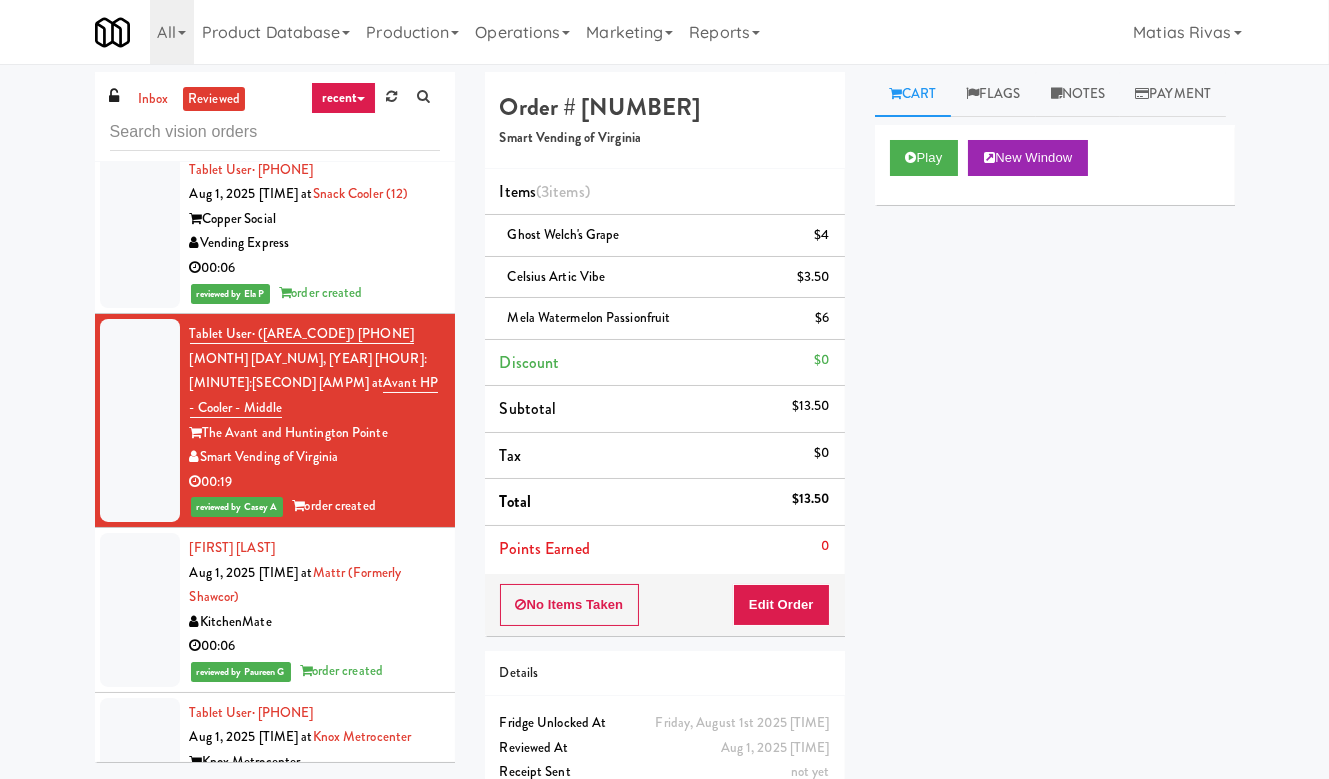 click on "KitchenMate" at bounding box center [315, 622] 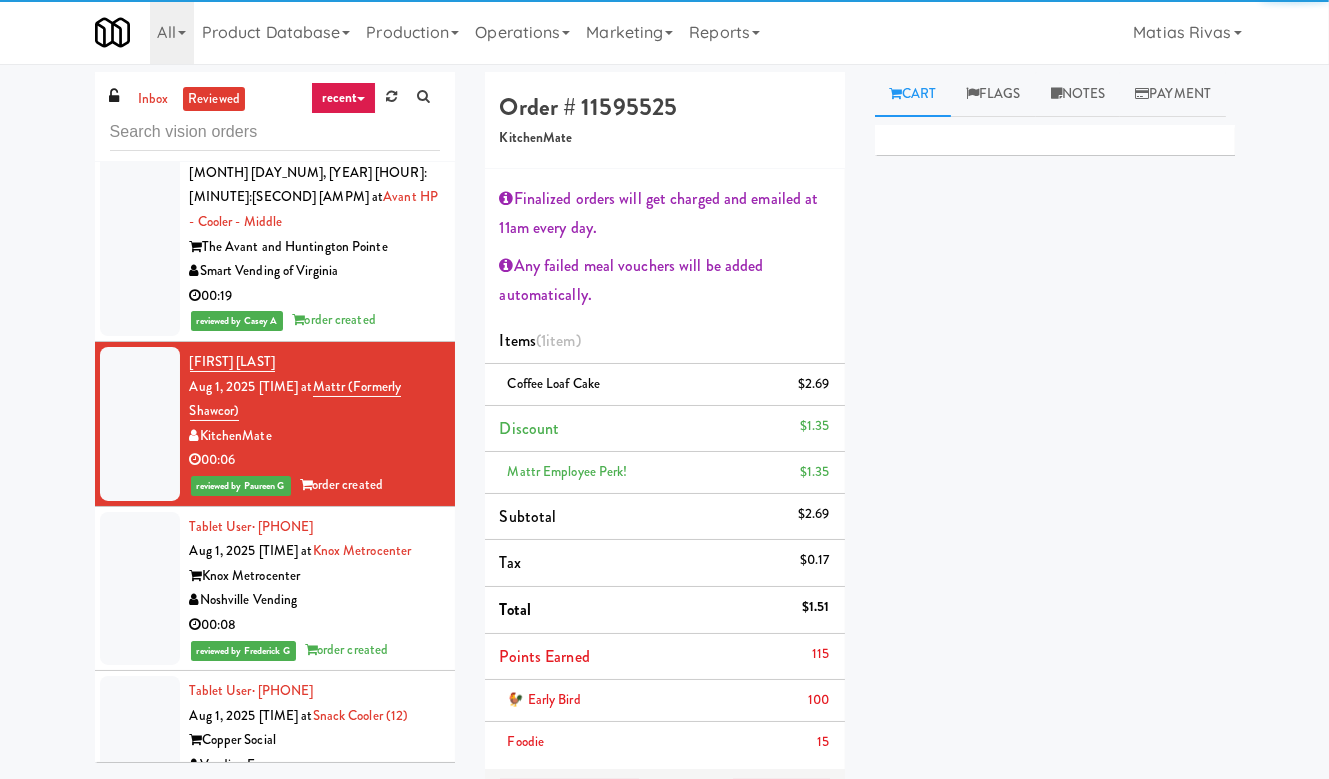 click on "00:08" at bounding box center (315, 625) 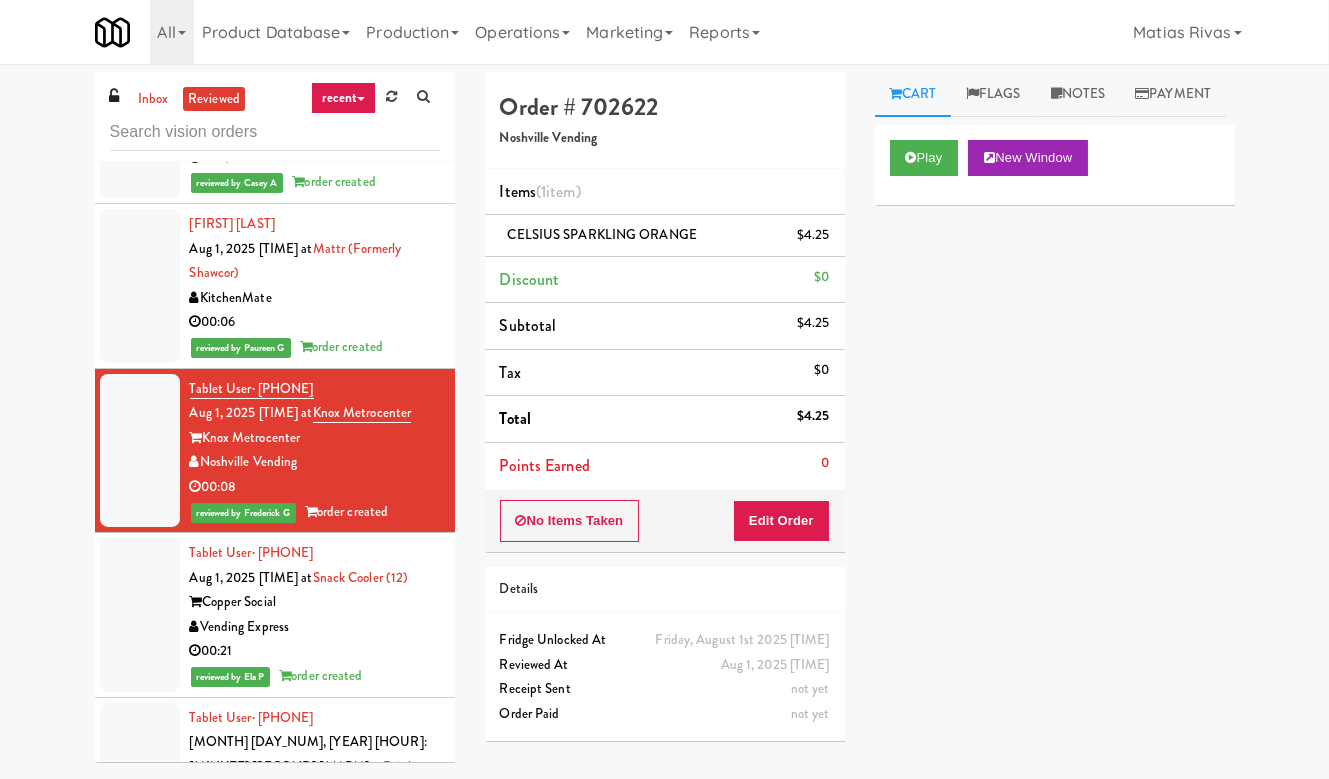 click on "Vending Express" at bounding box center [315, 627] 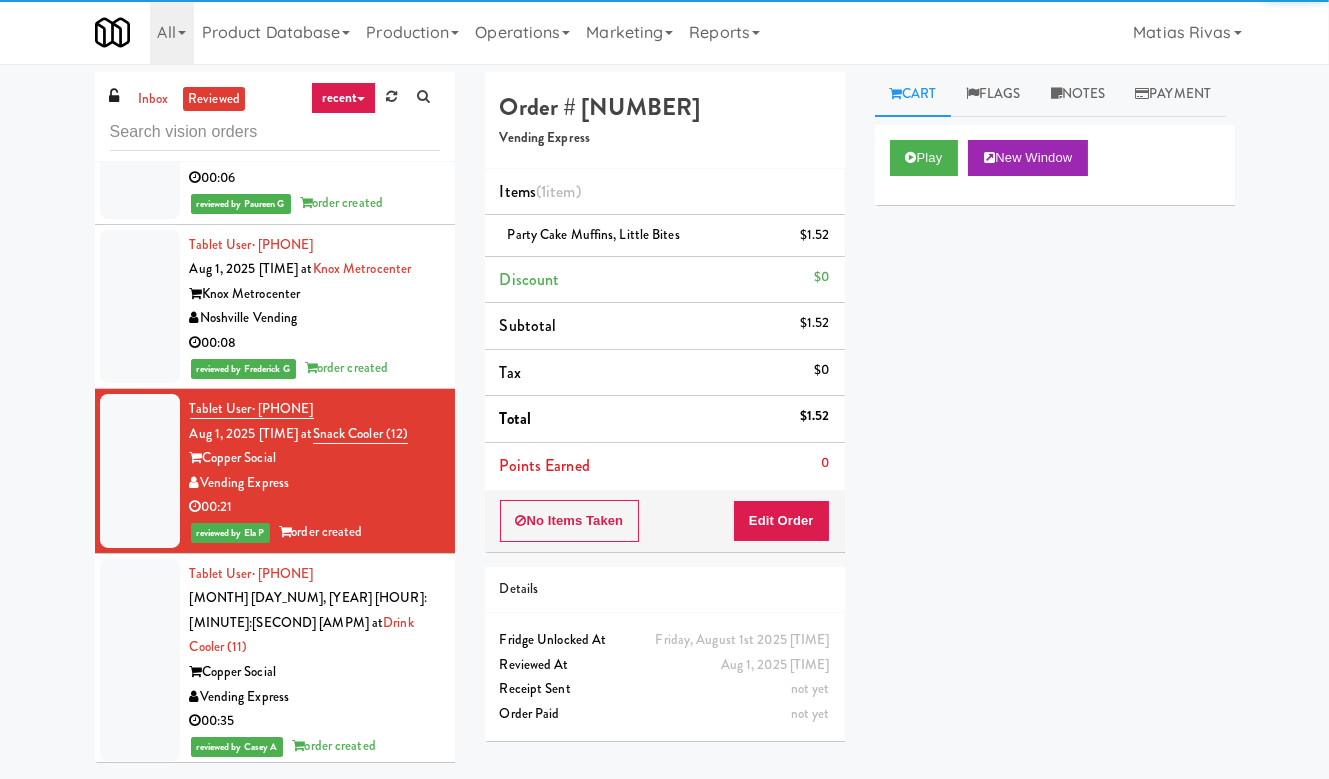 click on "Copper Social" at bounding box center [315, 672] 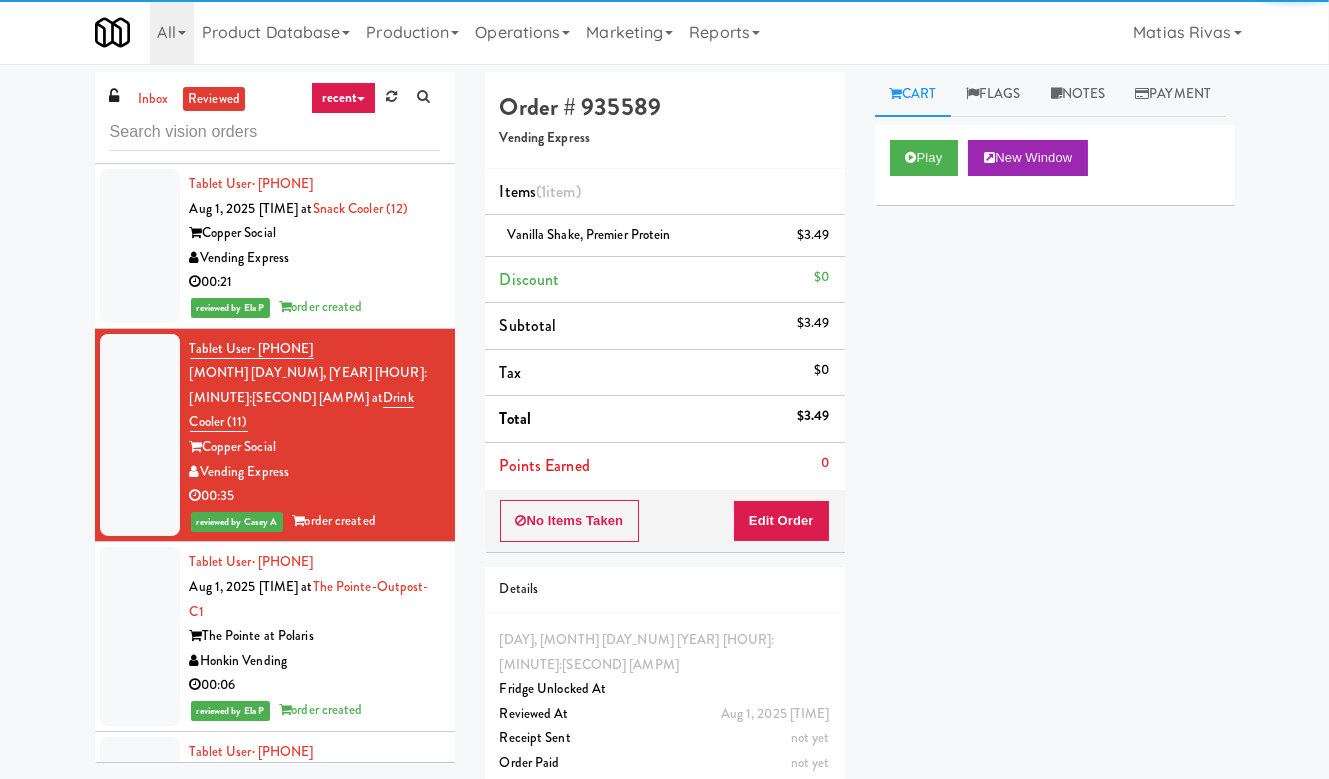 click on "00:06" at bounding box center [315, 685] 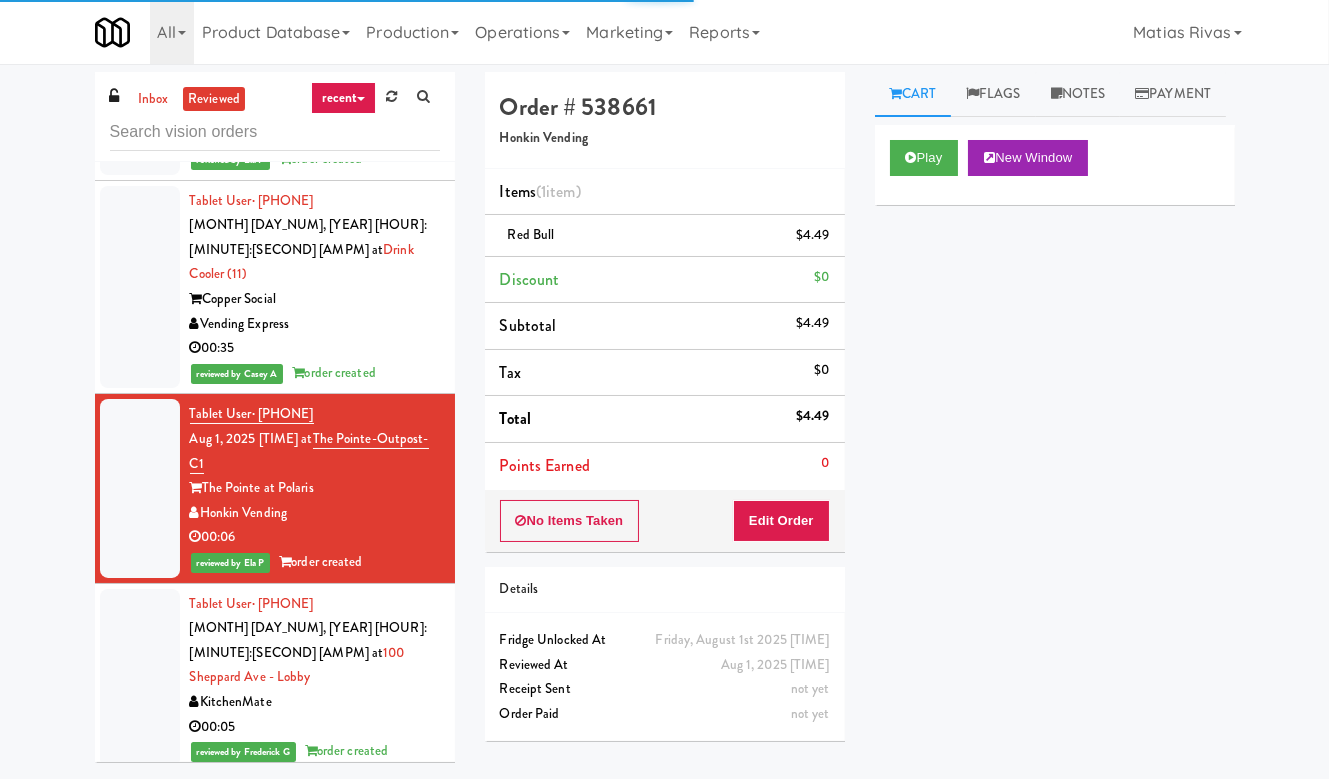 click on "KitchenMate" at bounding box center (315, 702) 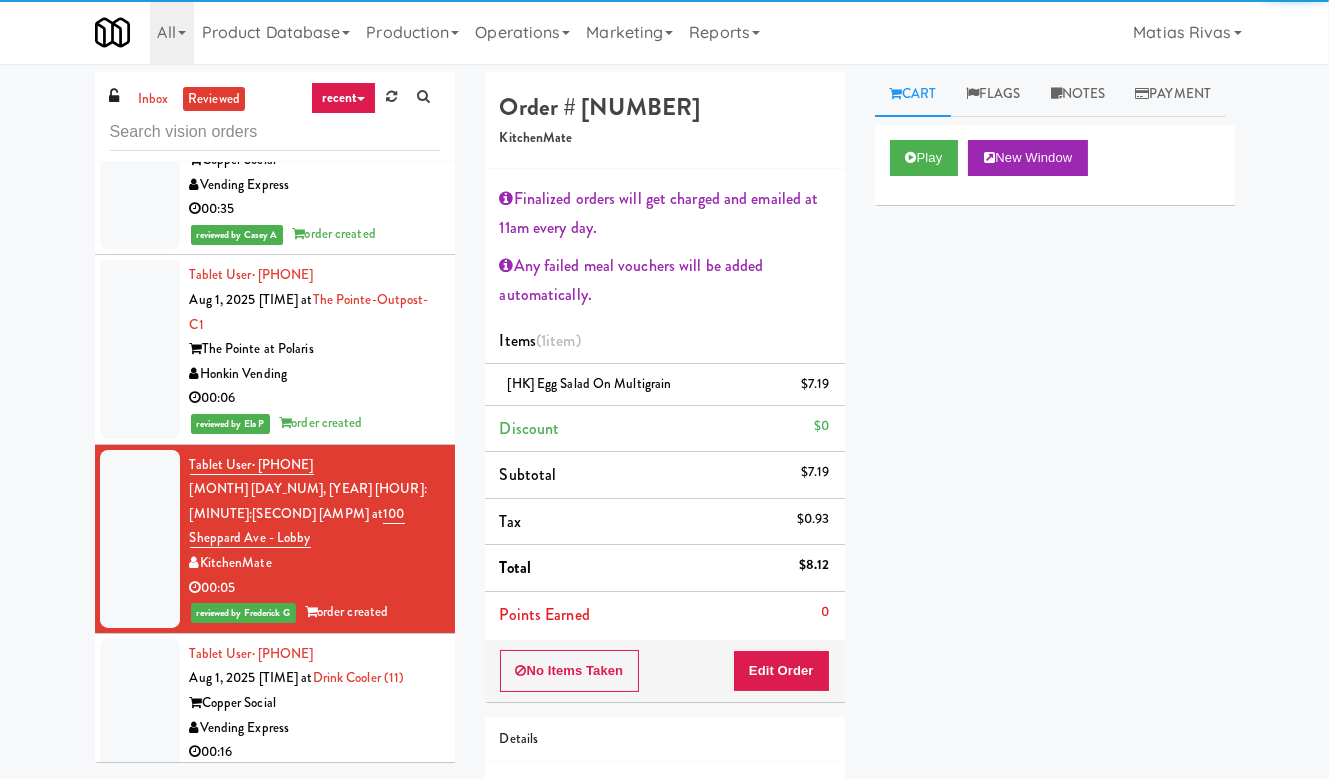 click on "Copper Social" at bounding box center [315, 703] 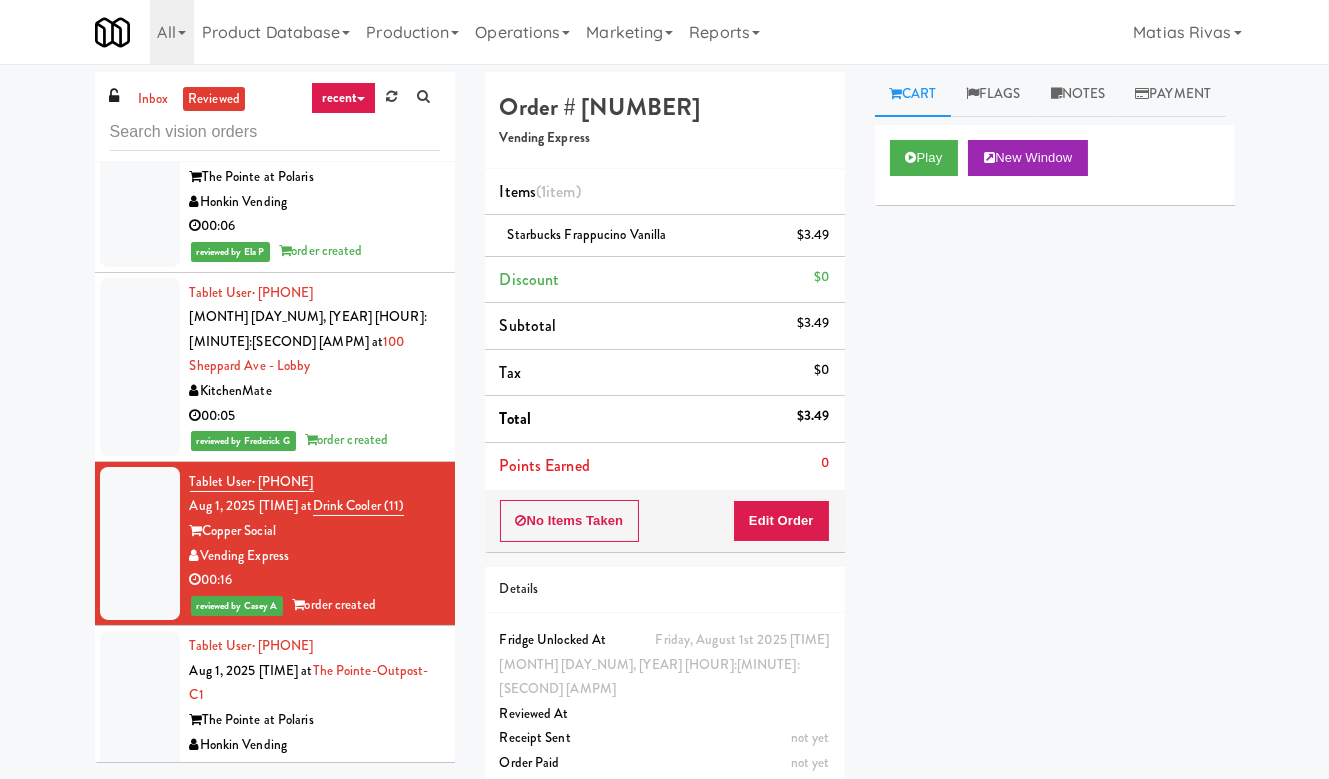 click on "Tablet User  · (304) 966-2004 Aug 1, 2025 7:56:50 AM at  The Pointe-Outpost-C1  The Pointe at Polaris  Honkin Vending  00:08 reviewed by Ela P  order created" at bounding box center [315, 720] 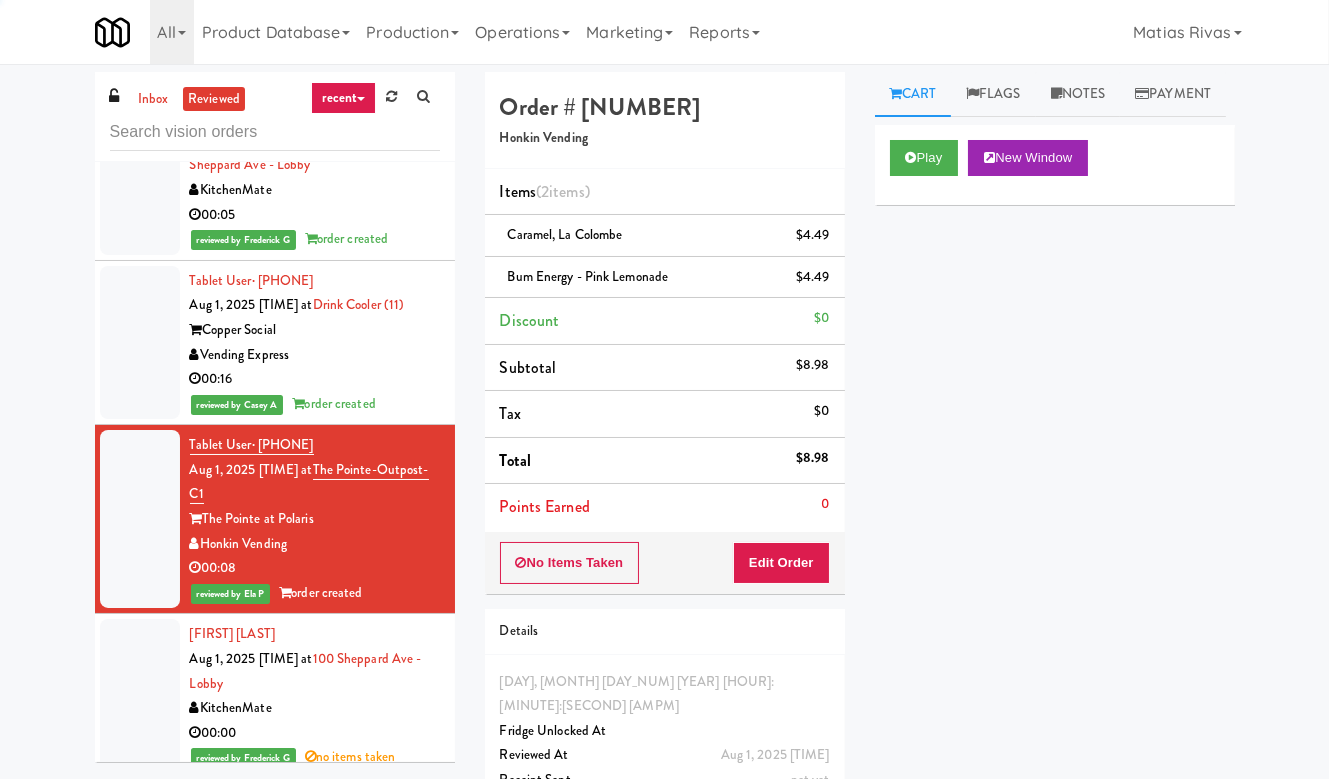 click on "KitchenMate" at bounding box center [315, 708] 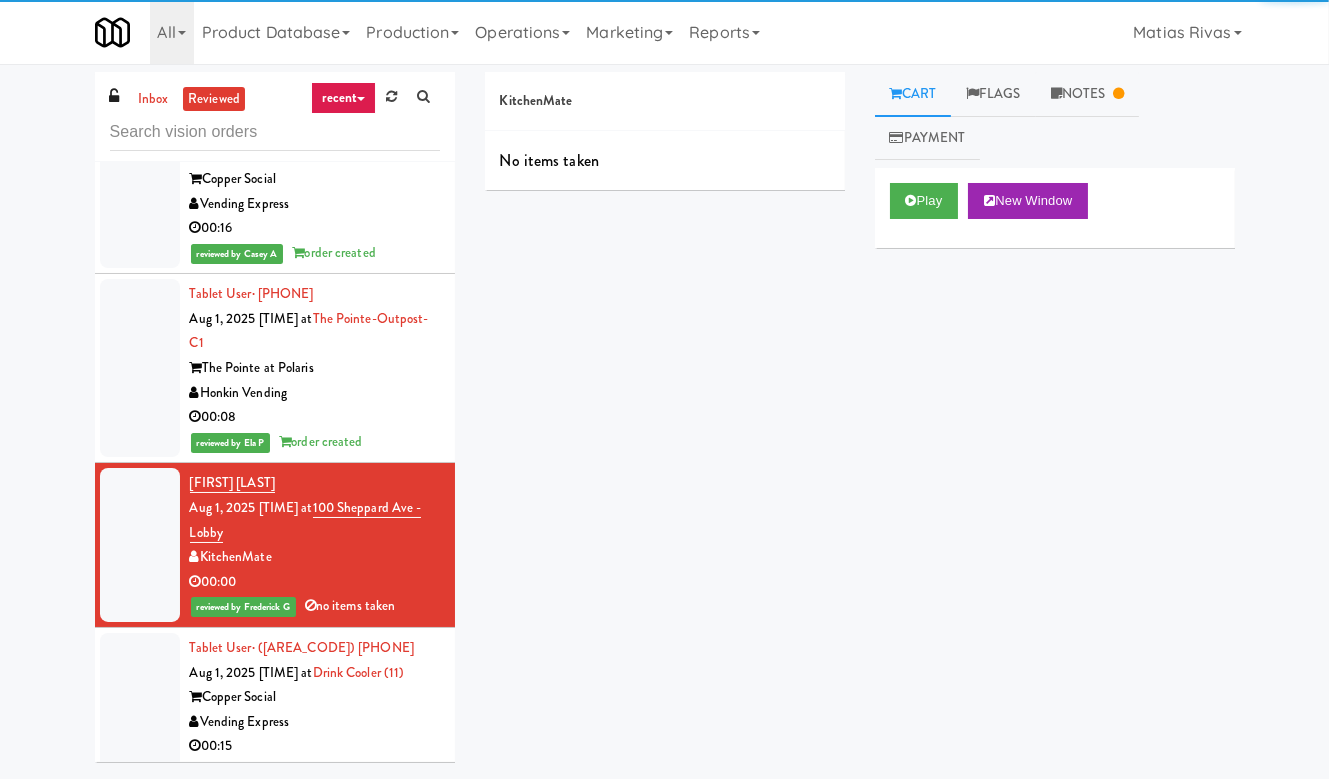 click on "Copper Social" at bounding box center [315, 697] 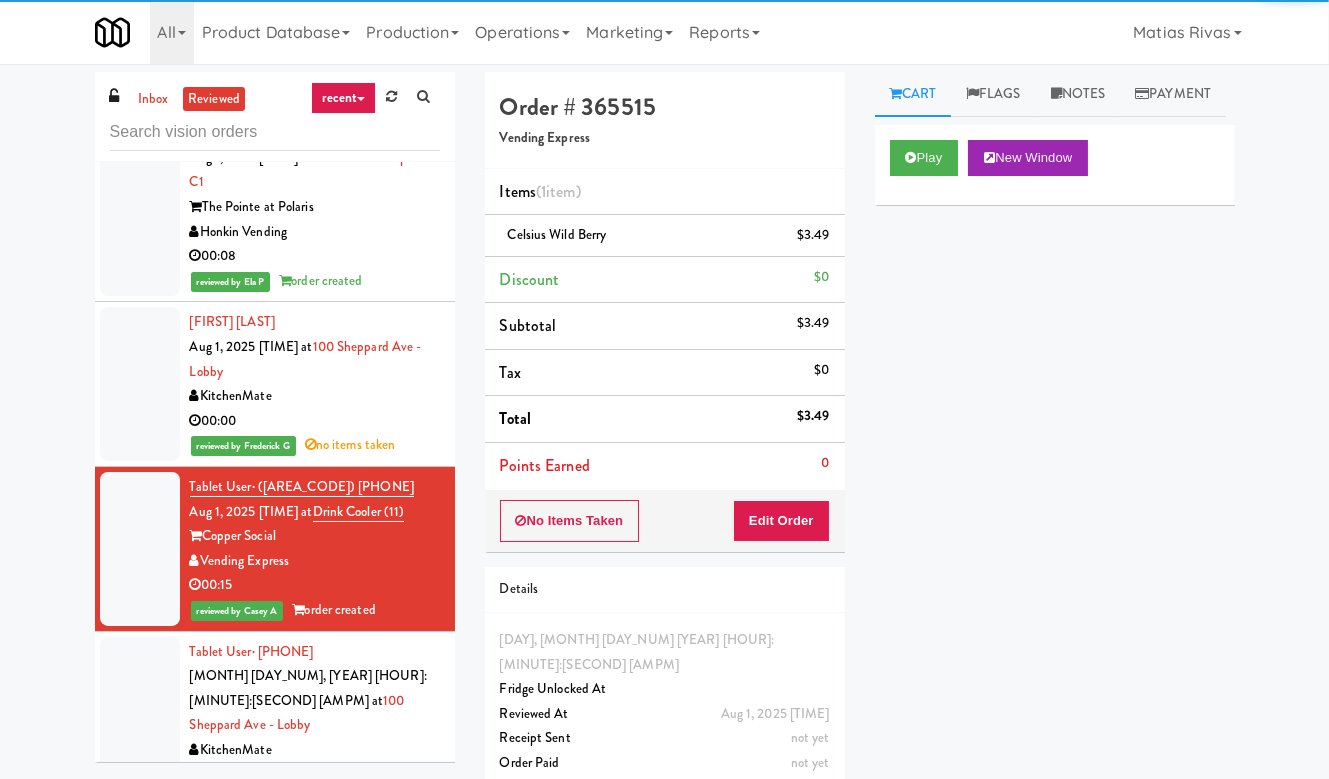 click on "Tablet User  · (236) 880-2554 Aug 1, 2025 8:01:22 AM at  100 Sheppard Ave - Lobby  KitchenMate  00:05 reviewed by Frederick G  order created" at bounding box center (315, 726) 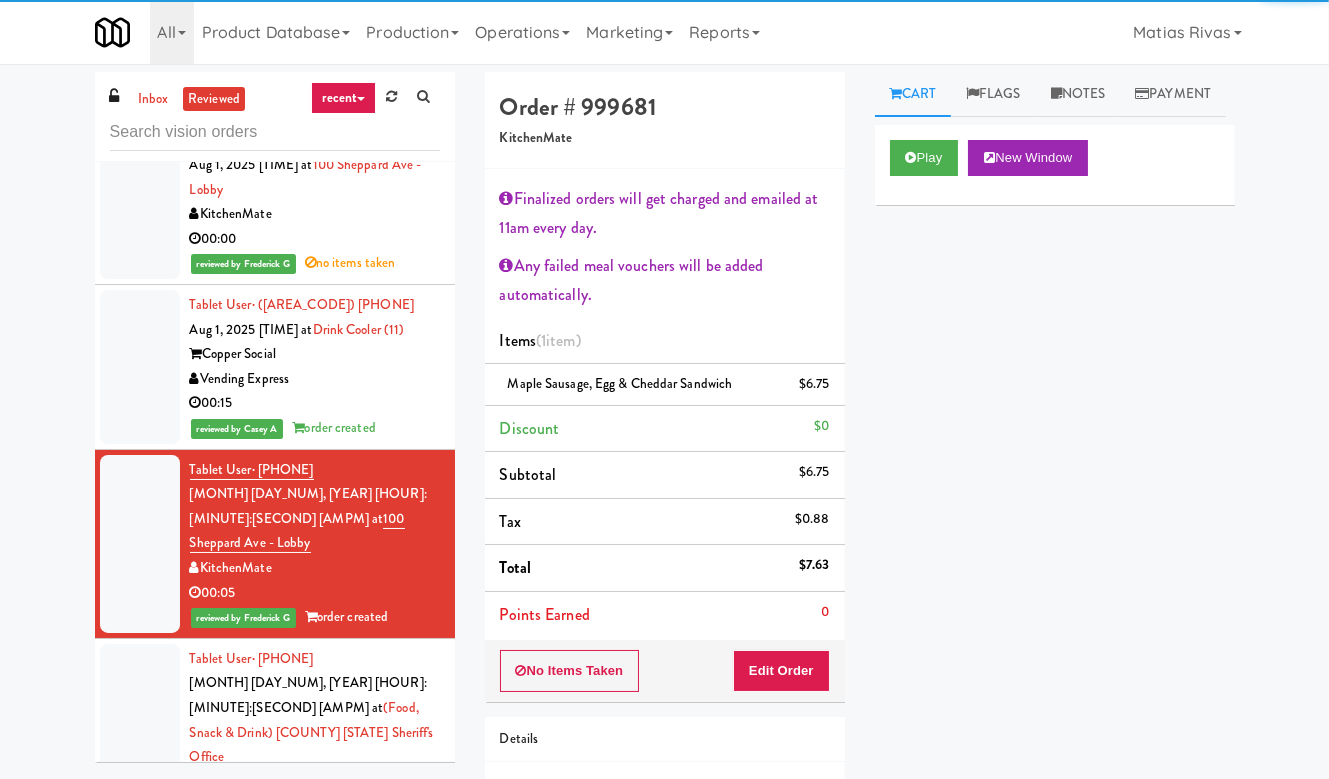 click on "(Food, Snack & Drink) Passaic County Sheriff's Office" at bounding box center (315, 794) 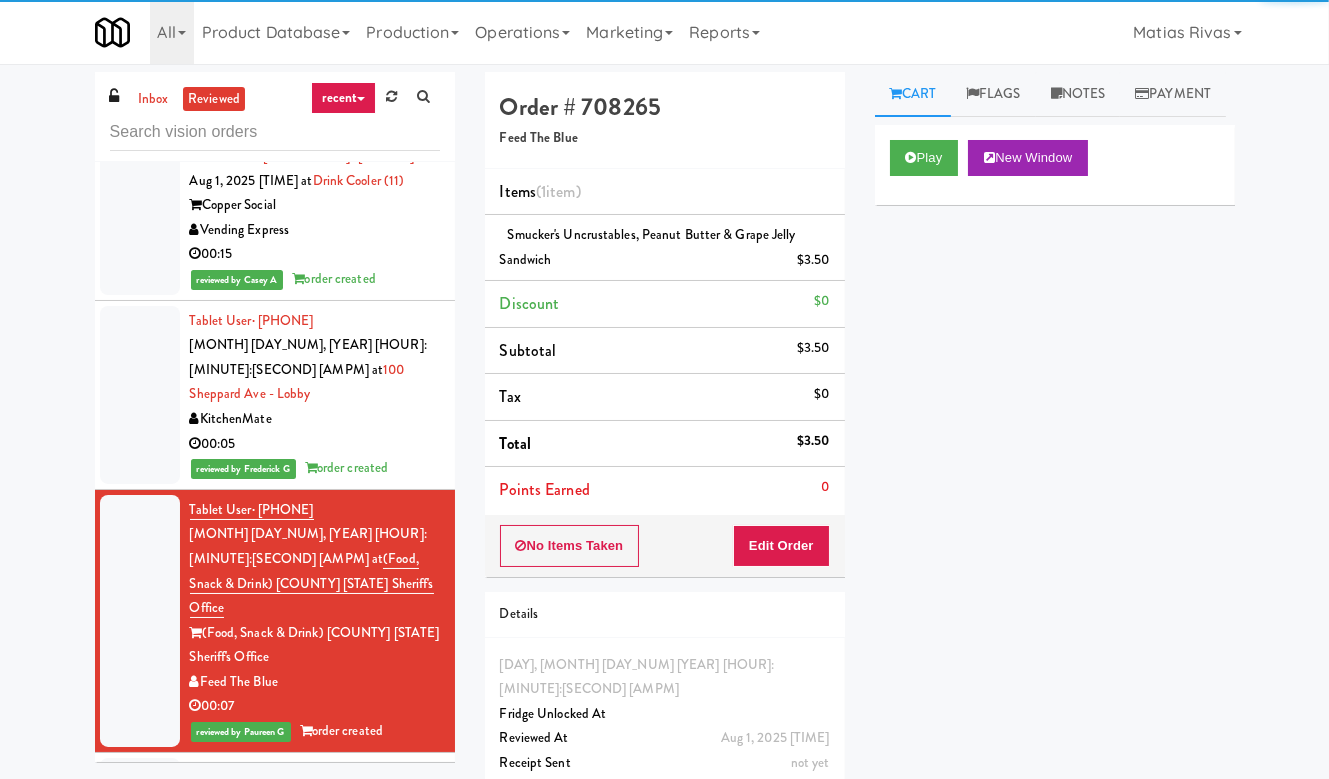 click on "Tablet User  · (470) 269-9826 Aug 1, 2025 8:07:16 AM at  Drink Cooler (11)  Copper Social   Vending Express  00:07 reviewed by Casey A  order created" at bounding box center [315, 835] 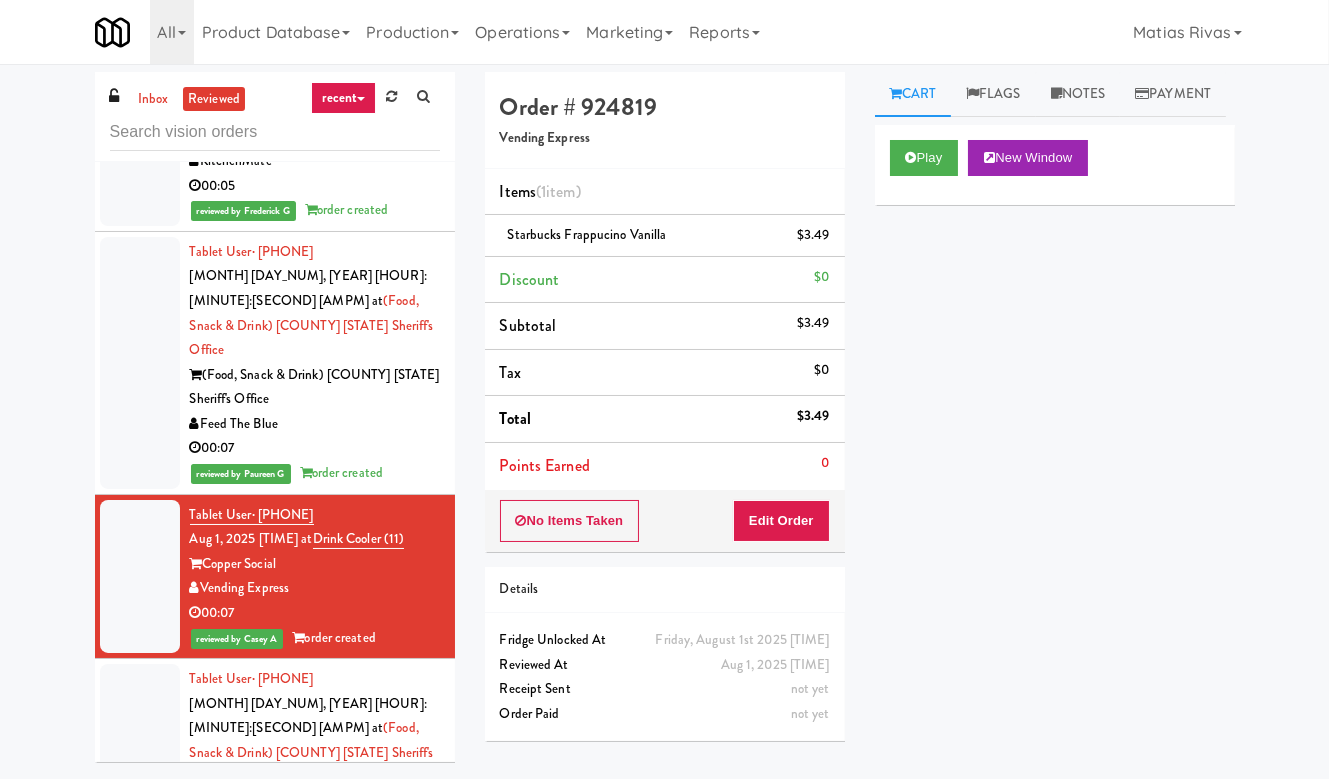 click on "(Food, Snack & Drink) Passaic County Sheriff's Office" at bounding box center [315, 814] 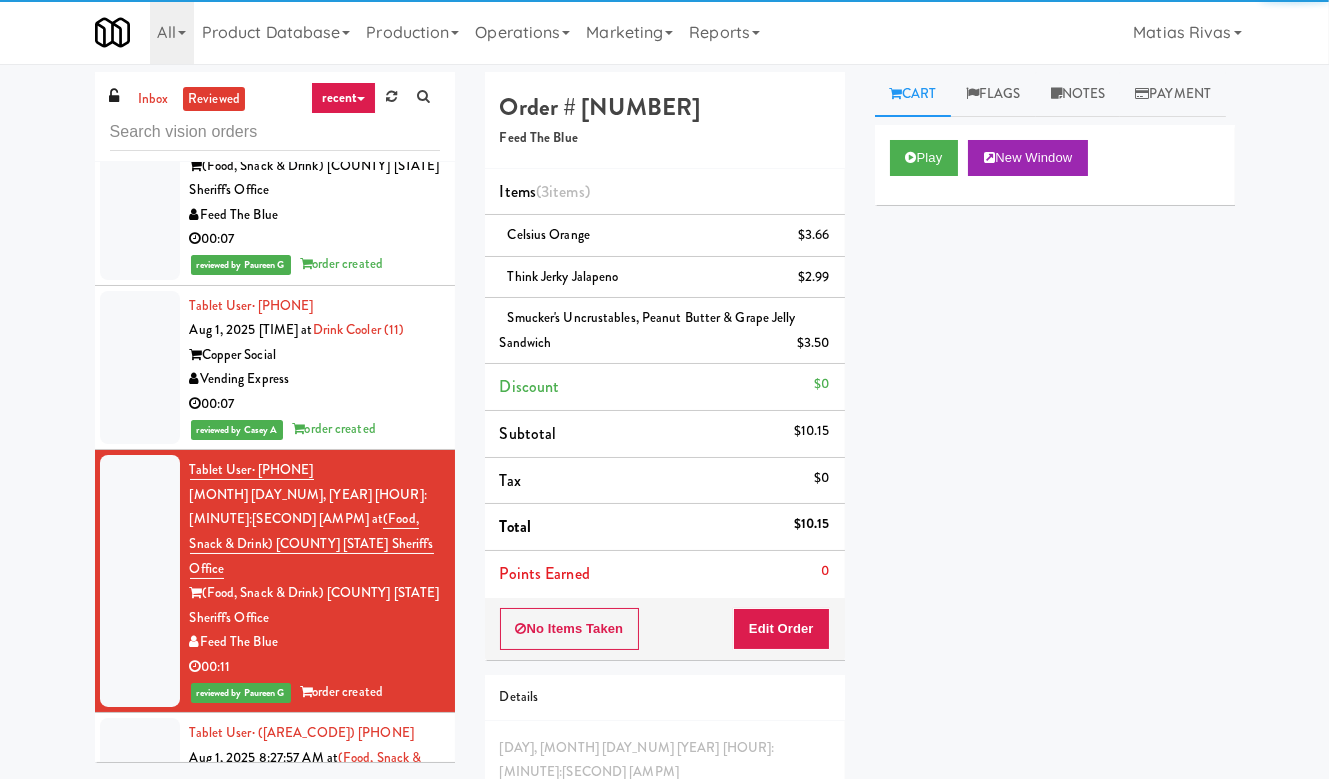 click on "(Food, Snack & Drink) Passaic County Sheriff's Office" at bounding box center [315, 819] 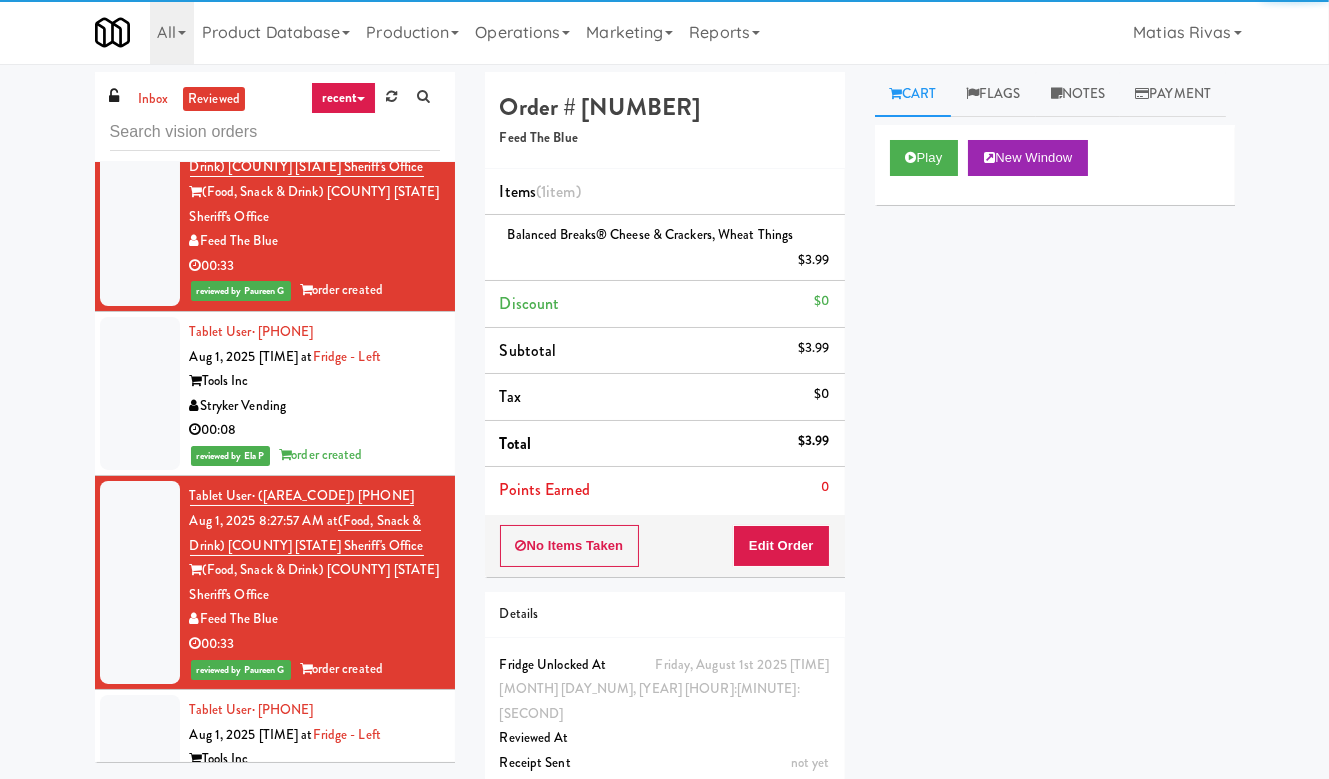 scroll, scrollTop: 7071, scrollLeft: 0, axis: vertical 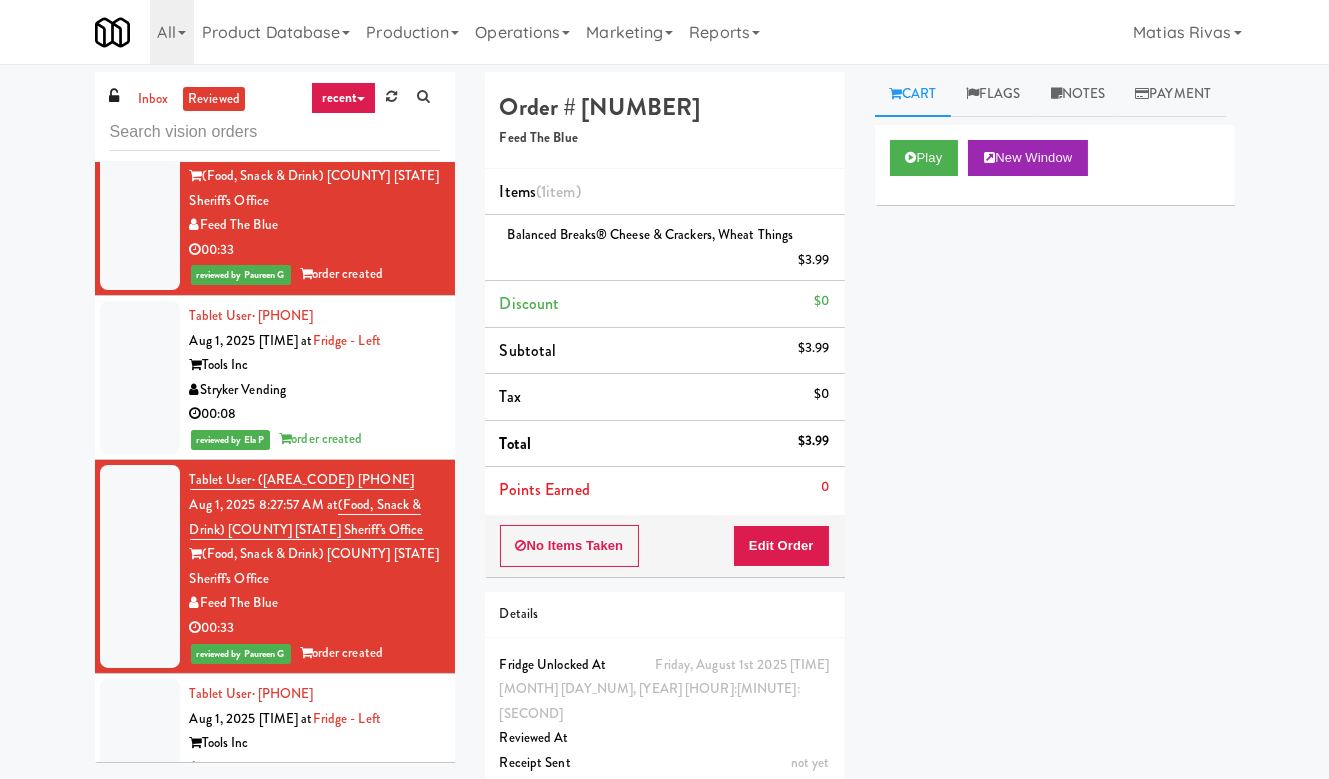 click on "Tools Inc" at bounding box center (315, 743) 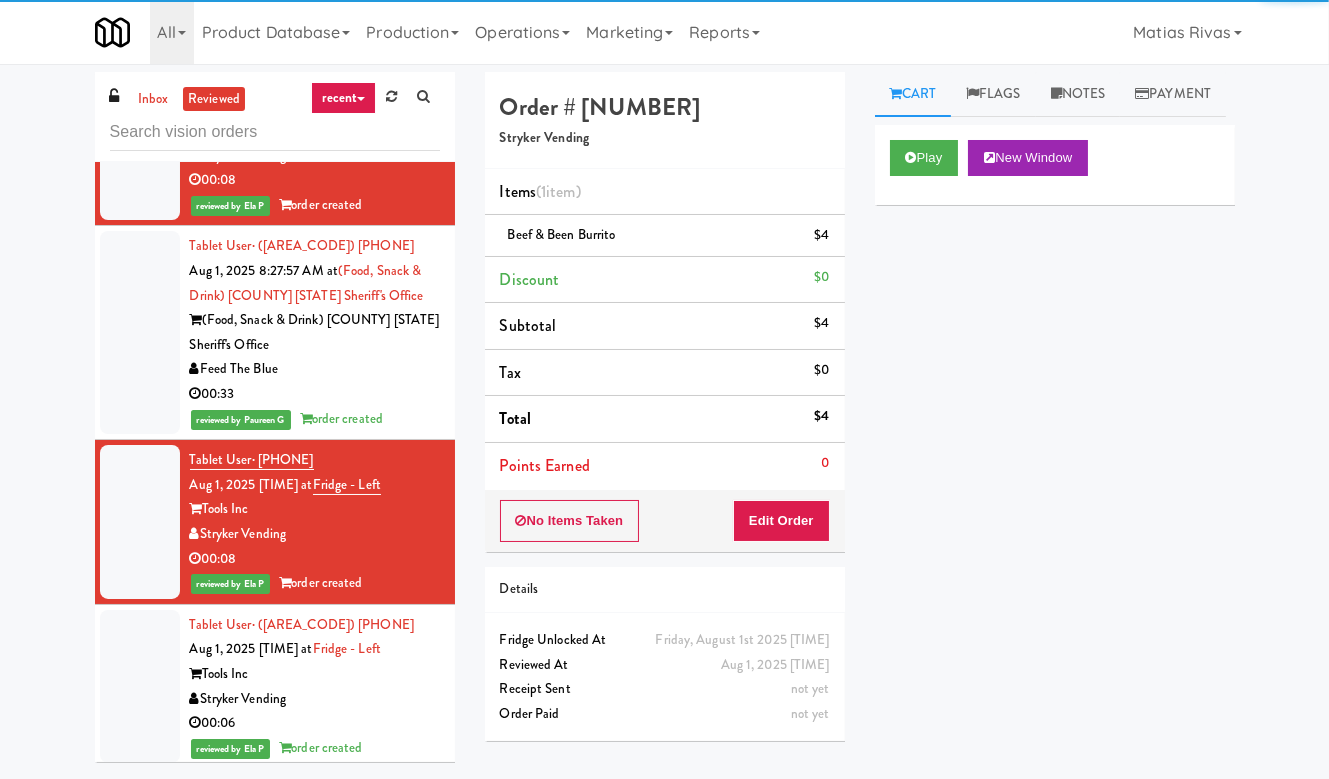 click on "reviewed by Ela P  order created" at bounding box center (315, 748) 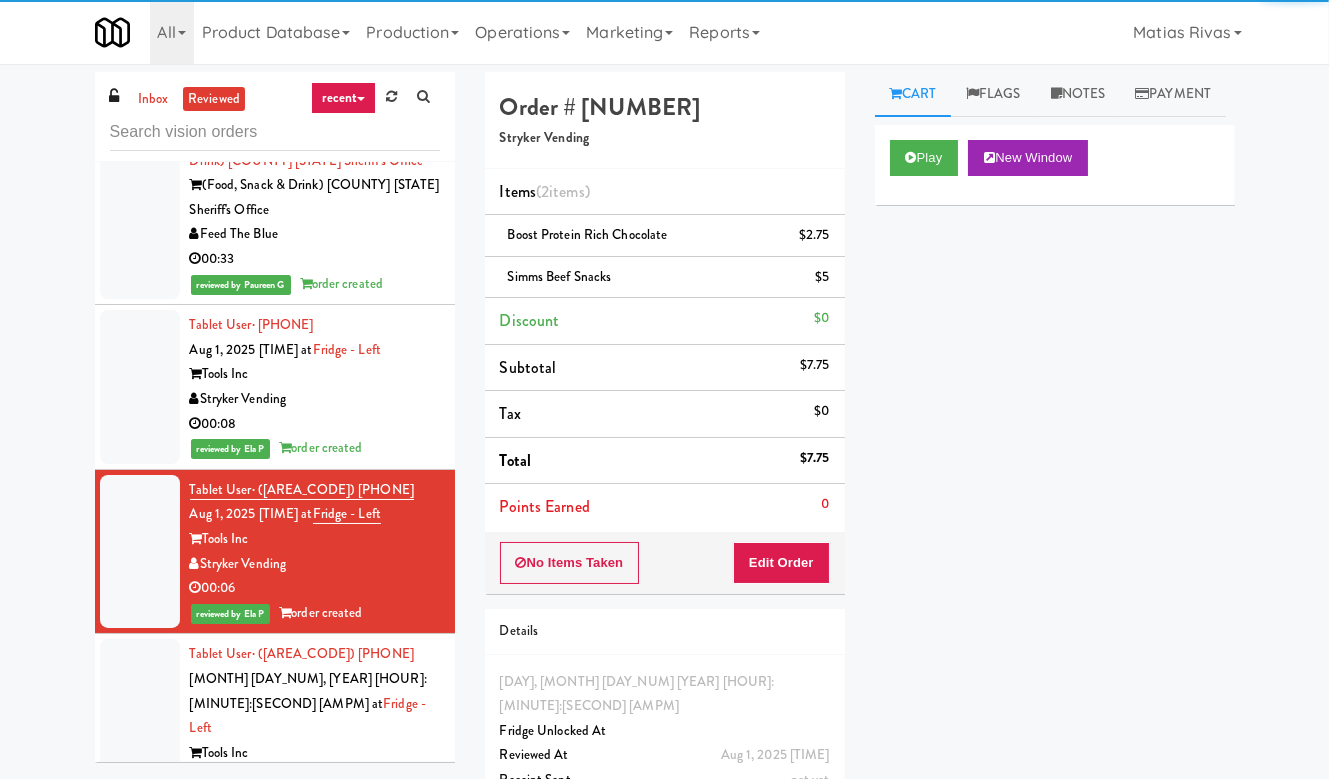 click on "00:06" at bounding box center (315, 802) 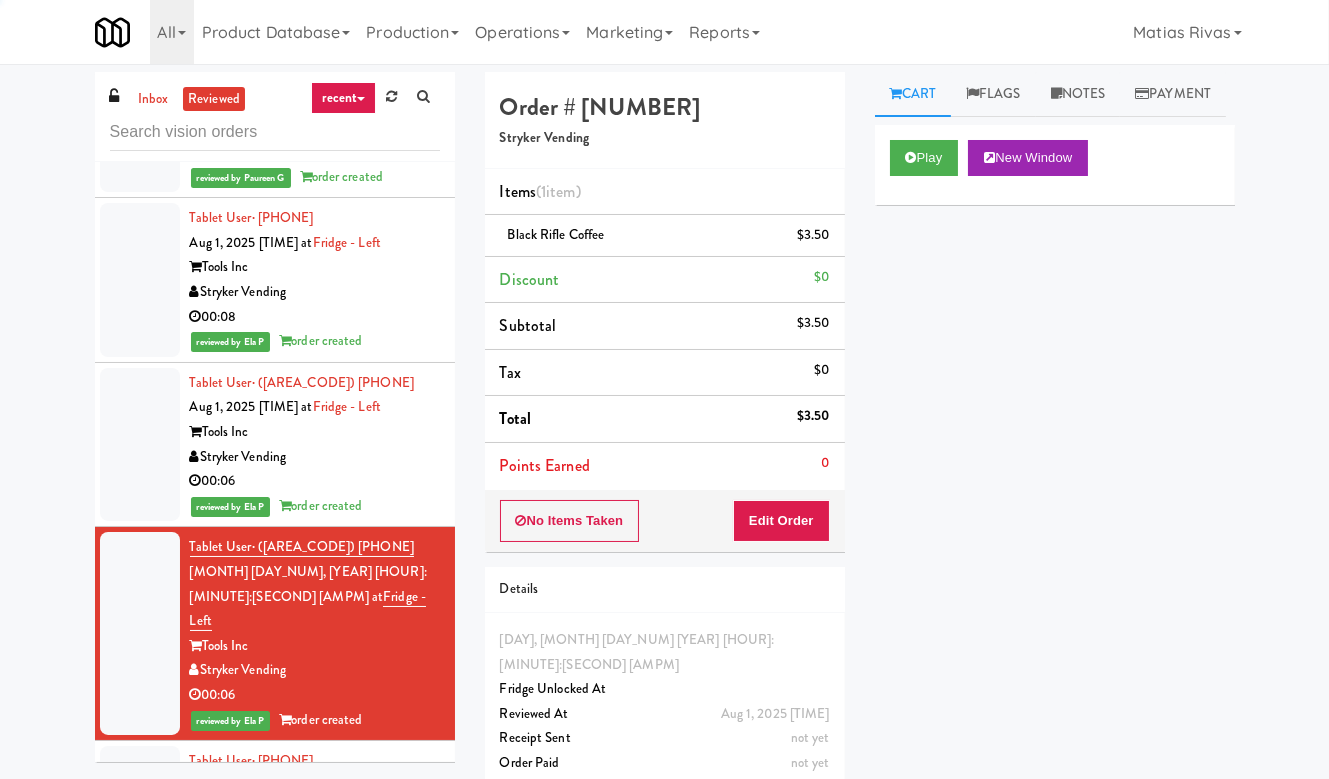 click on "Tablet User  · (925) 817-9405 Aug 1, 2025 7:54:16 AM at  Kado - Combo Cooler  Kado  Davey Vending  00:13 reviewed by Ela P  order created" at bounding box center [315, 847] 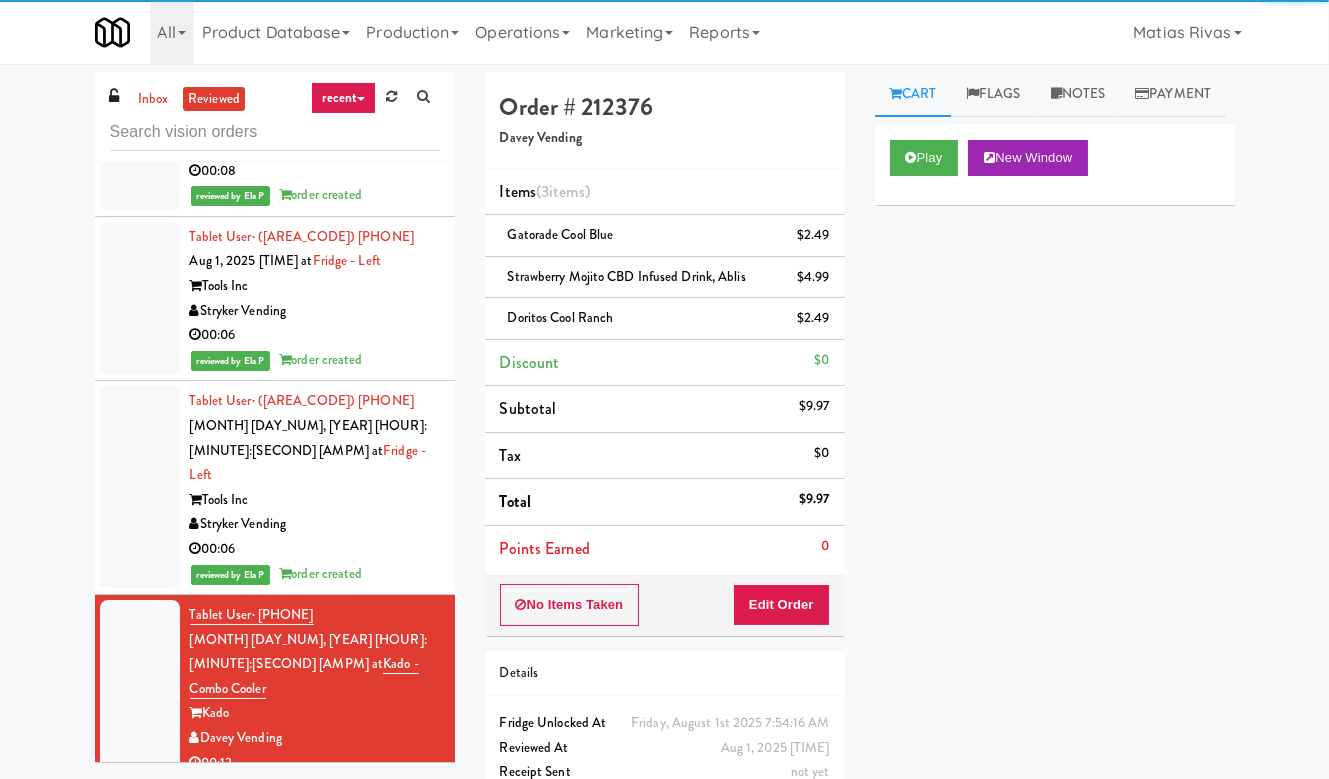 click on "Tablet User  · (201) 213-6256 Aug 1, 2025 7:53:06 AM at  (Food, Snack & Drink) Passaic County Sheriff's Office    (Food, Snack & Drink) Passaic County Sheriff's Office   Feed The Blue  01:33 reviewed by Paureen G  order created" at bounding box center [315, 915] 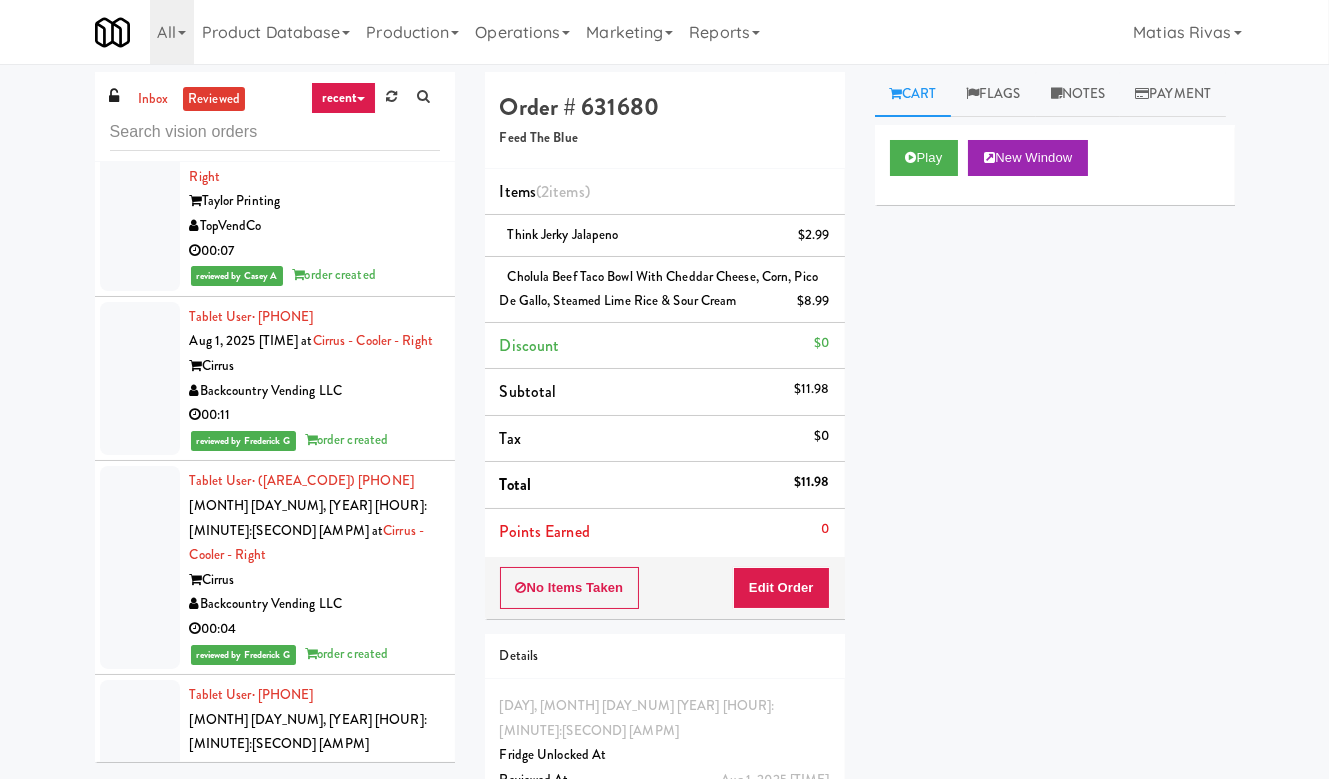 scroll, scrollTop: 11071, scrollLeft: 0, axis: vertical 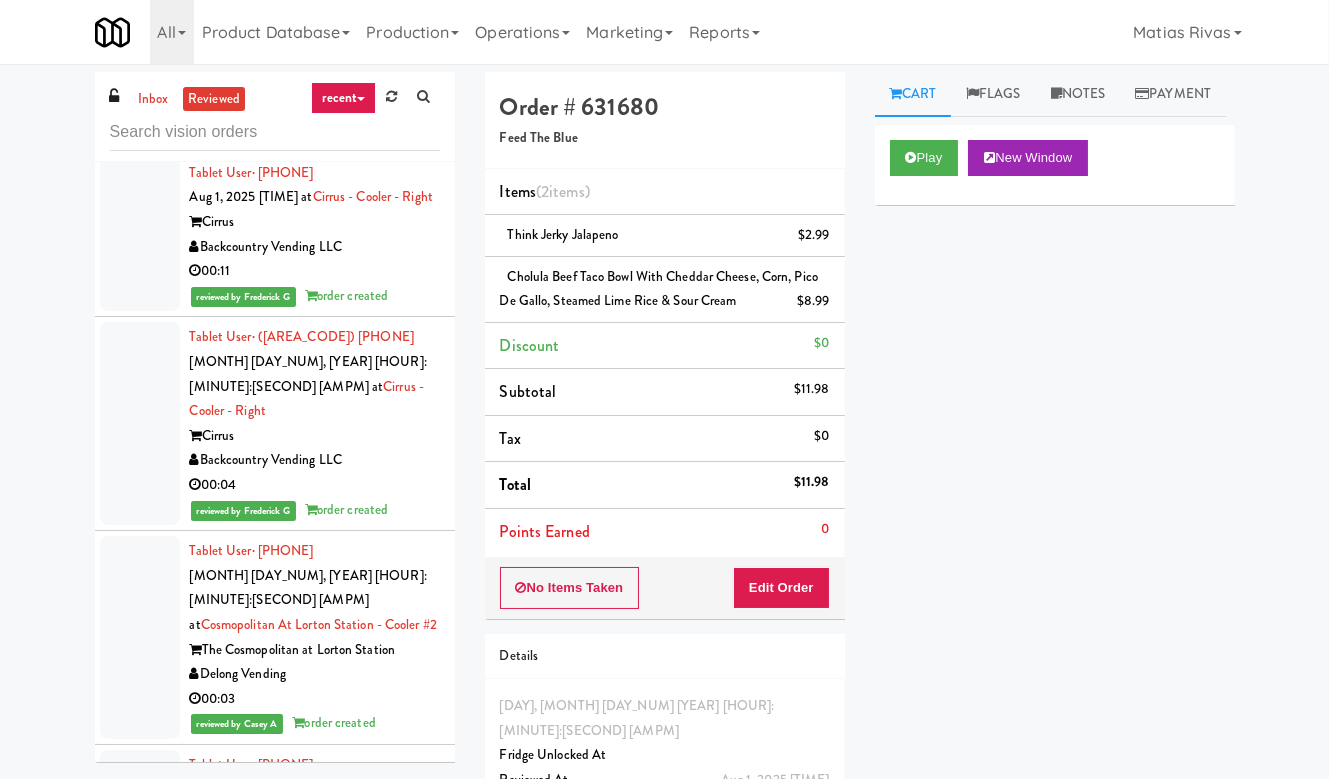 click on "reviewed by Frederick G  order created" at bounding box center (315, 1151) 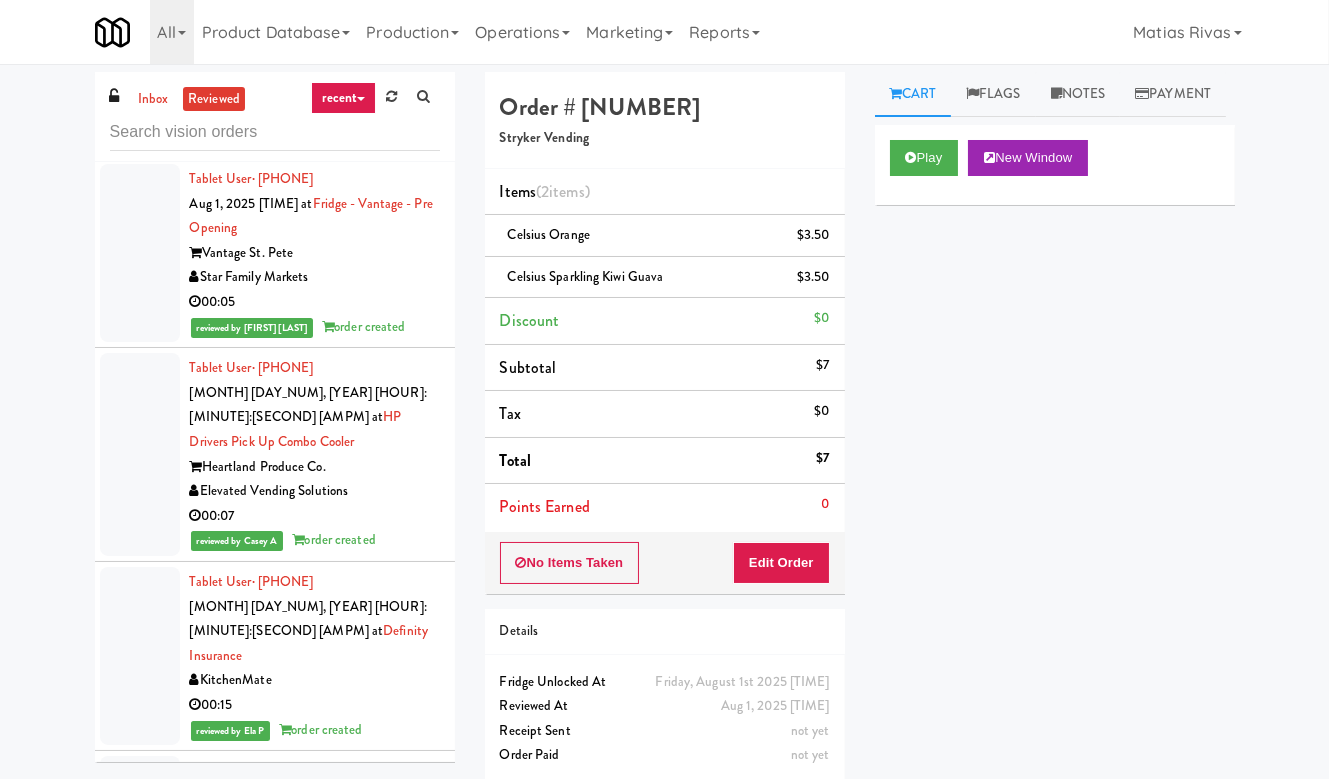 scroll, scrollTop: 0, scrollLeft: 0, axis: both 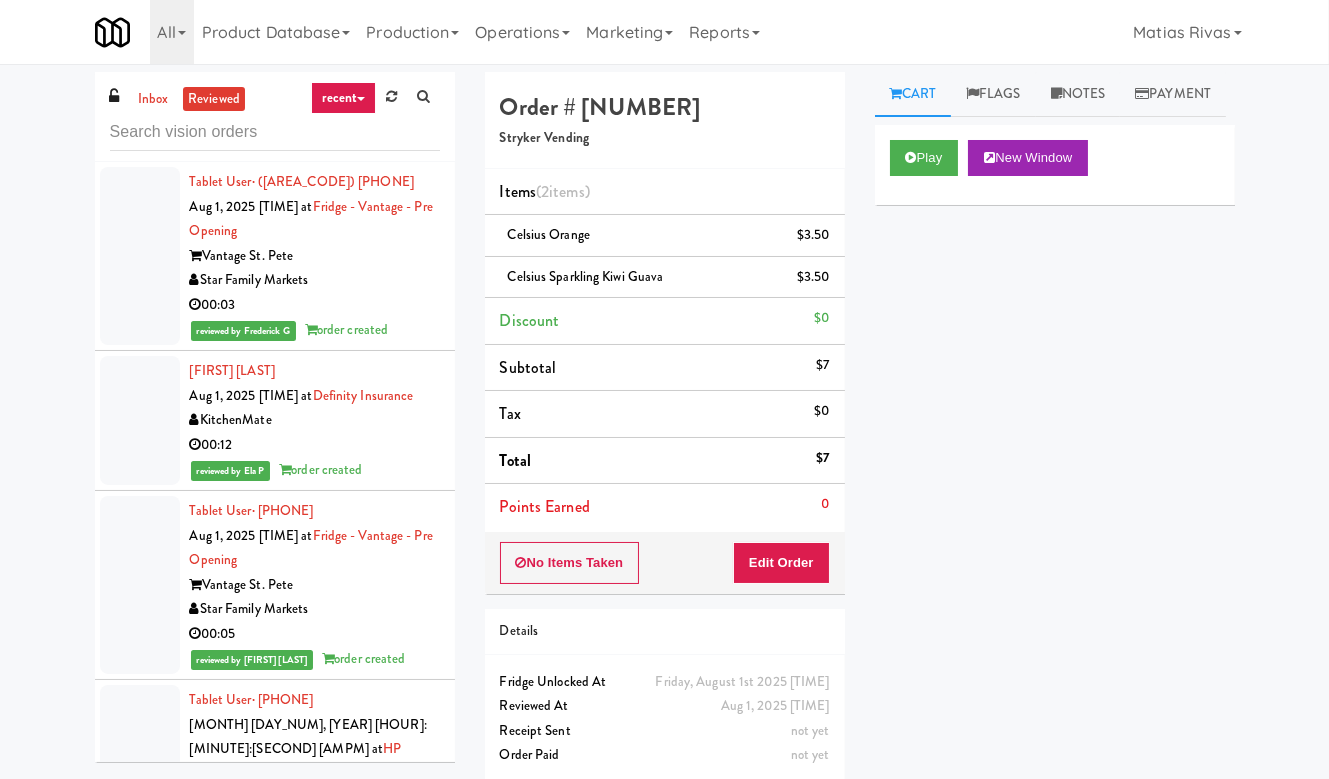 click on "Star Family Markets" at bounding box center (315, 280) 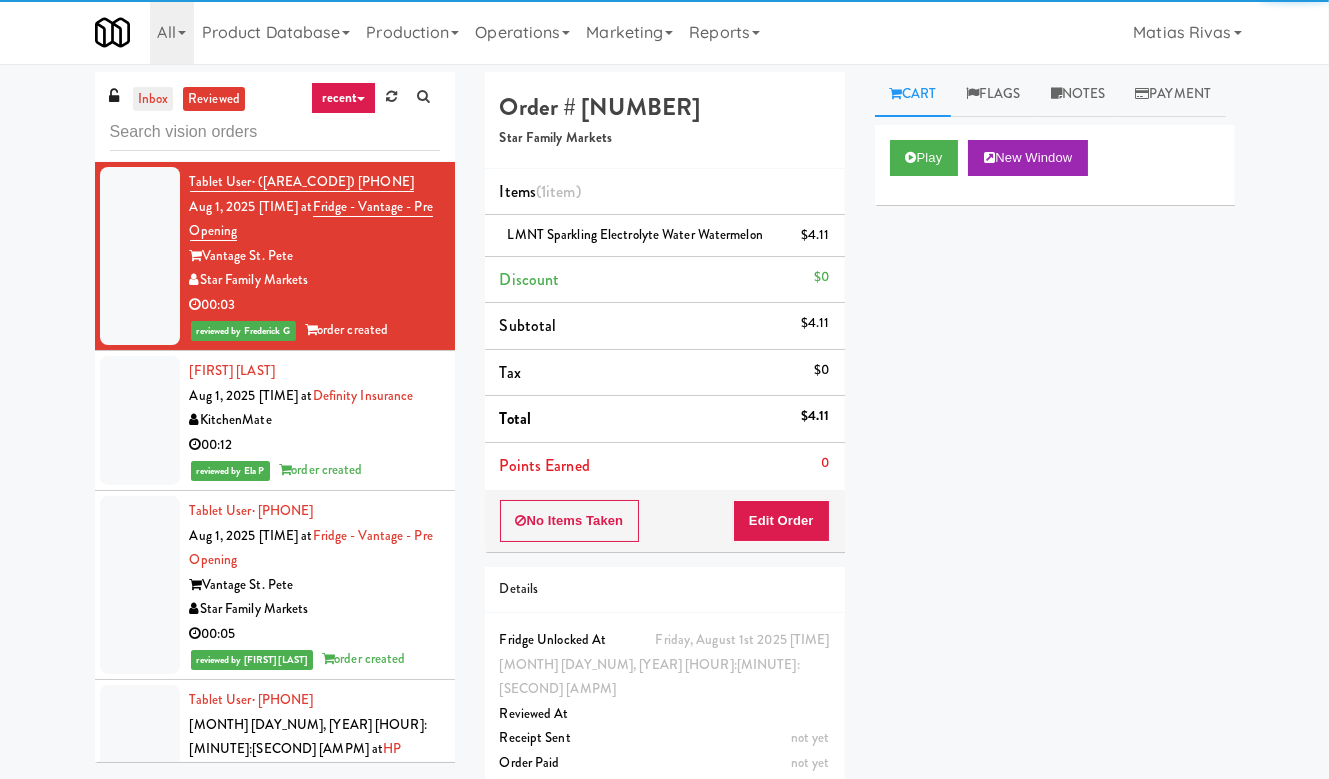 click on "inbox" at bounding box center [153, 99] 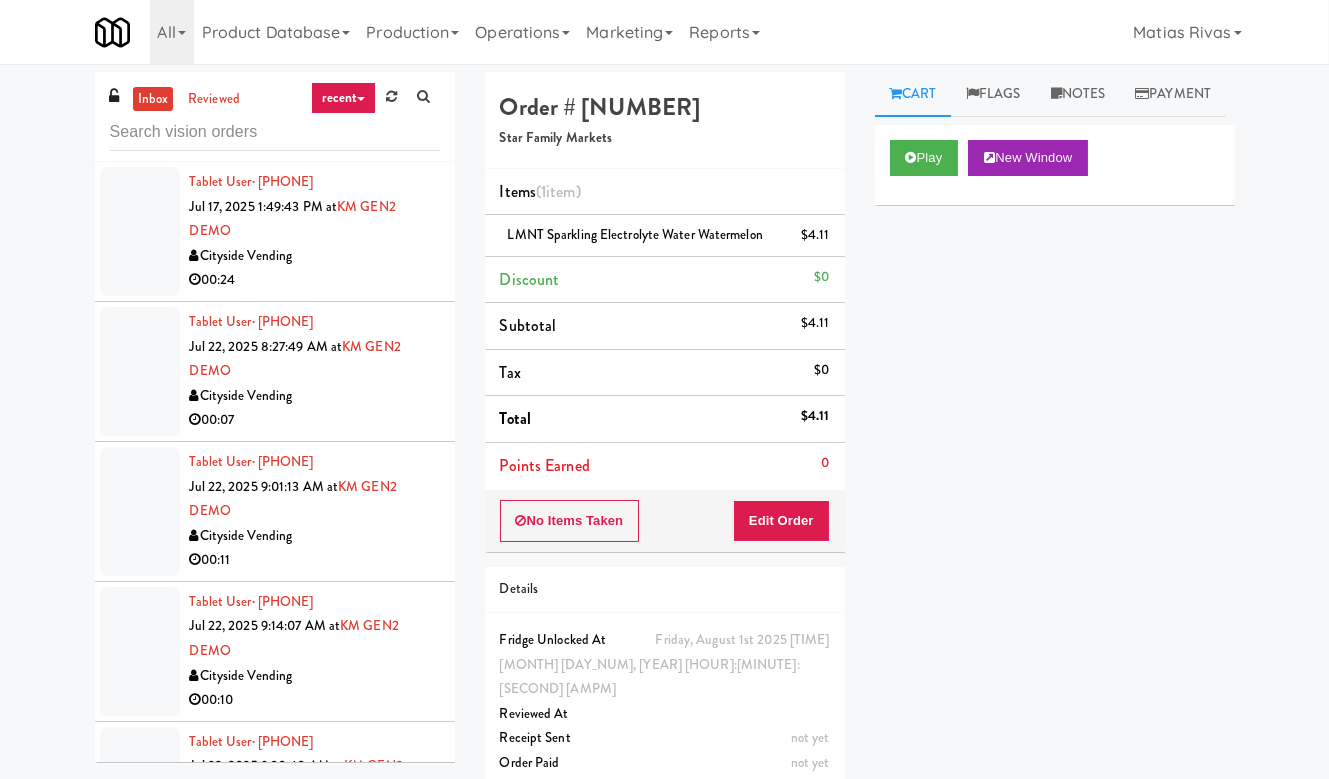 click on "Cityside Vending" at bounding box center (315, 256) 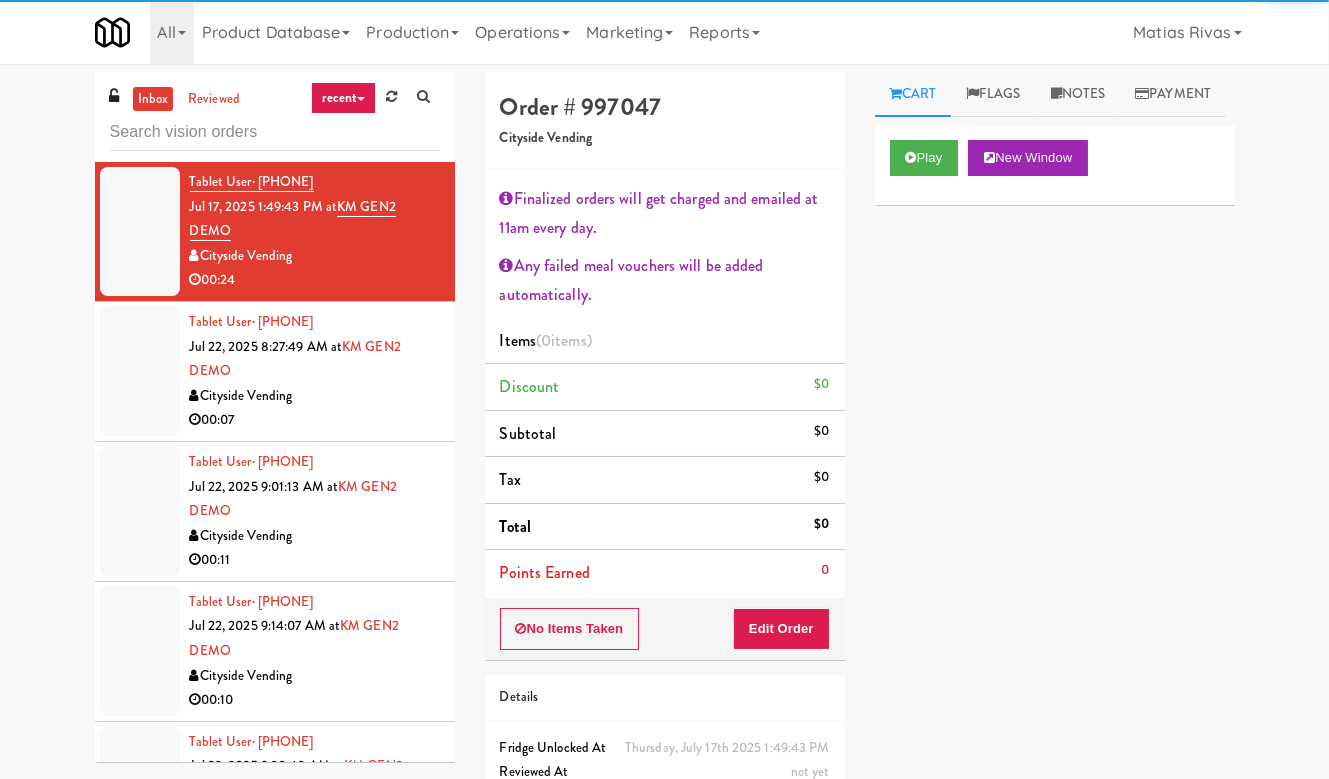 click on "Cityside Vending" at bounding box center (315, 396) 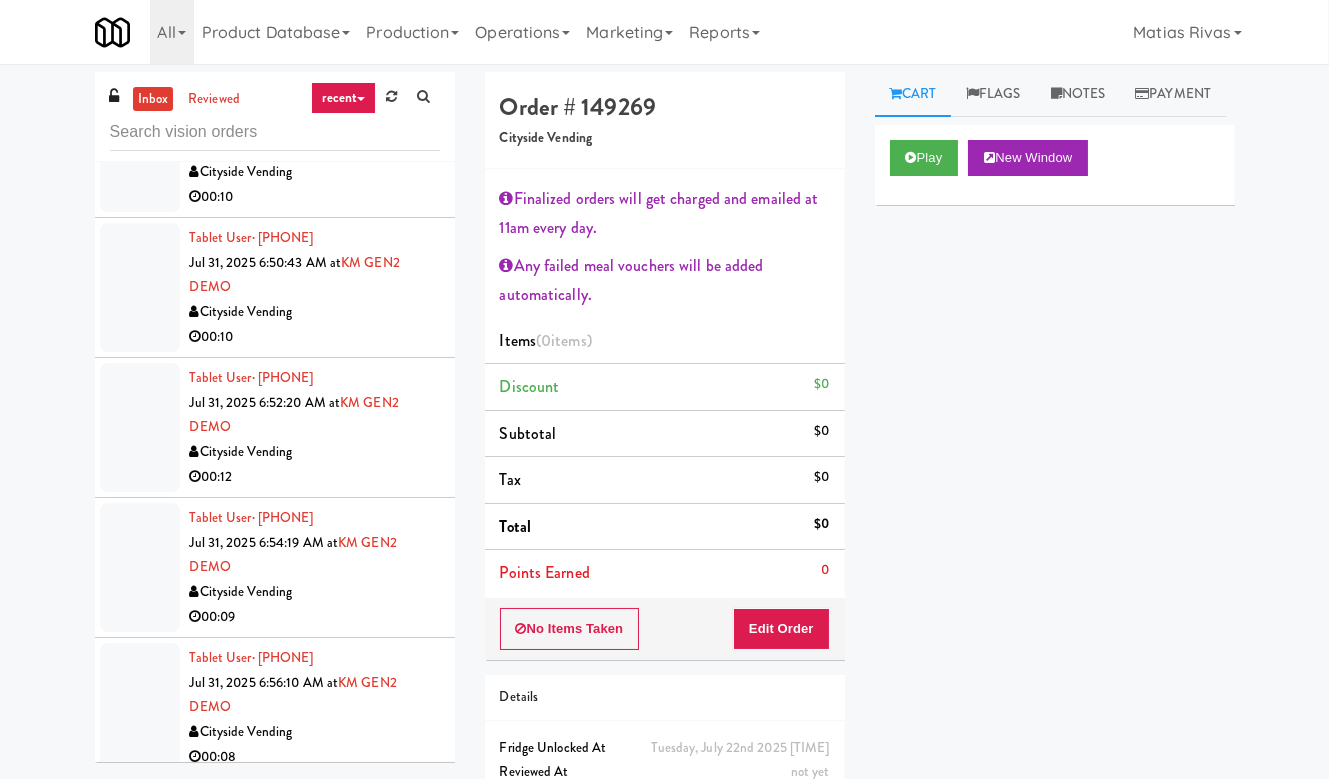 scroll, scrollTop: 4995, scrollLeft: 0, axis: vertical 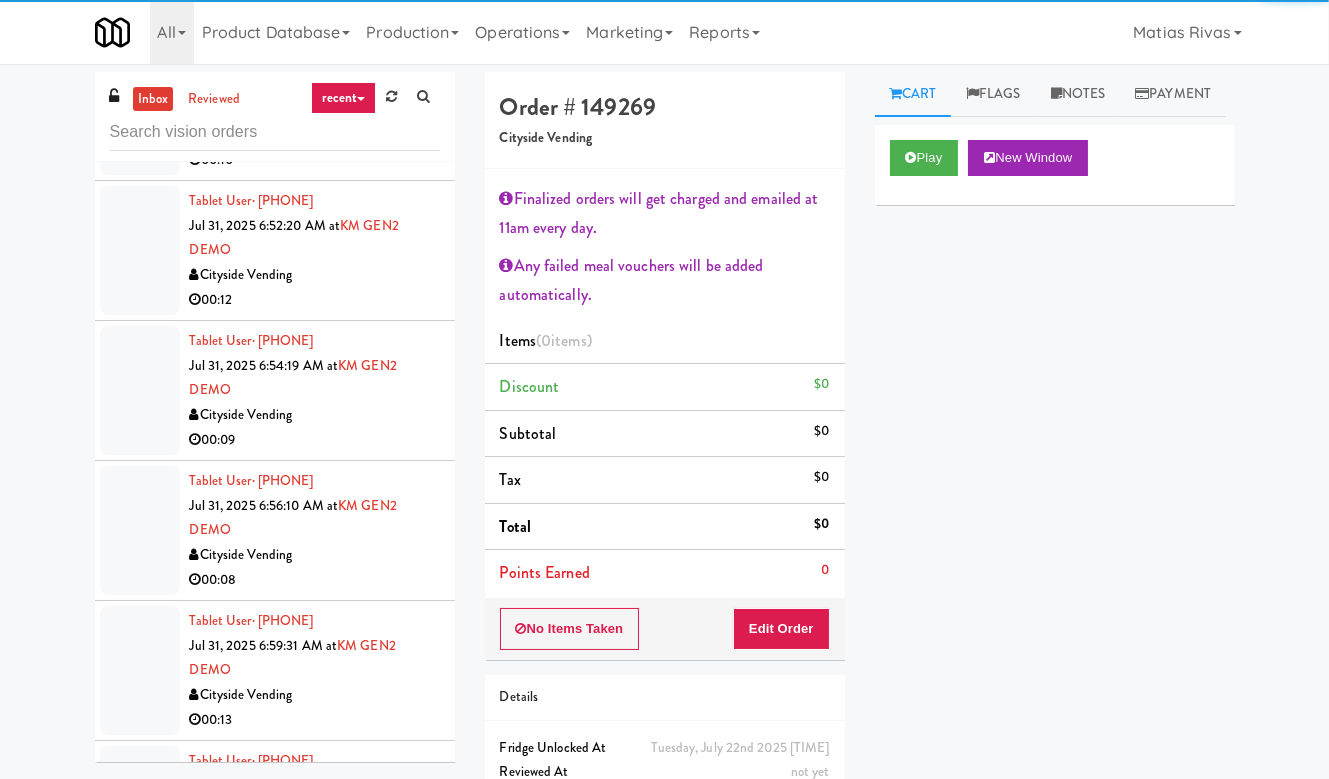 click on "Tablet User  · (647) 787-1226 Jul 31, 2025 6:56:10 AM at  KM GEN2 DEMO  Cityside Vending  00:08" at bounding box center [315, 530] 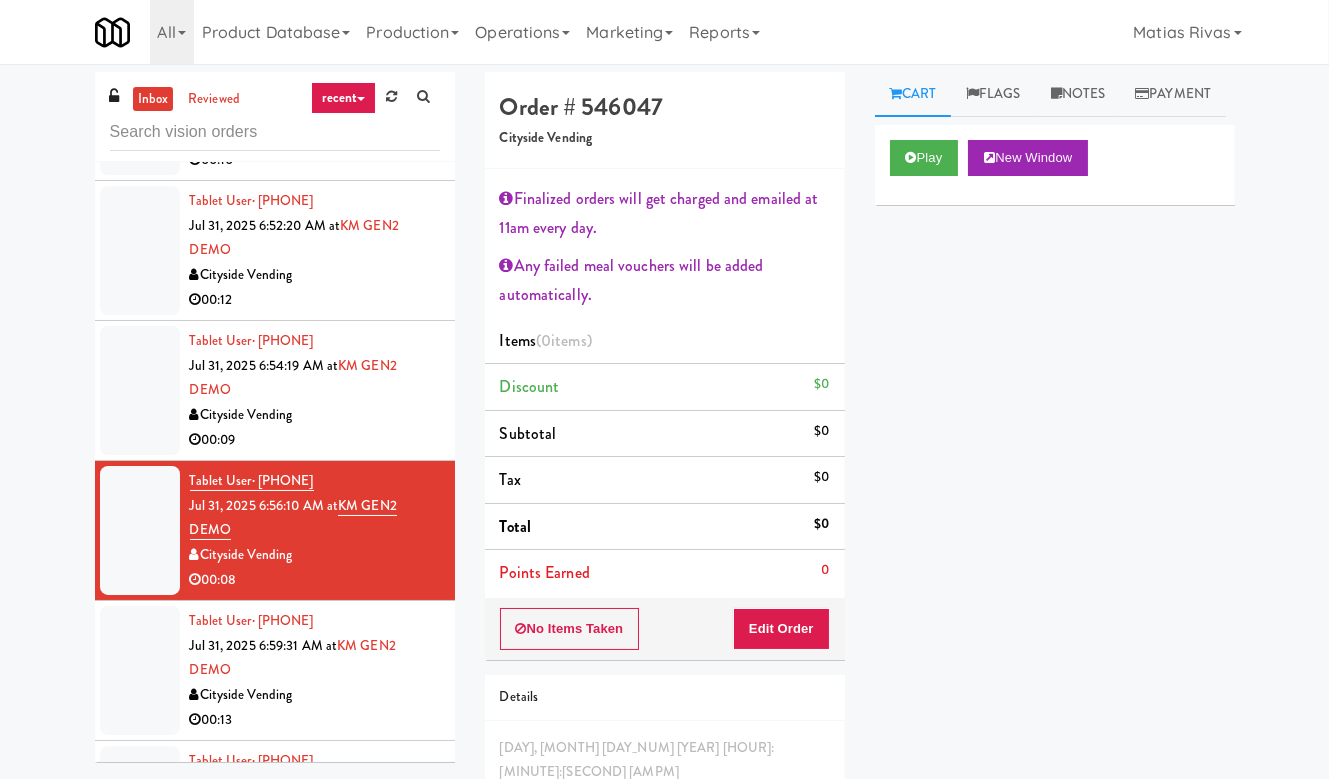 type 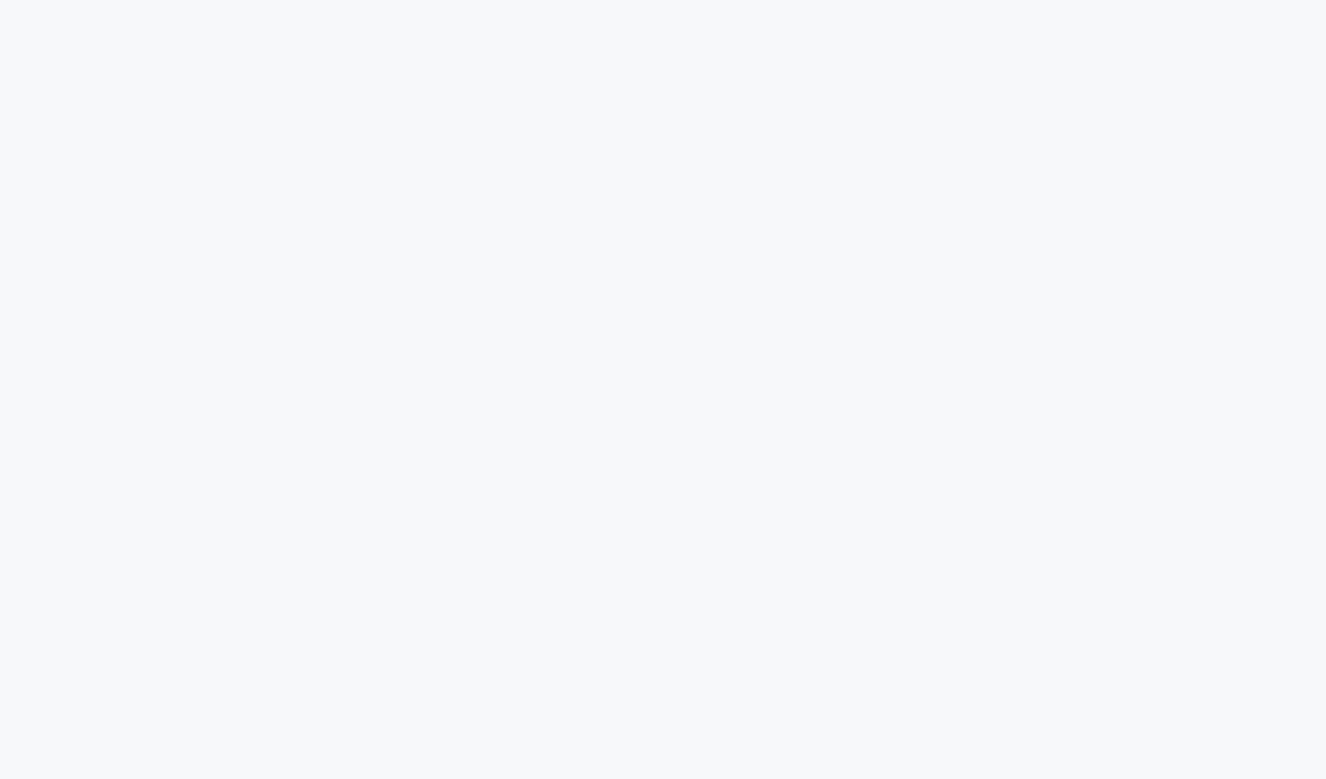 scroll, scrollTop: 0, scrollLeft: 0, axis: both 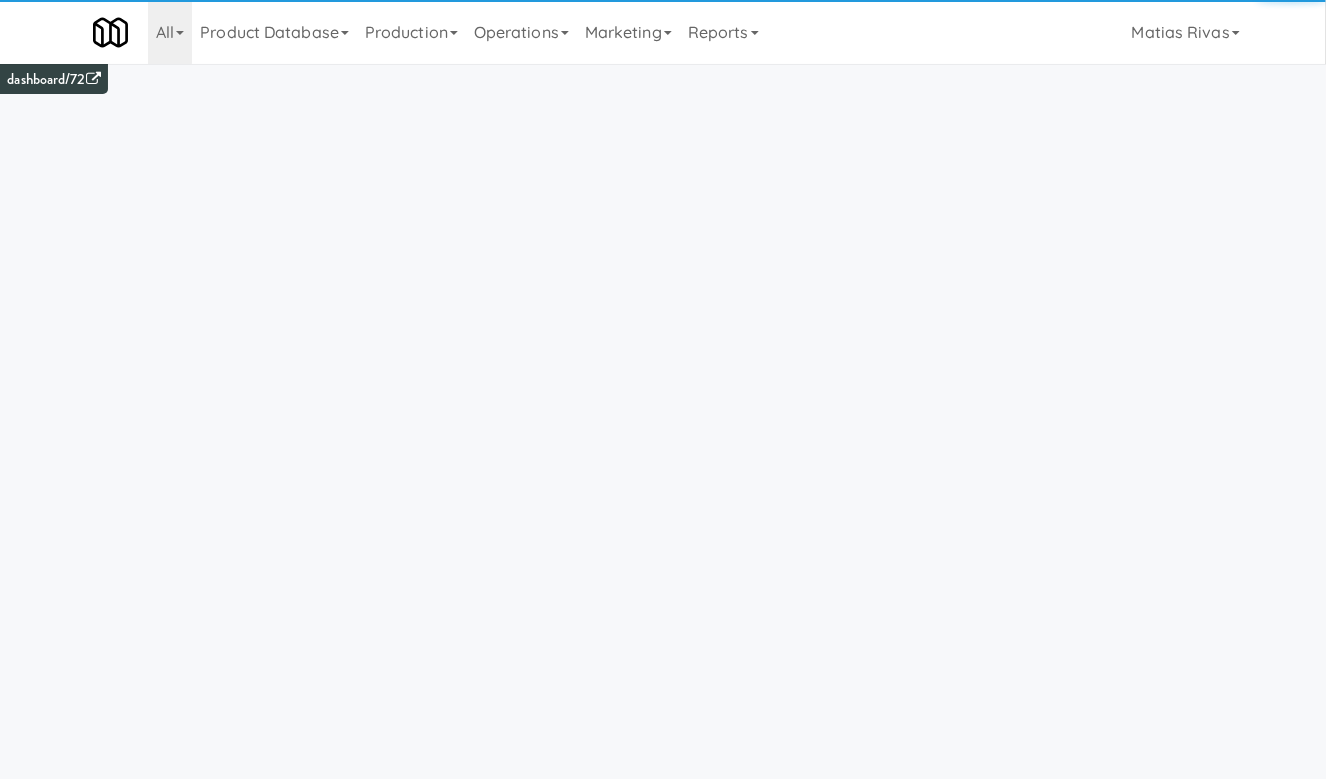 click on "Operations" at bounding box center (521, 32) 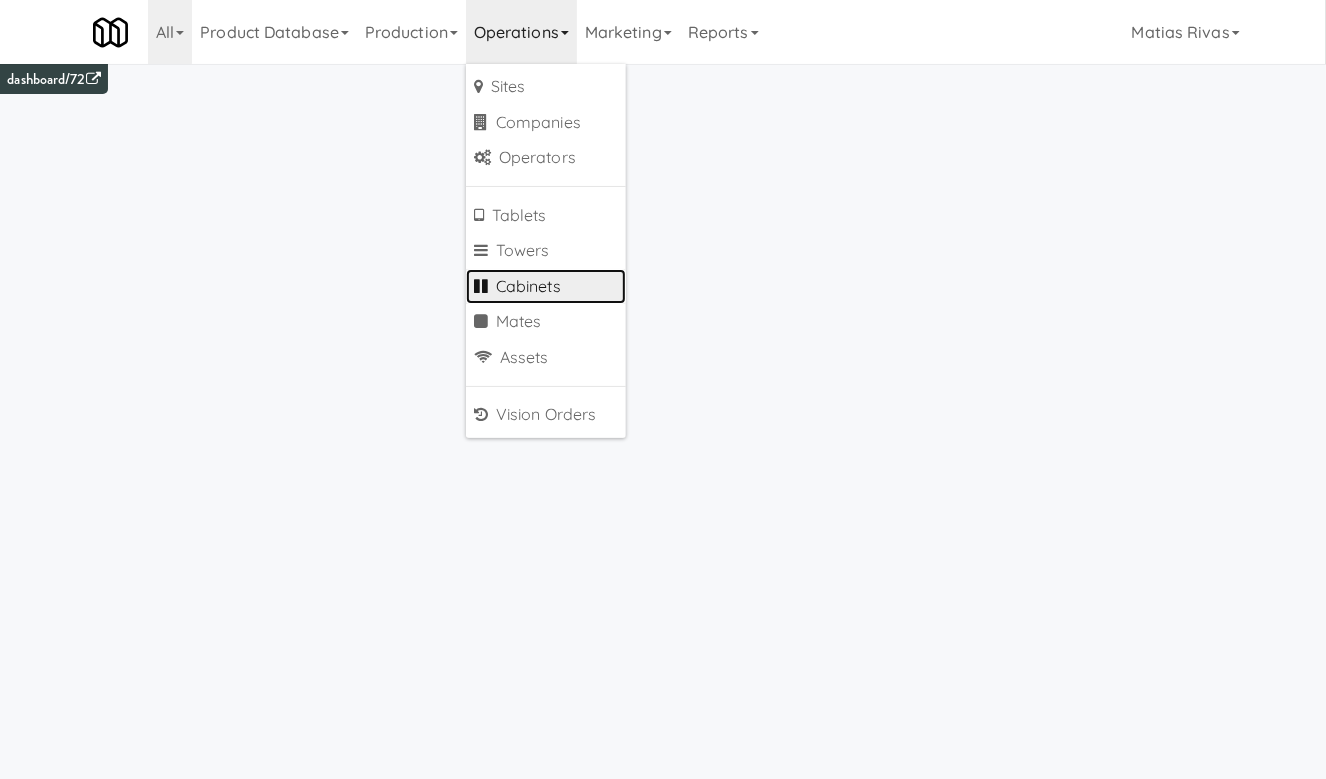 click on "Cabinets" at bounding box center (546, 287) 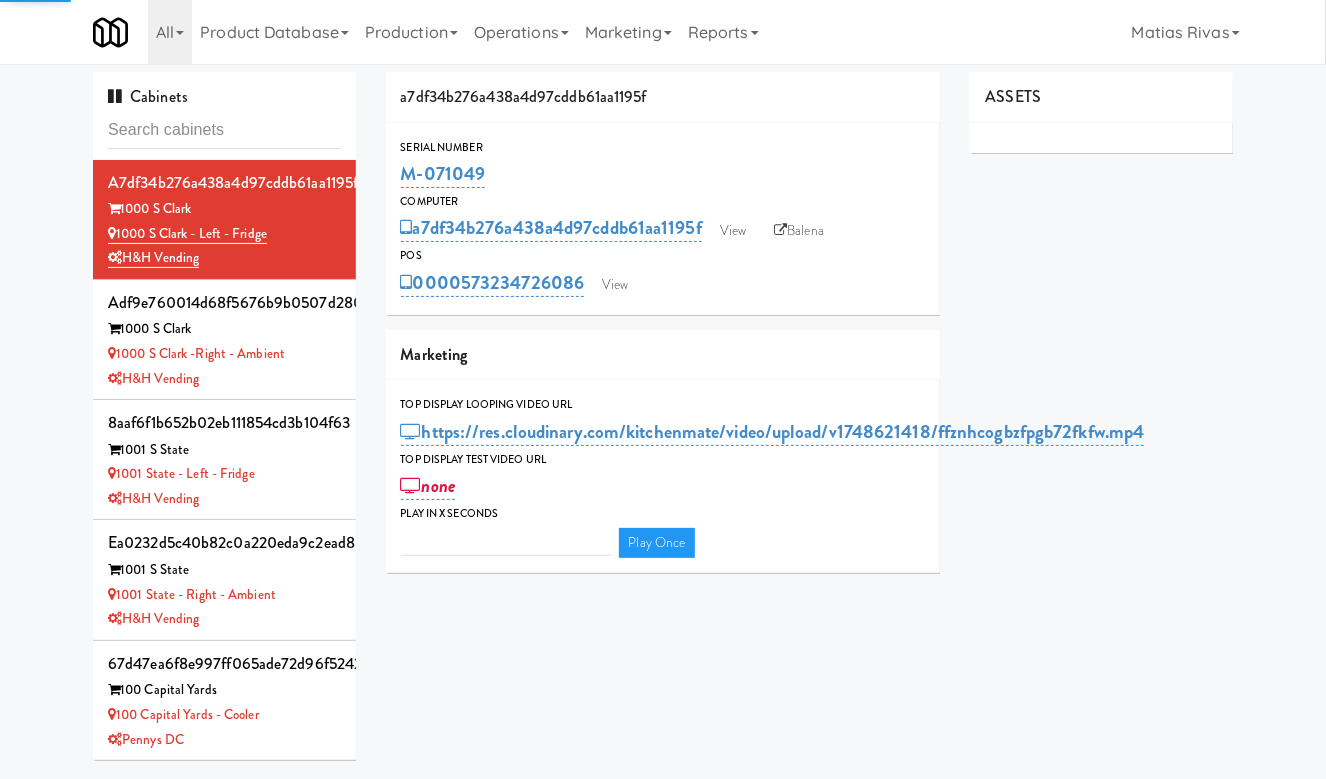 type on "3" 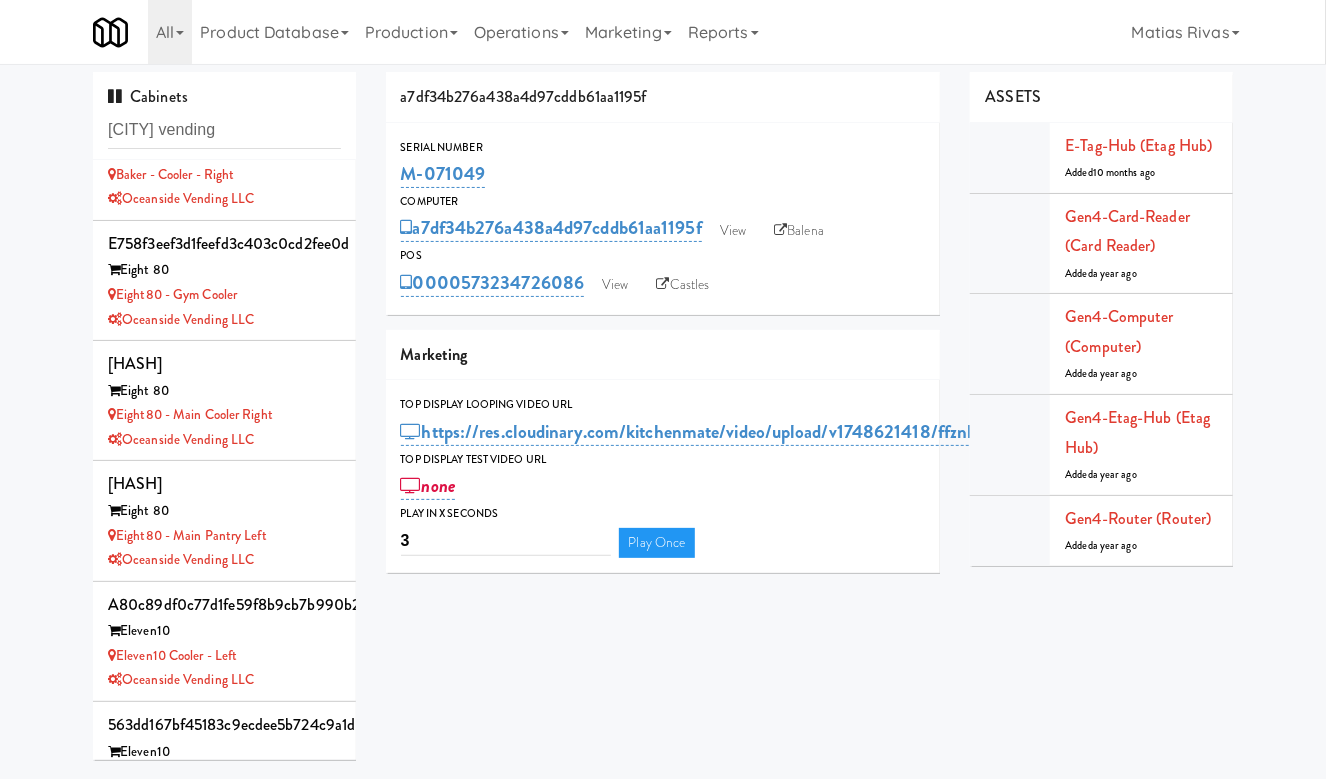 scroll, scrollTop: 984, scrollLeft: 0, axis: vertical 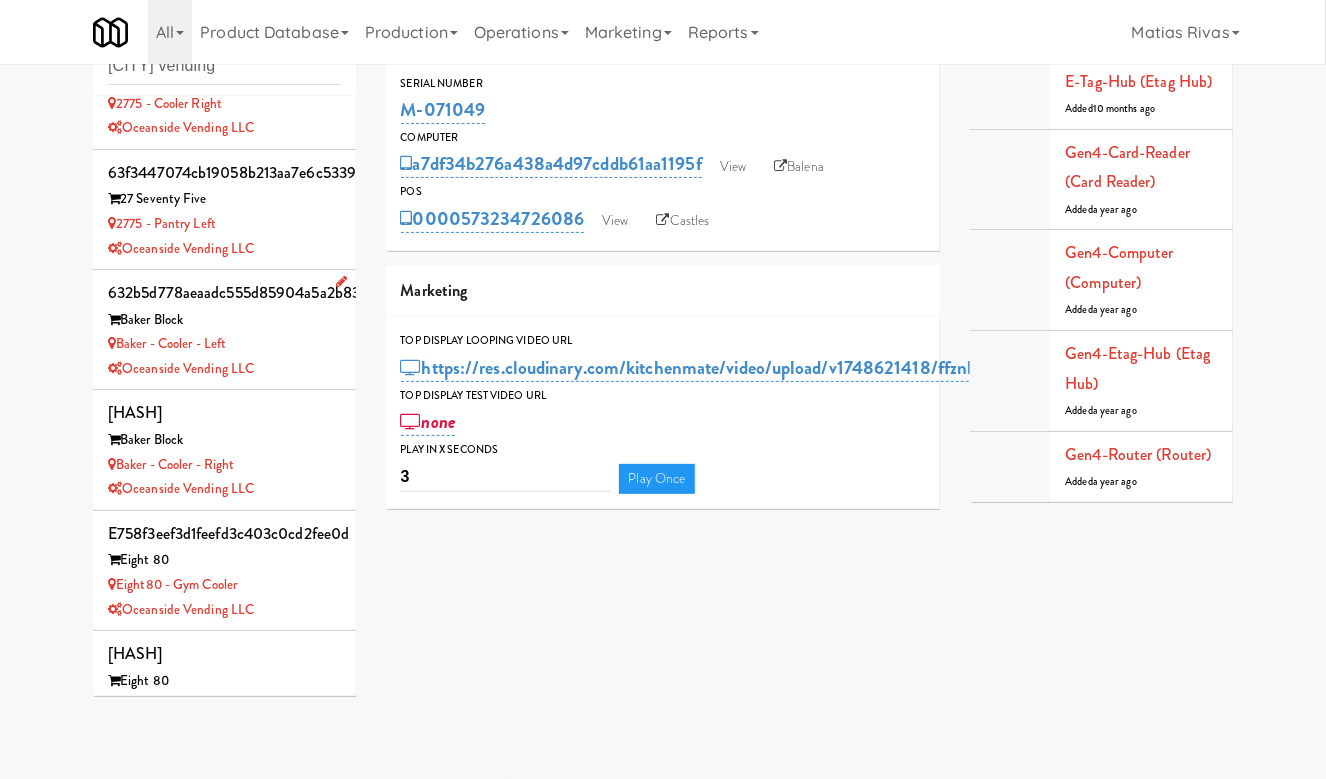type on "oceanside vending" 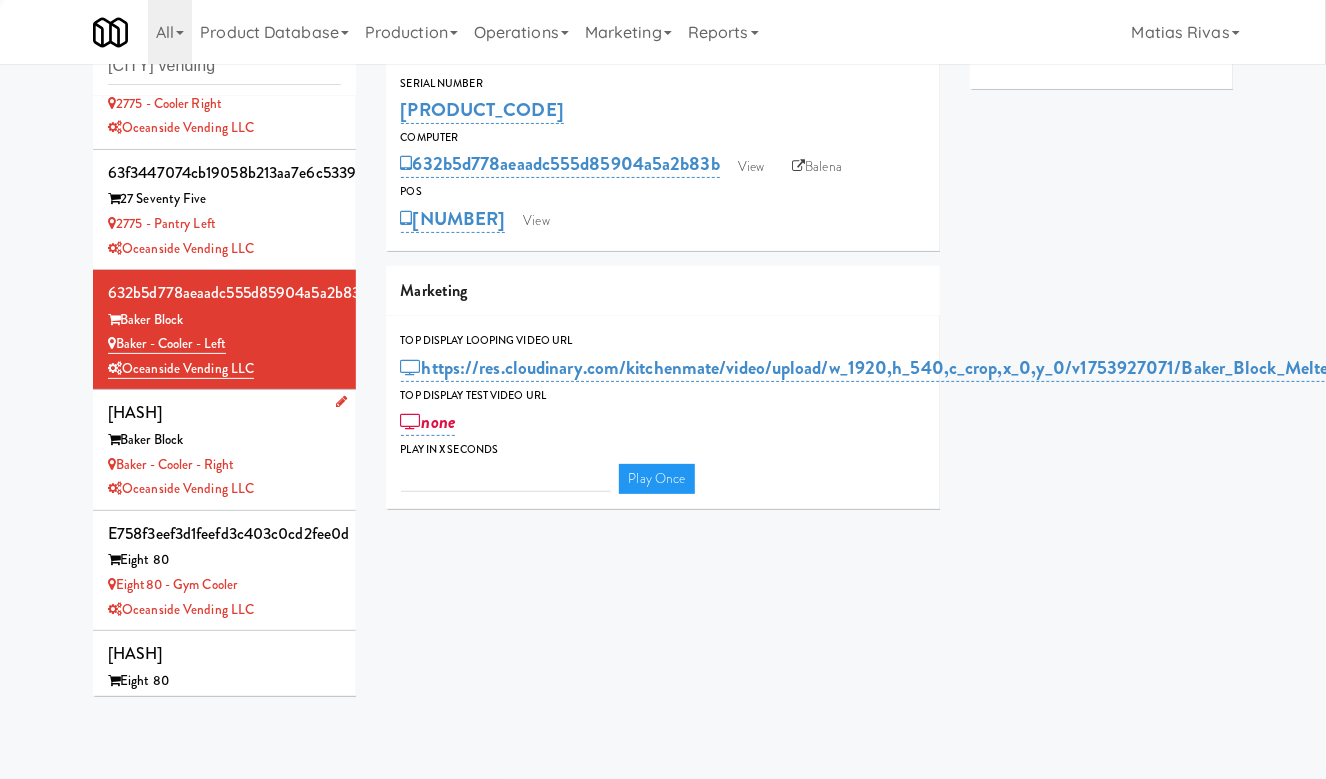 type on "3" 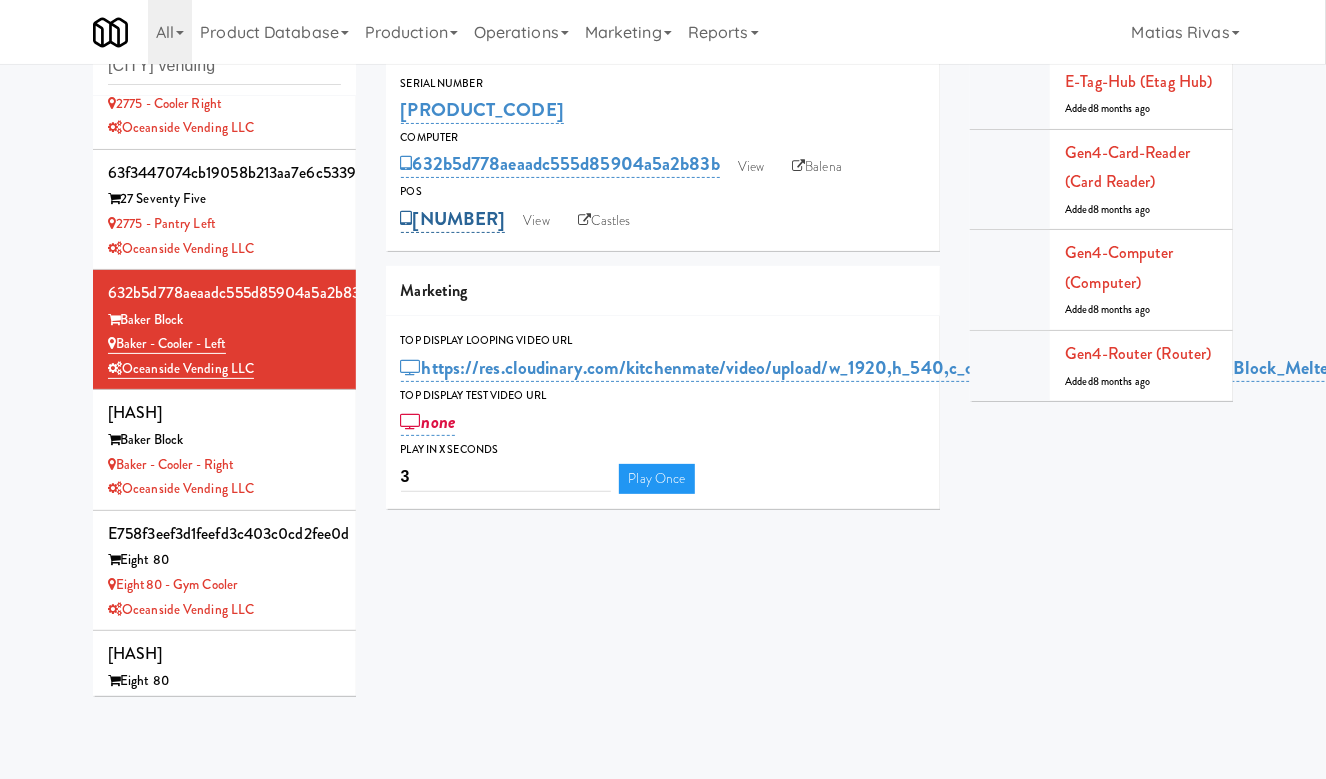 drag, startPoint x: 586, startPoint y: 208, endPoint x: 466, endPoint y: 228, distance: 121.65525 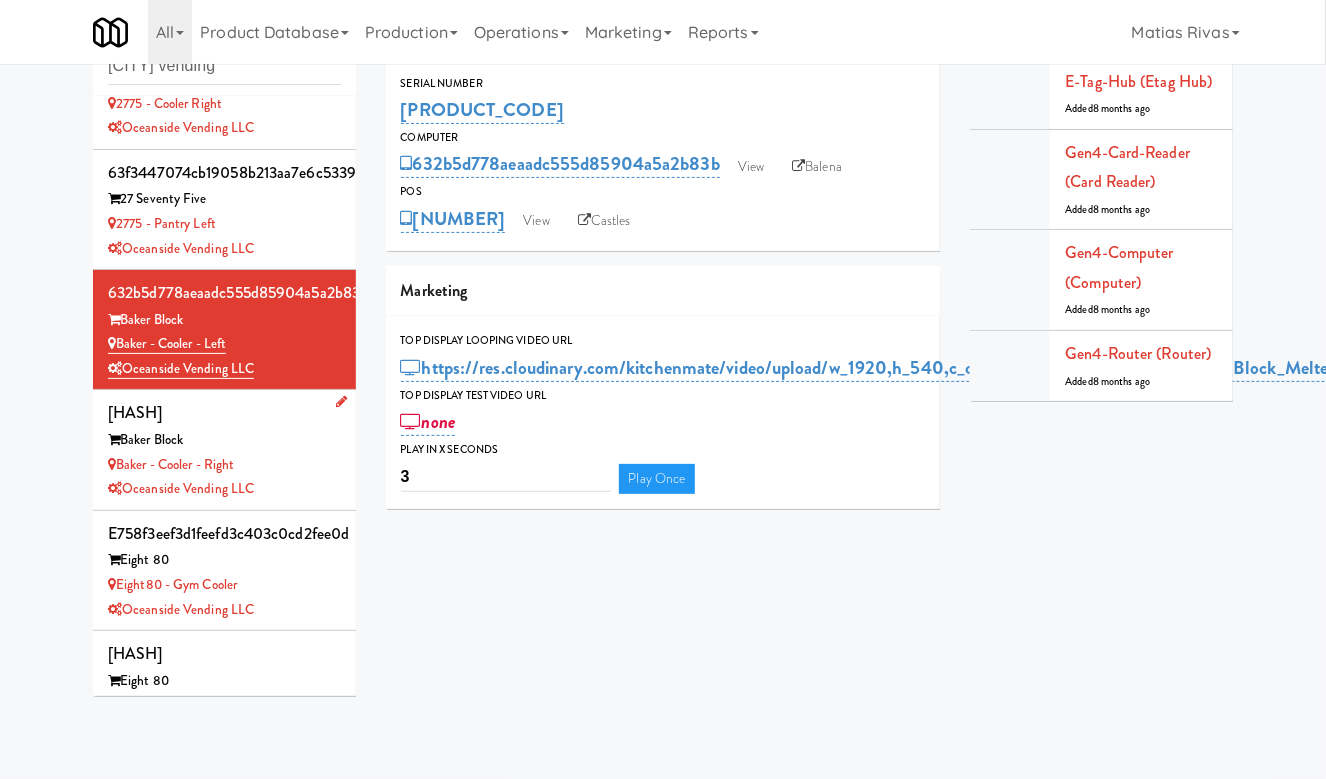 click on "Baker - Cooler - Right" at bounding box center (224, 465) 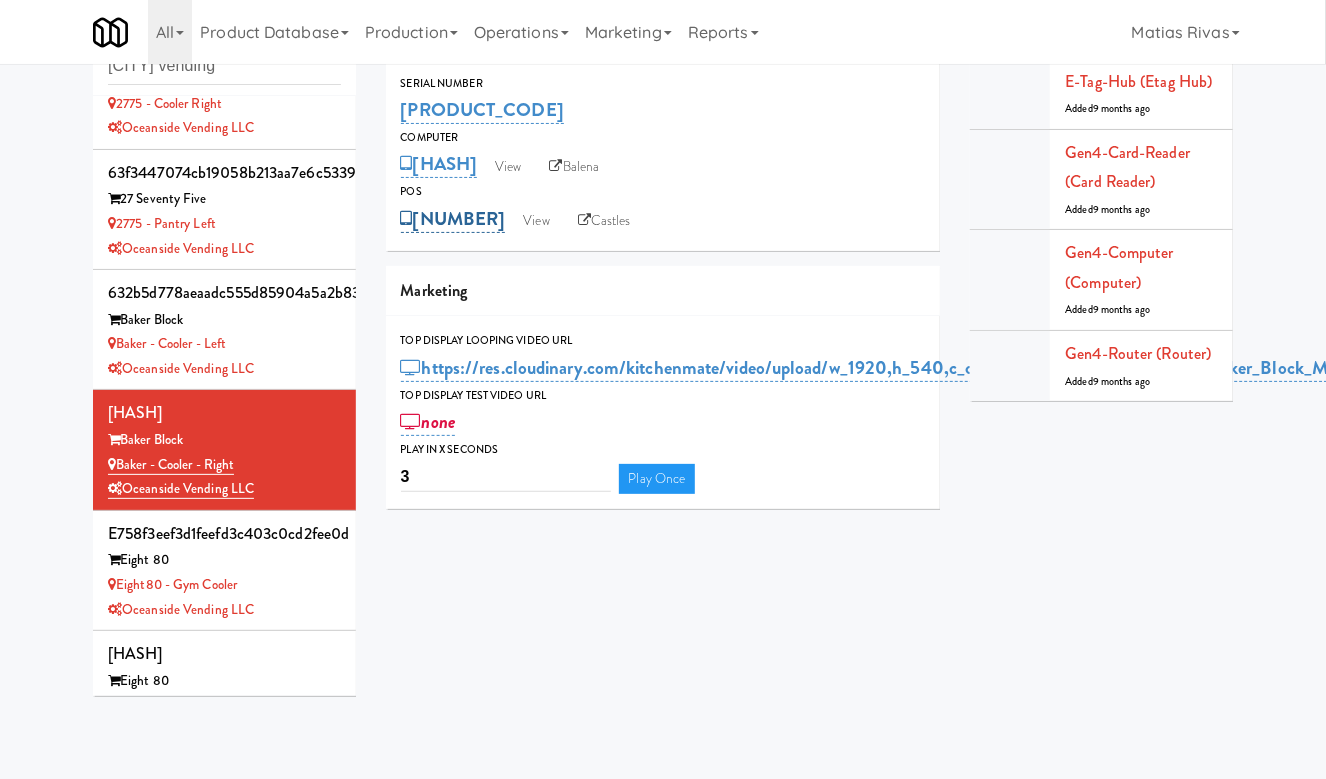 drag, startPoint x: 579, startPoint y: 219, endPoint x: 466, endPoint y: 218, distance: 113.004425 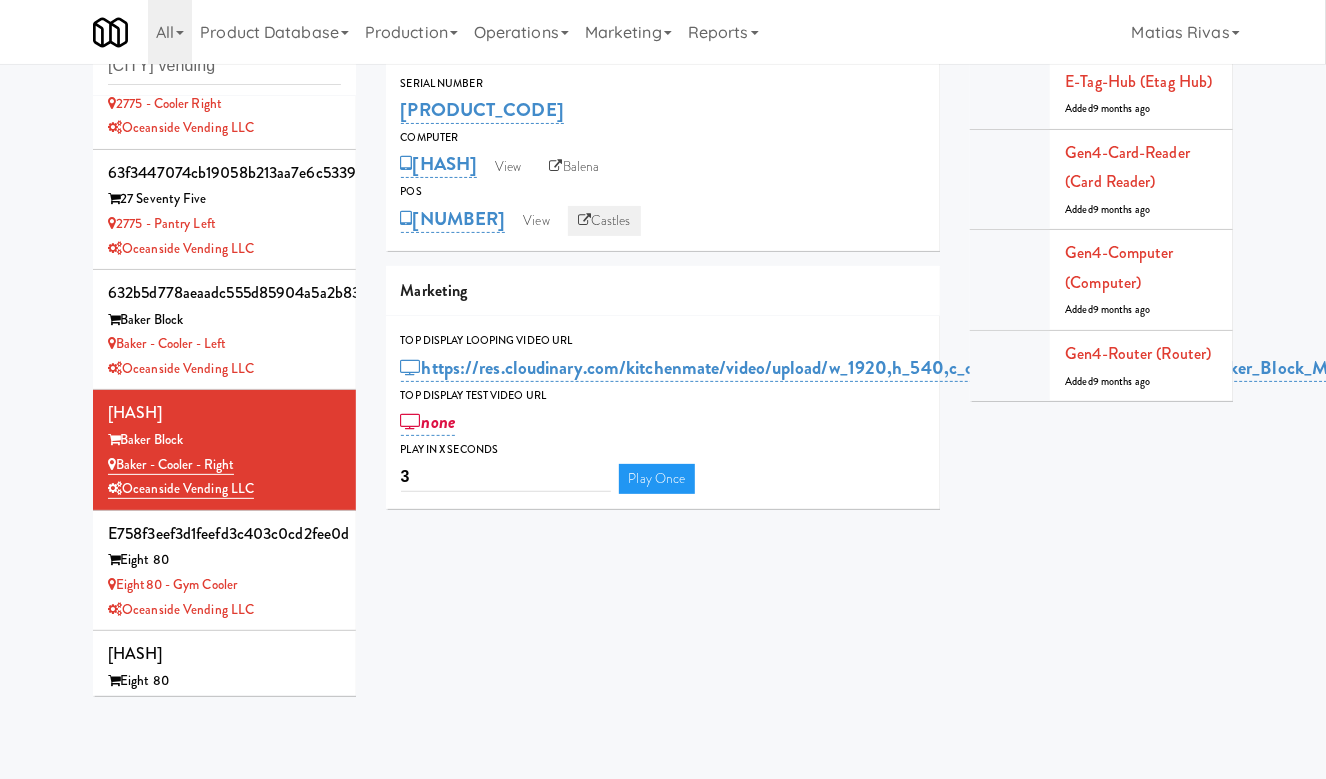 click on "Castles" at bounding box center [604, 221] 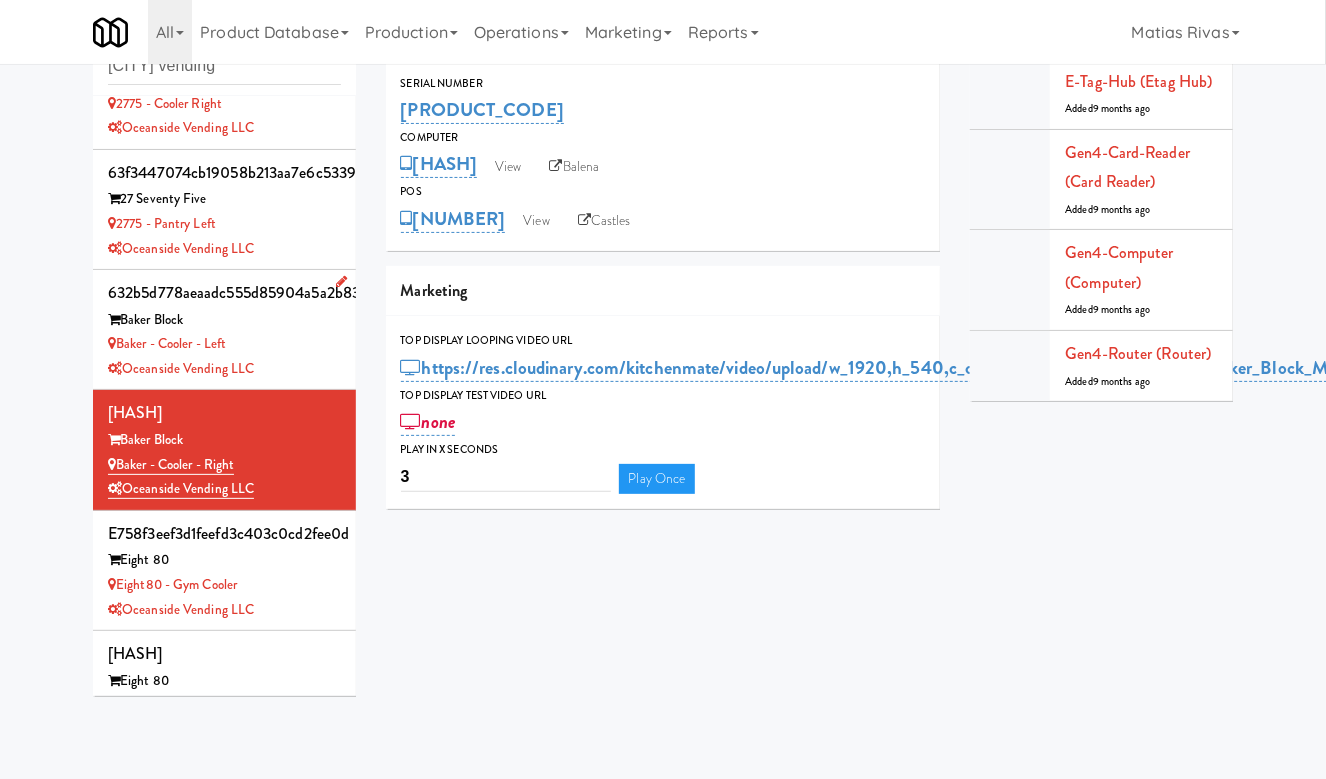 click on "Baker - Cooler - Left" at bounding box center [224, 344] 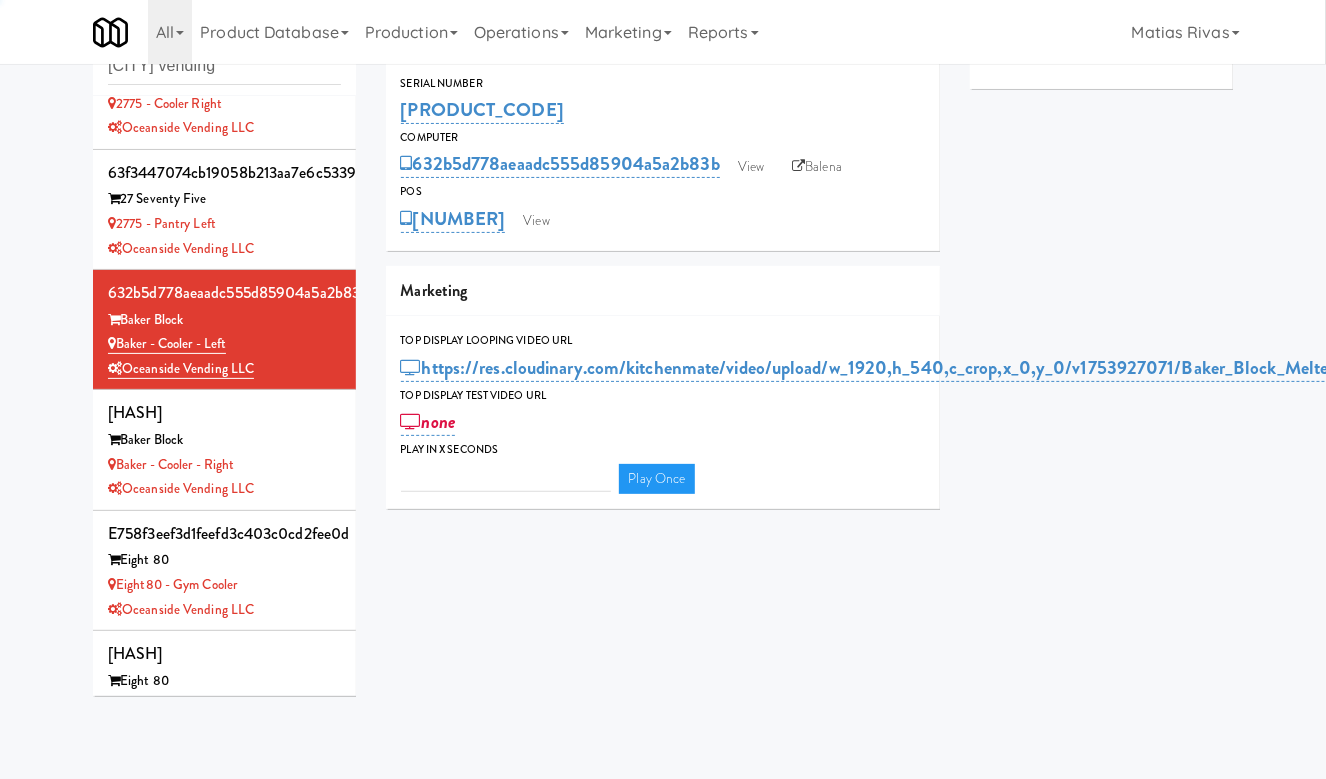 type on "3" 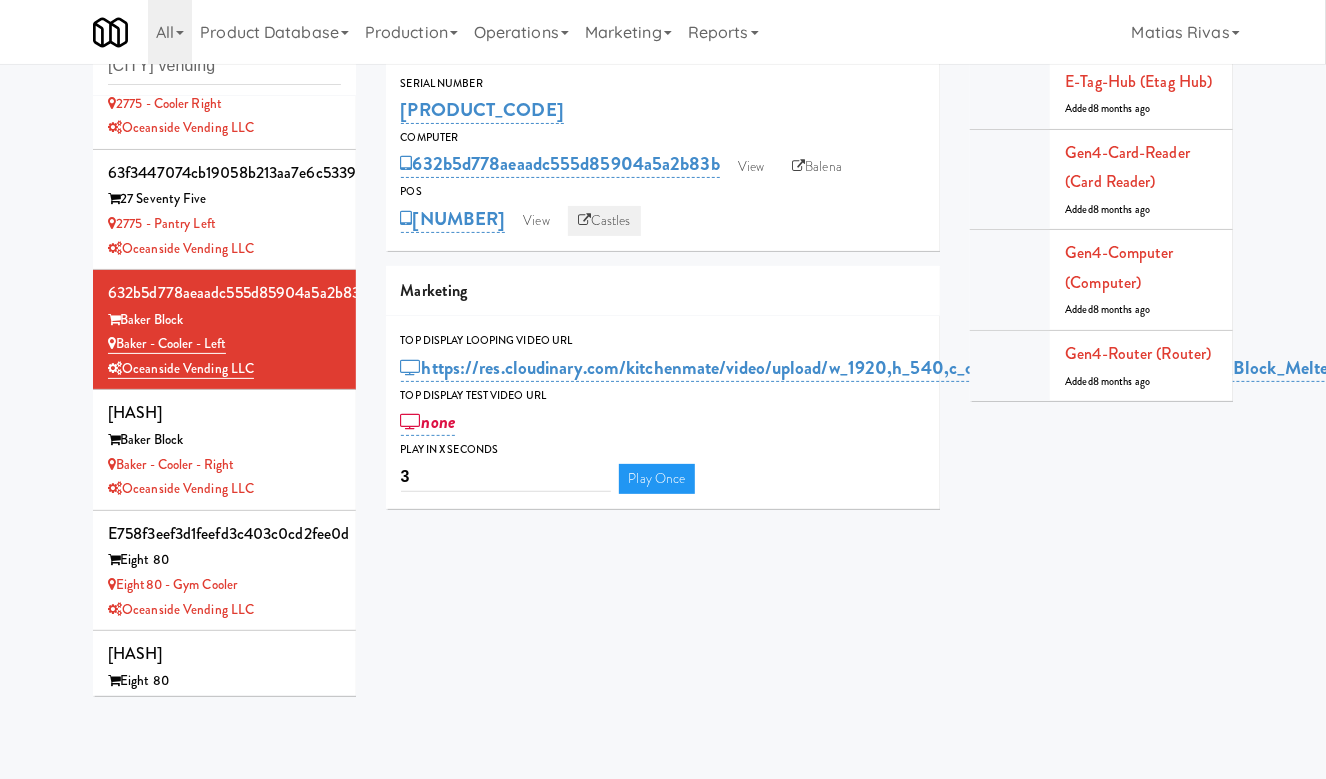 click on "Castles" at bounding box center (604, 221) 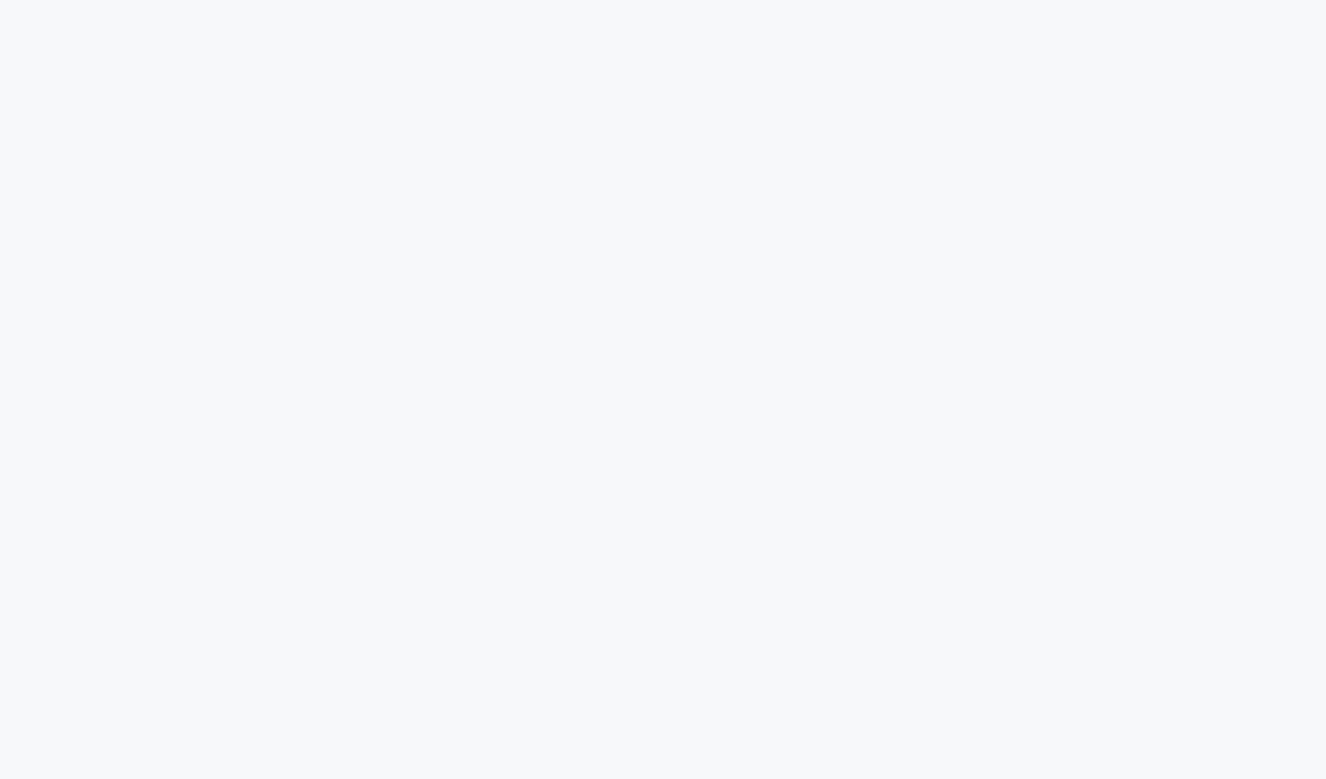 scroll, scrollTop: 0, scrollLeft: 0, axis: both 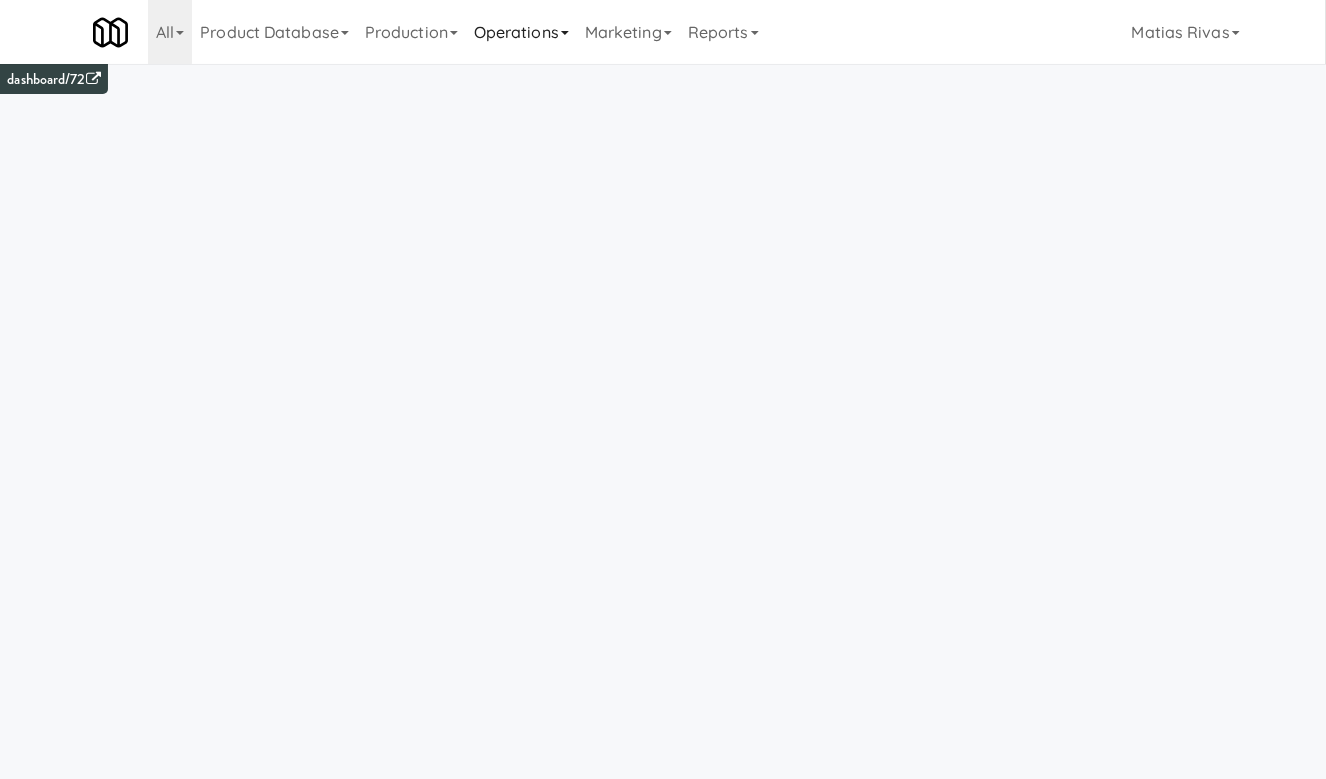 click on "Operations" at bounding box center (521, 32) 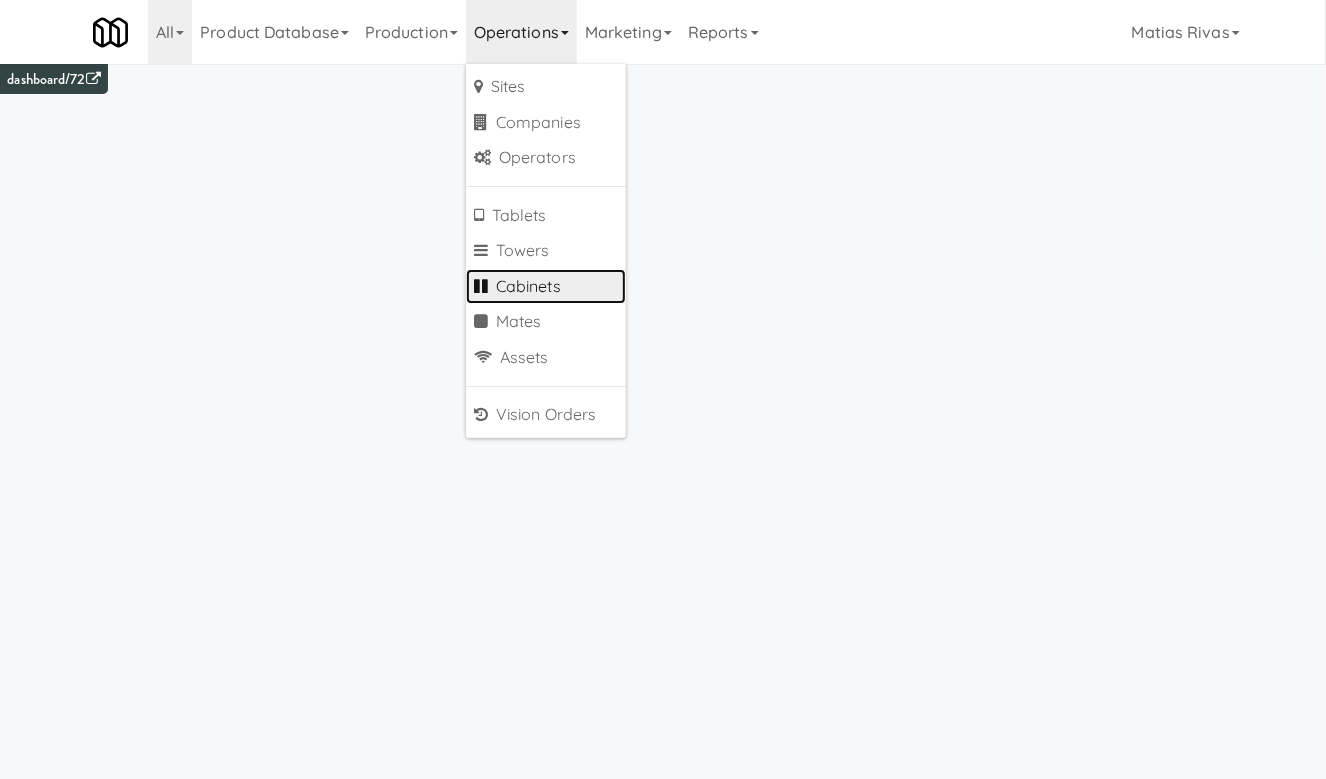 click on "Cabinets" at bounding box center (546, 287) 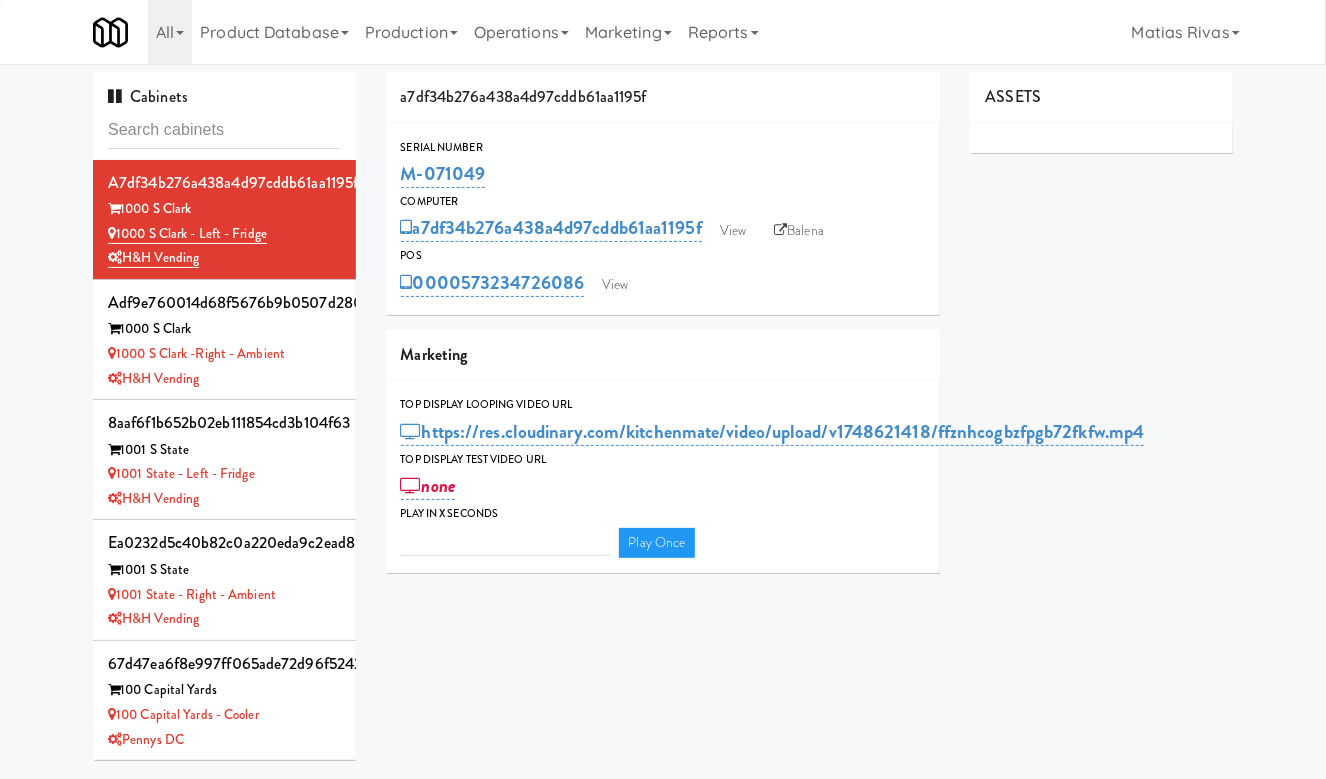 type on "3" 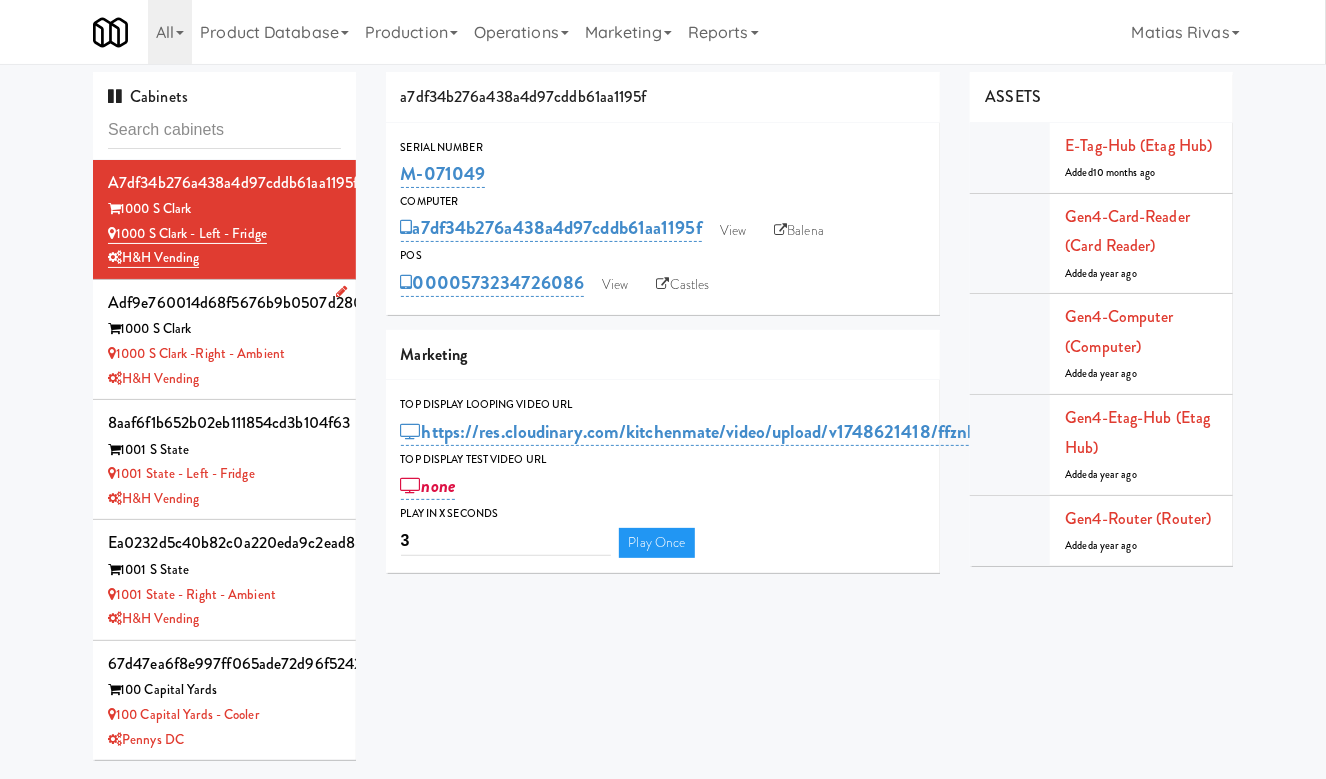 click on "1000 S Clark -Right - Ambient" at bounding box center (224, 354) 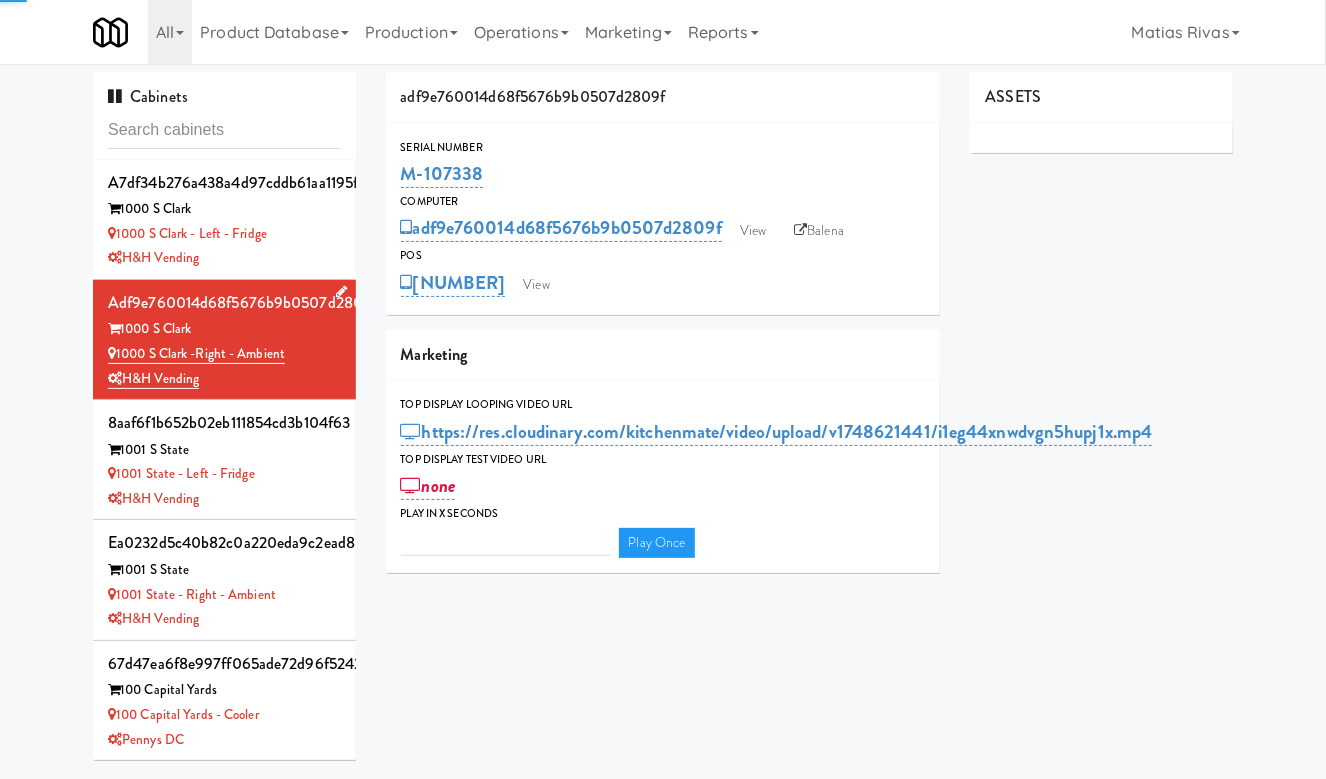 type on "3" 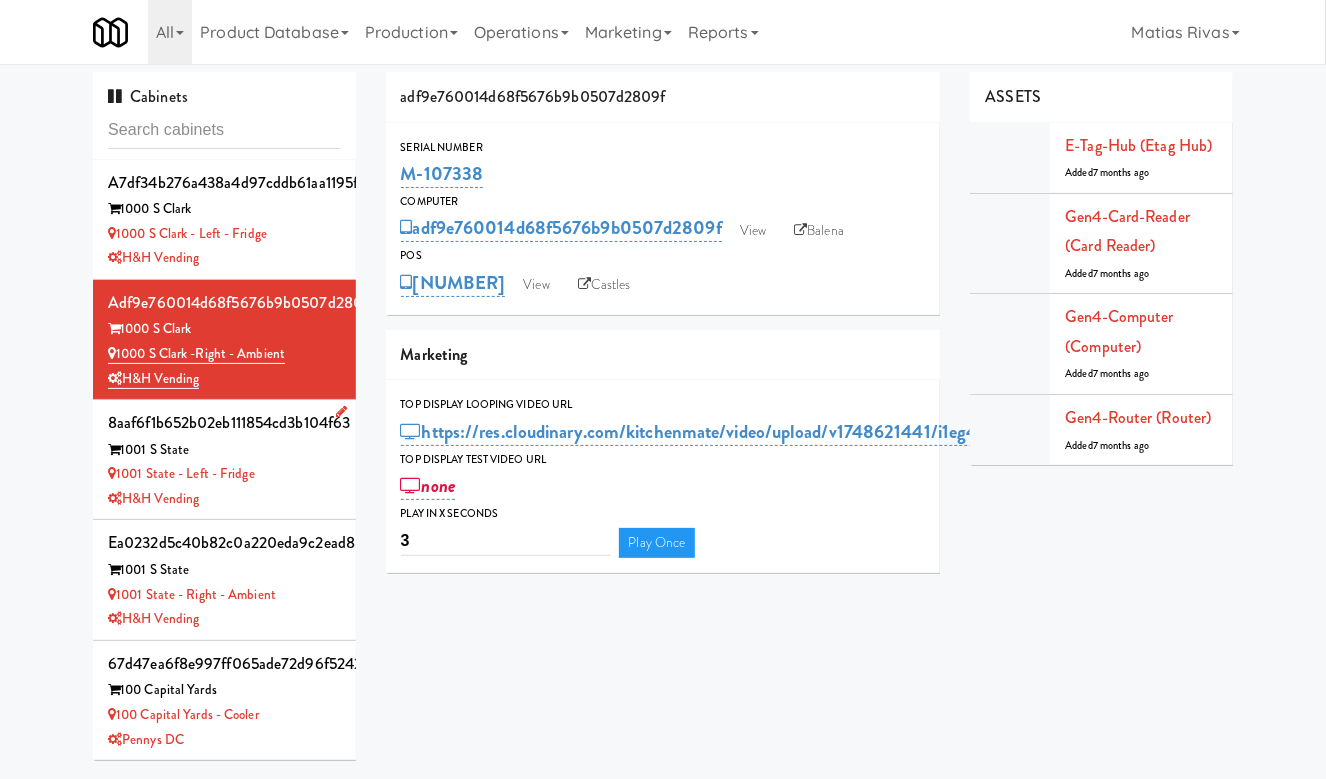 click on "1001 S State" at bounding box center [224, 450] 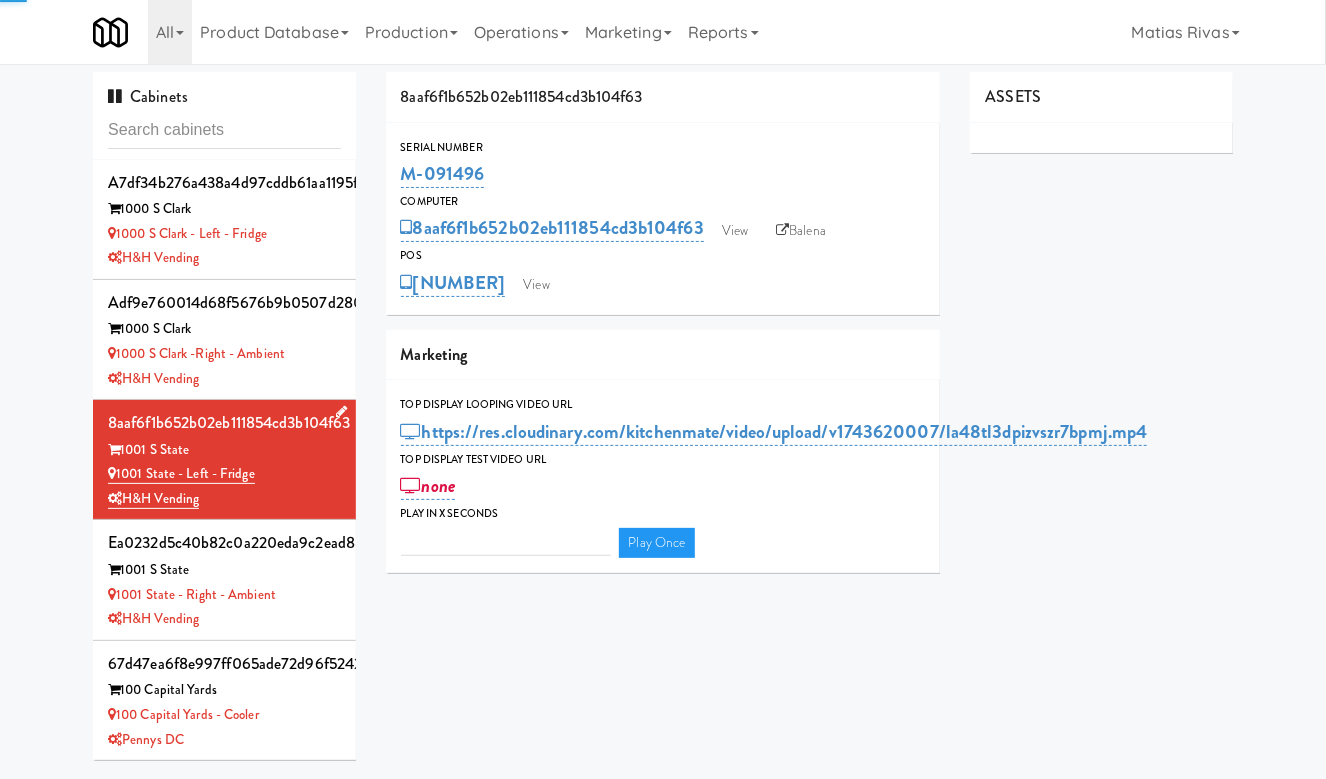 type on "3" 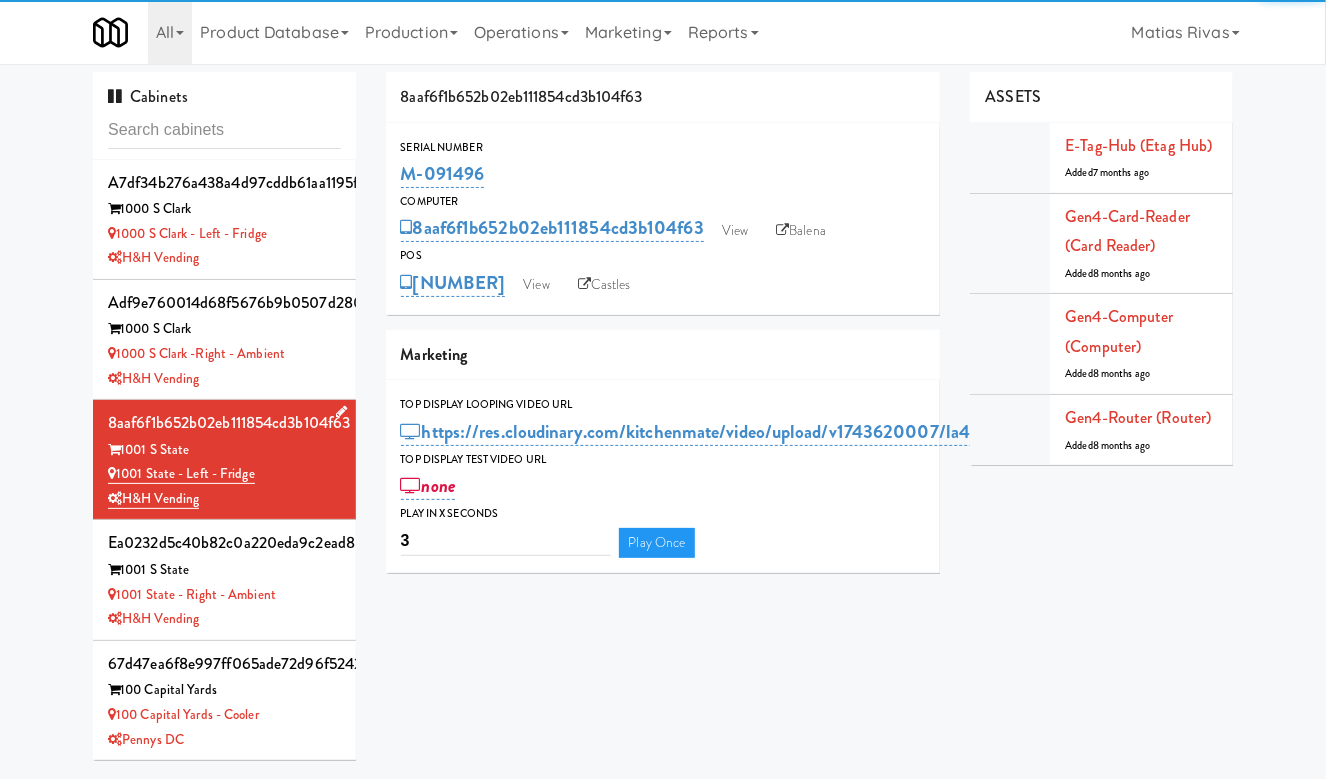 scroll, scrollTop: 37, scrollLeft: 0, axis: vertical 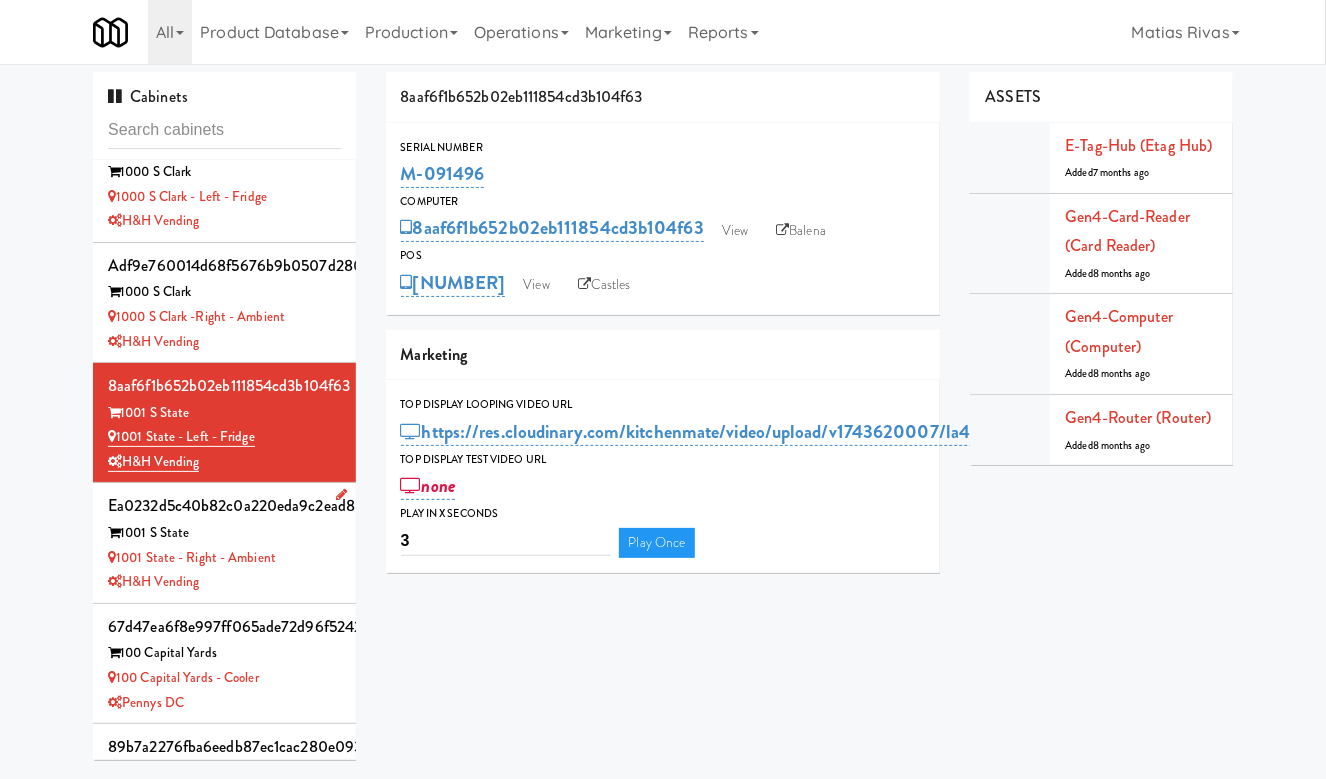 click on "1001 State - Right - Ambient" at bounding box center (224, 558) 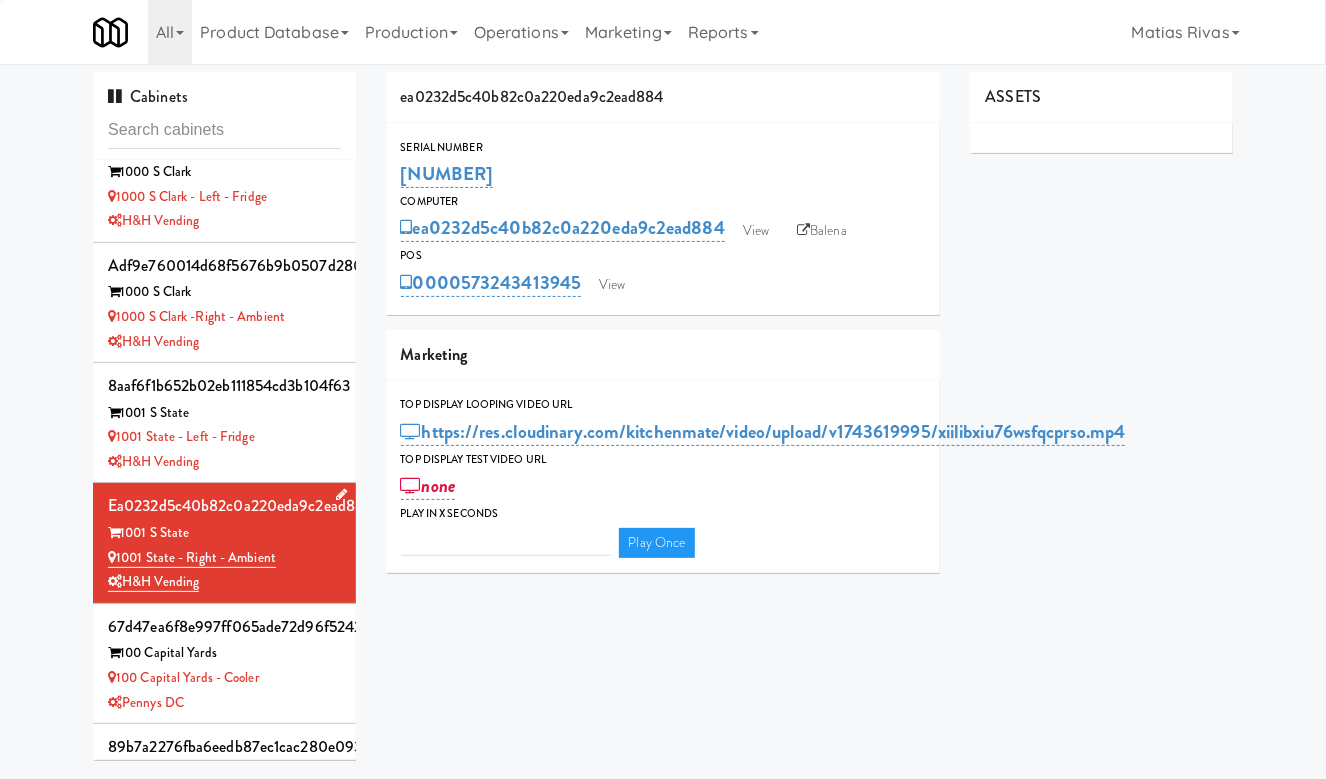 type on "3" 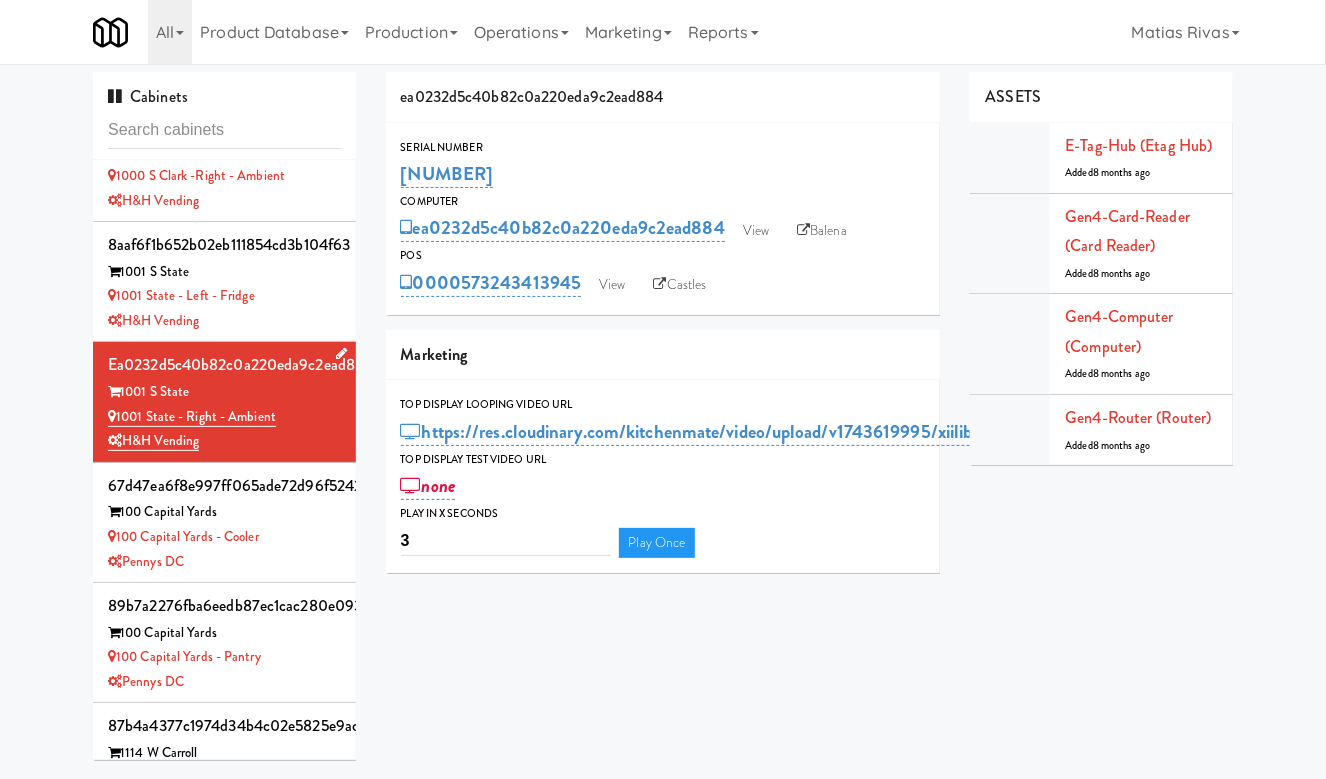 scroll, scrollTop: 184, scrollLeft: 0, axis: vertical 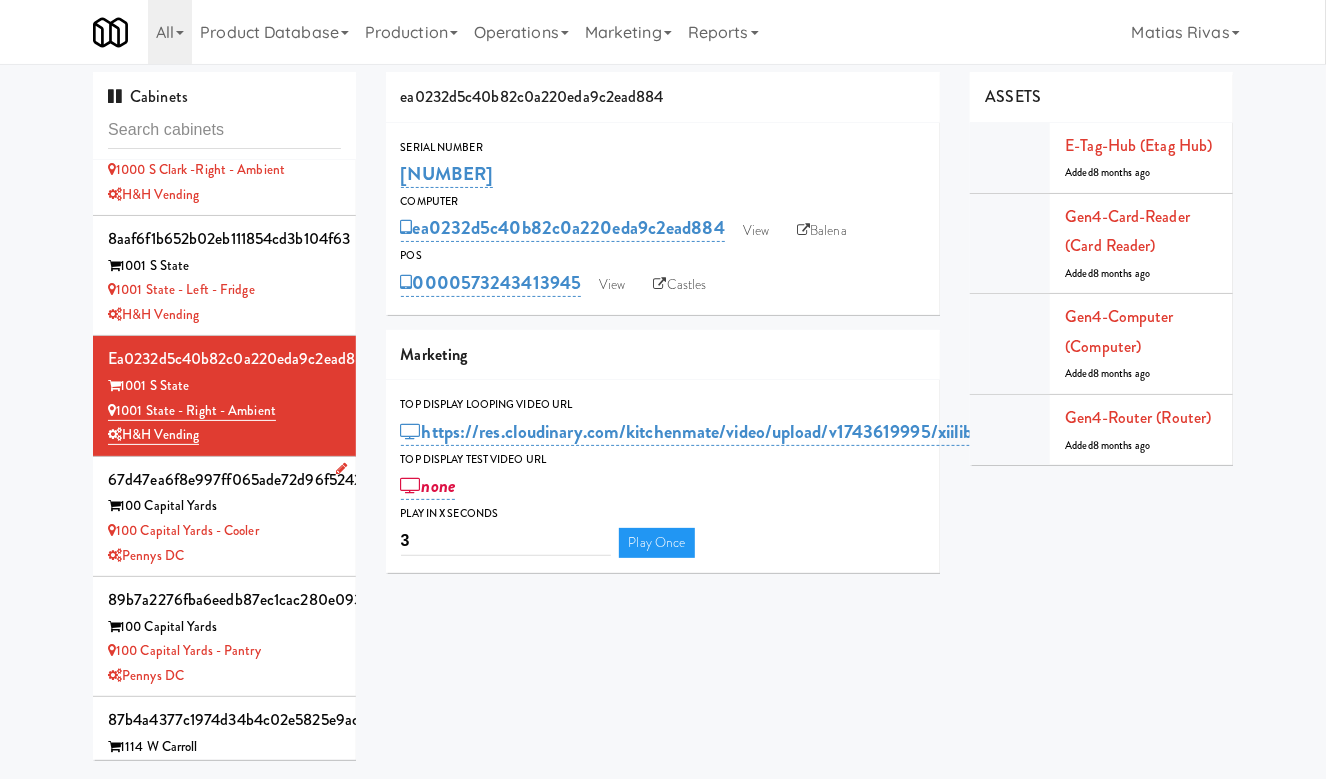 click on "100 Capital Yards - Cooler" at bounding box center [224, 531] 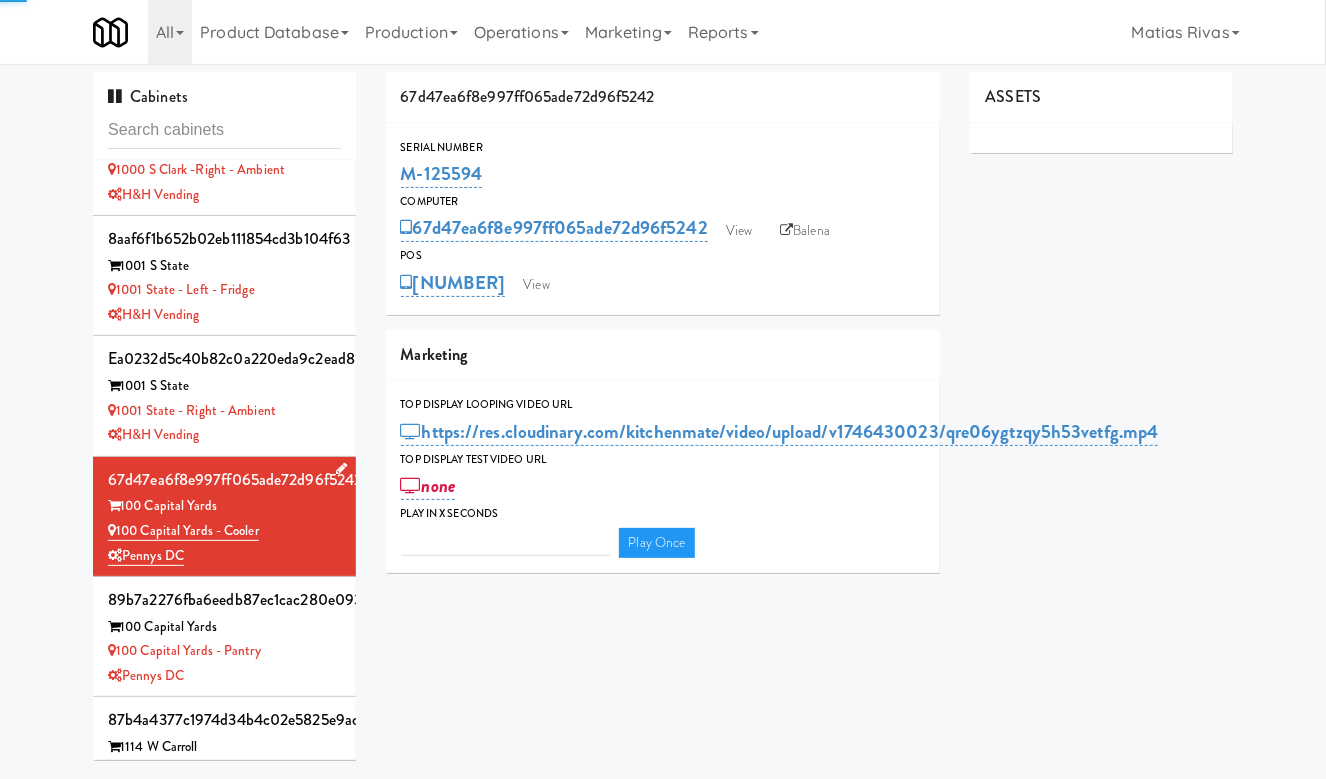 type on "3" 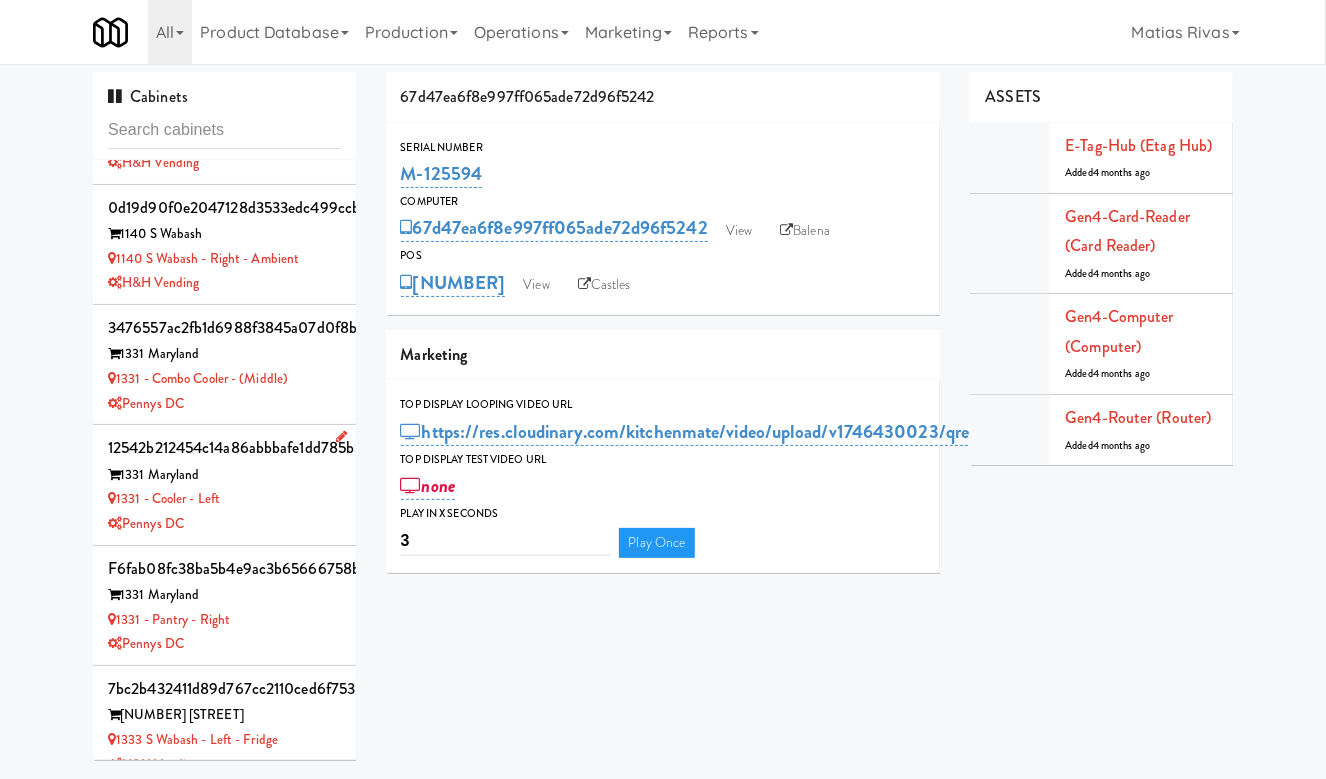 scroll, scrollTop: 1369, scrollLeft: 0, axis: vertical 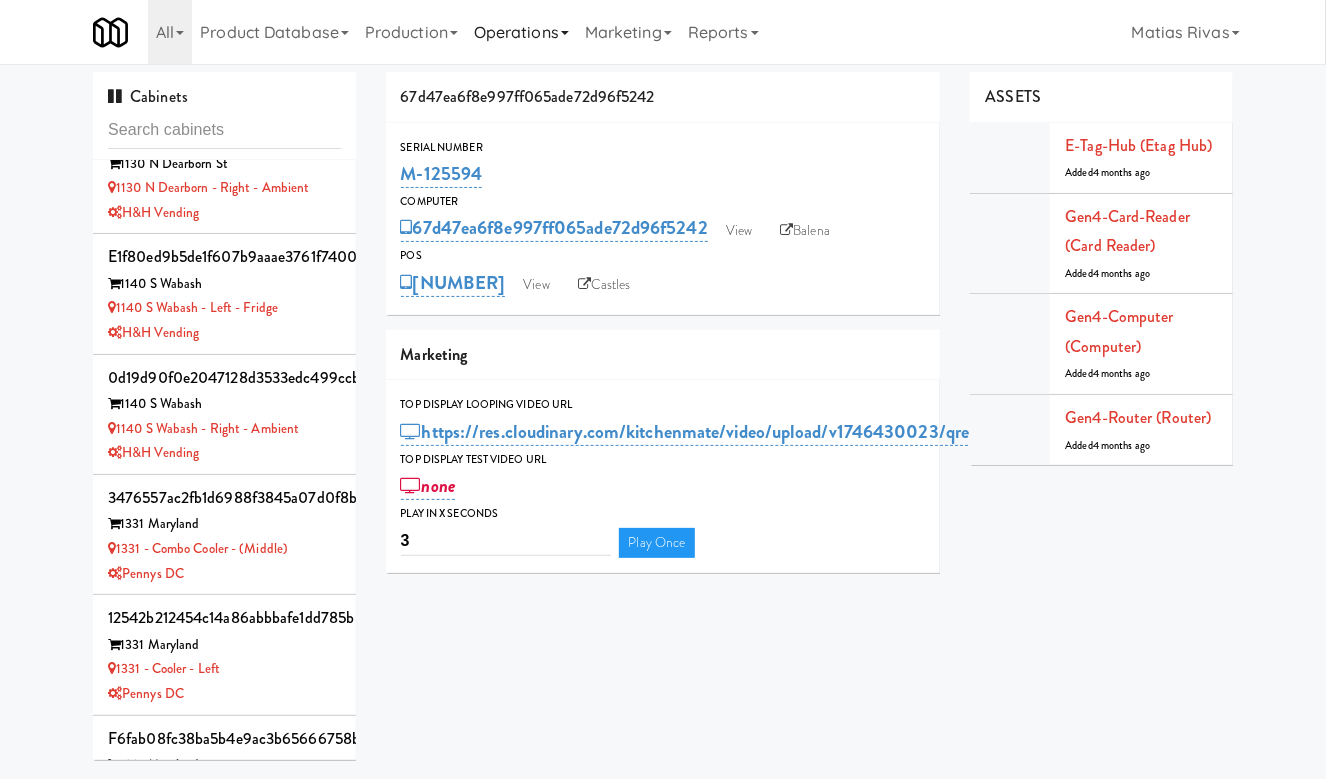 click on "Operations" at bounding box center (521, 32) 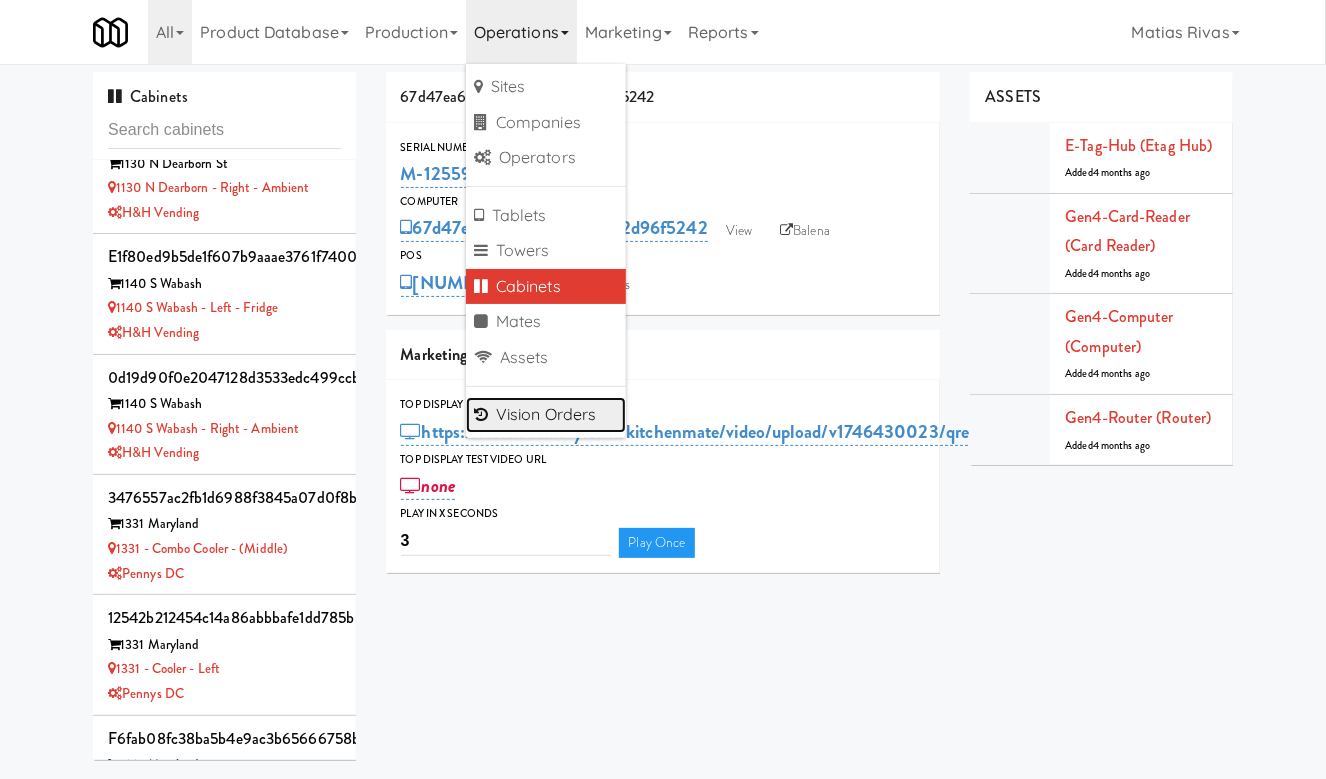 click on "Vision Orders" at bounding box center [546, 415] 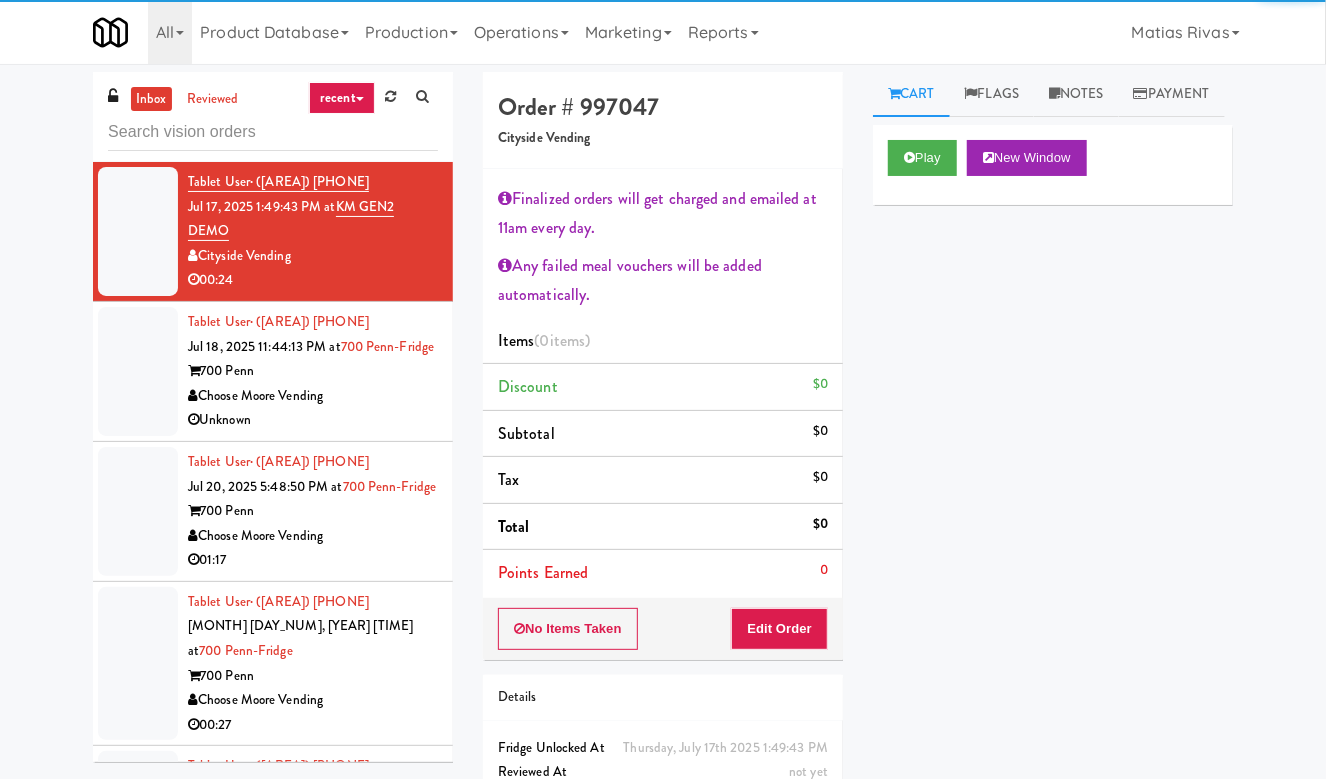 click on "Choose Moore Vending" at bounding box center (313, 396) 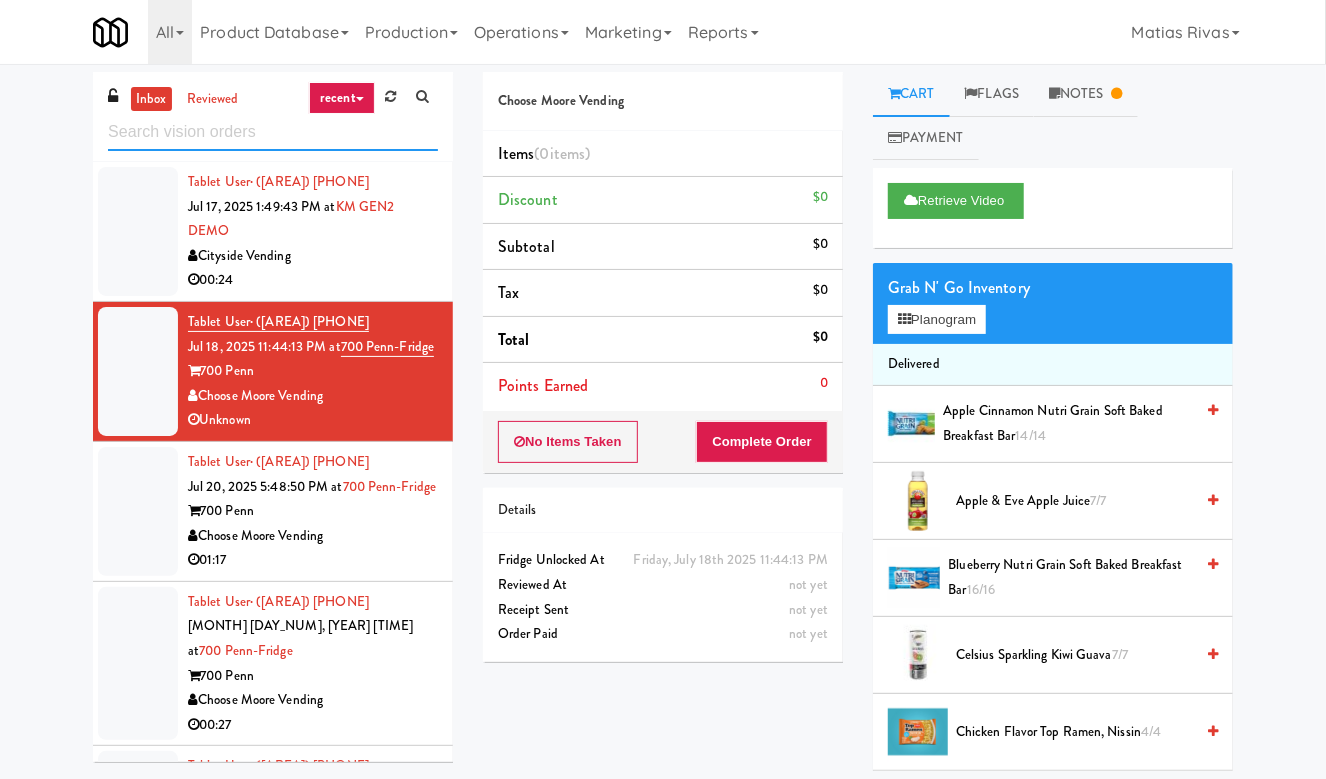 click at bounding box center (273, 132) 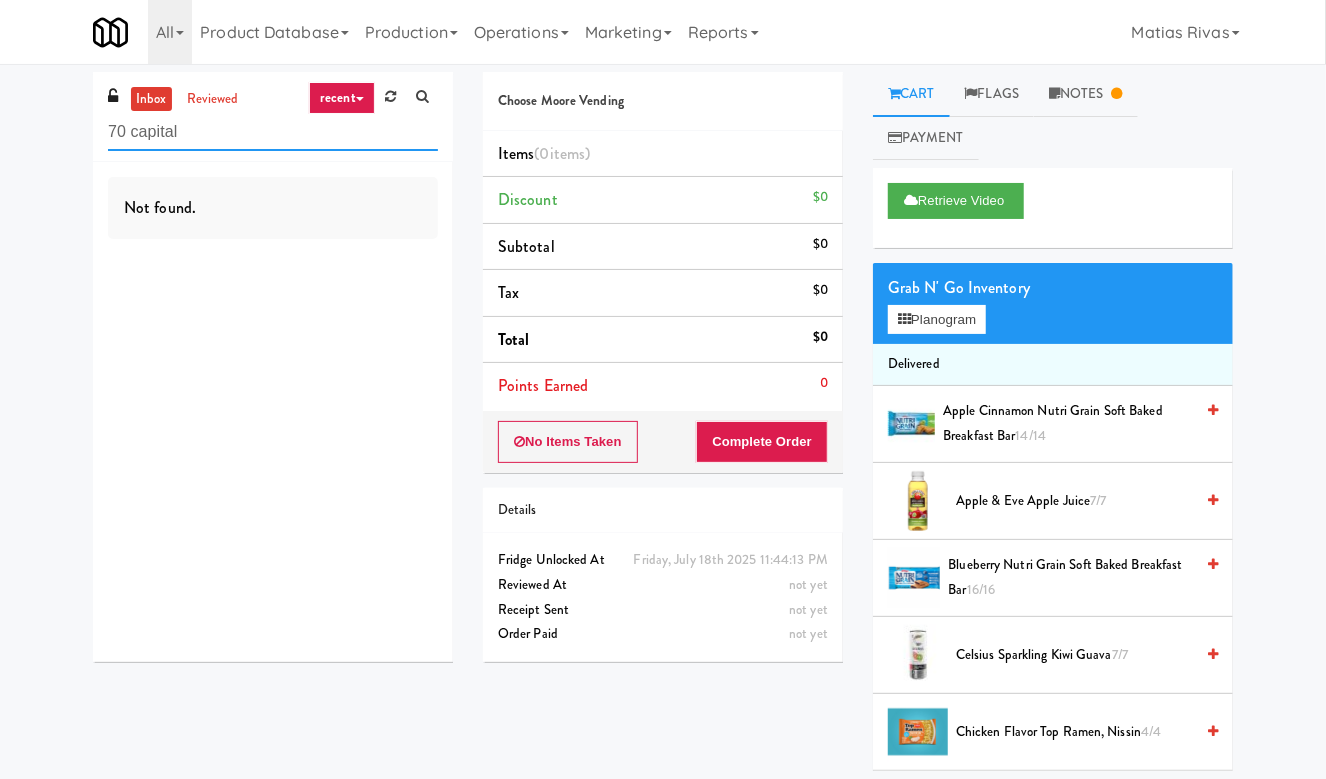 click on "70 capital" at bounding box center [273, 132] 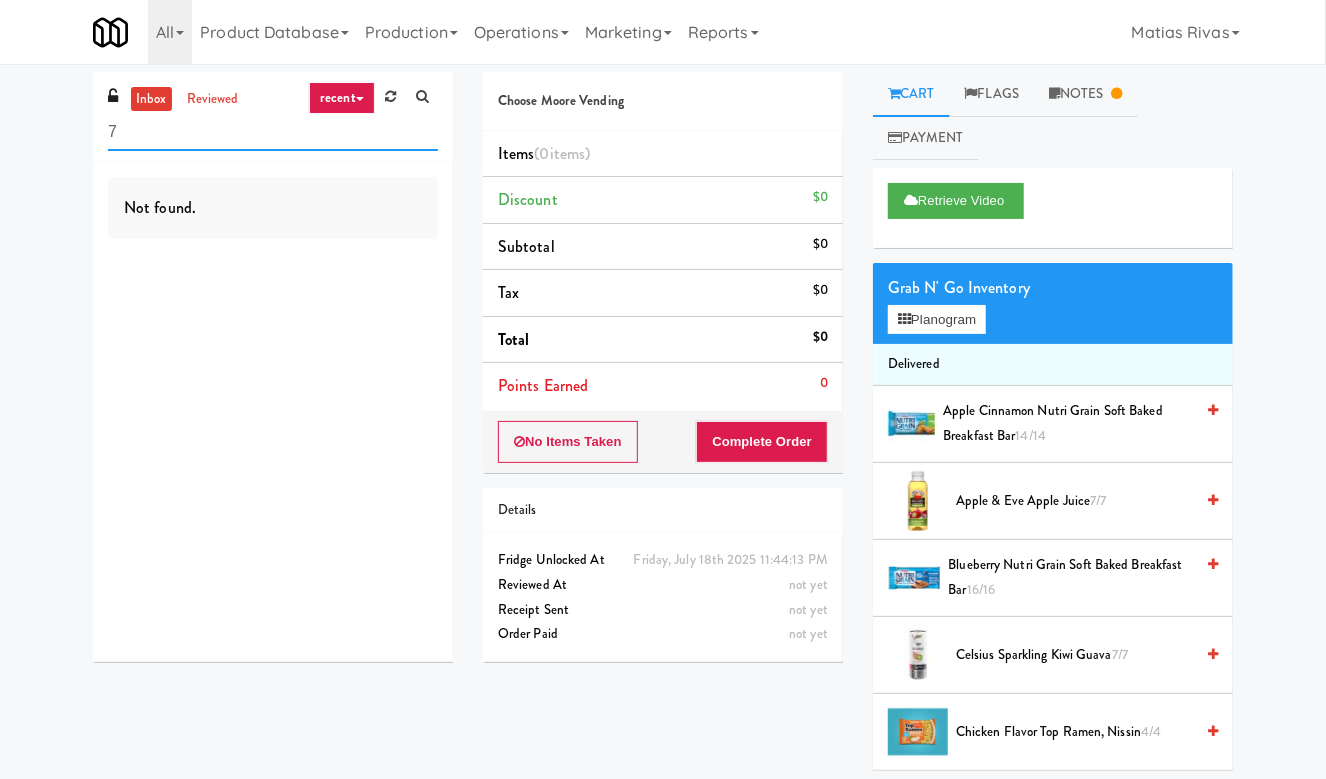 type on "7" 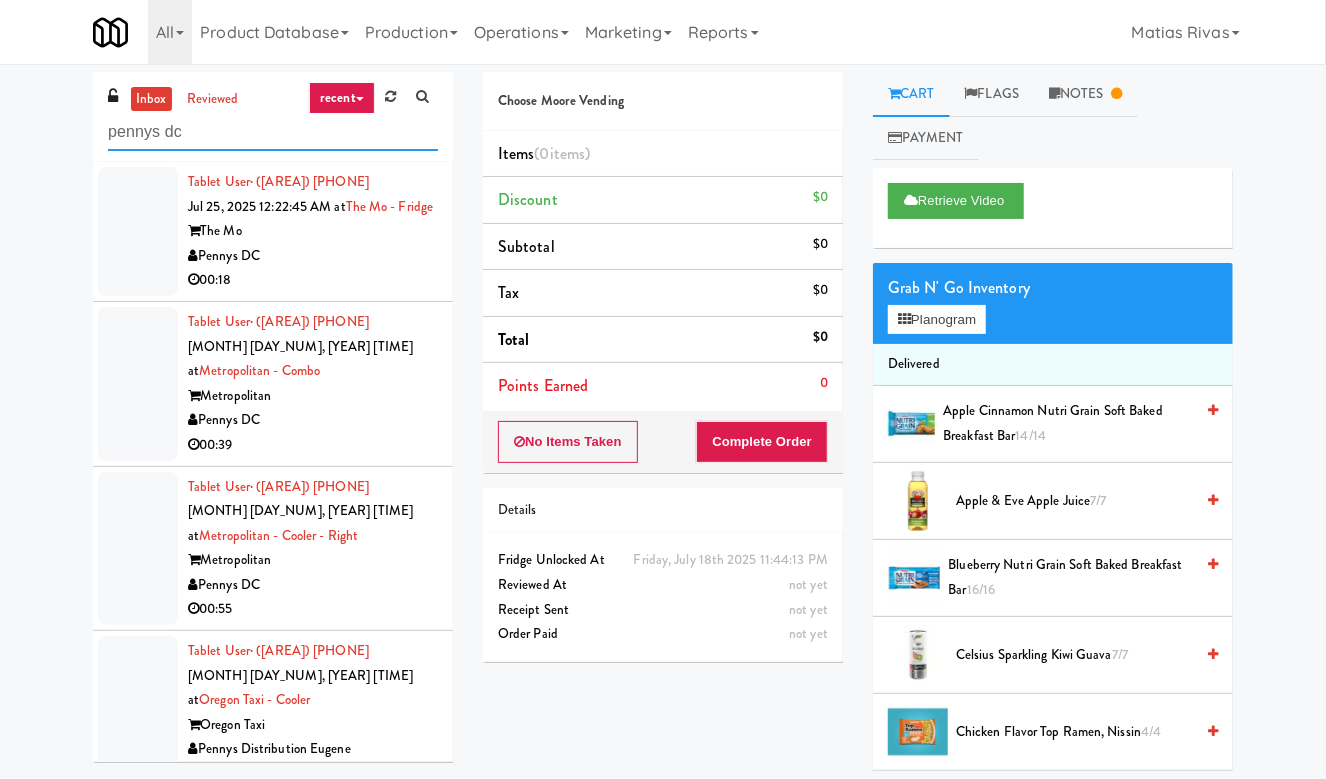 type on "pennys dc" 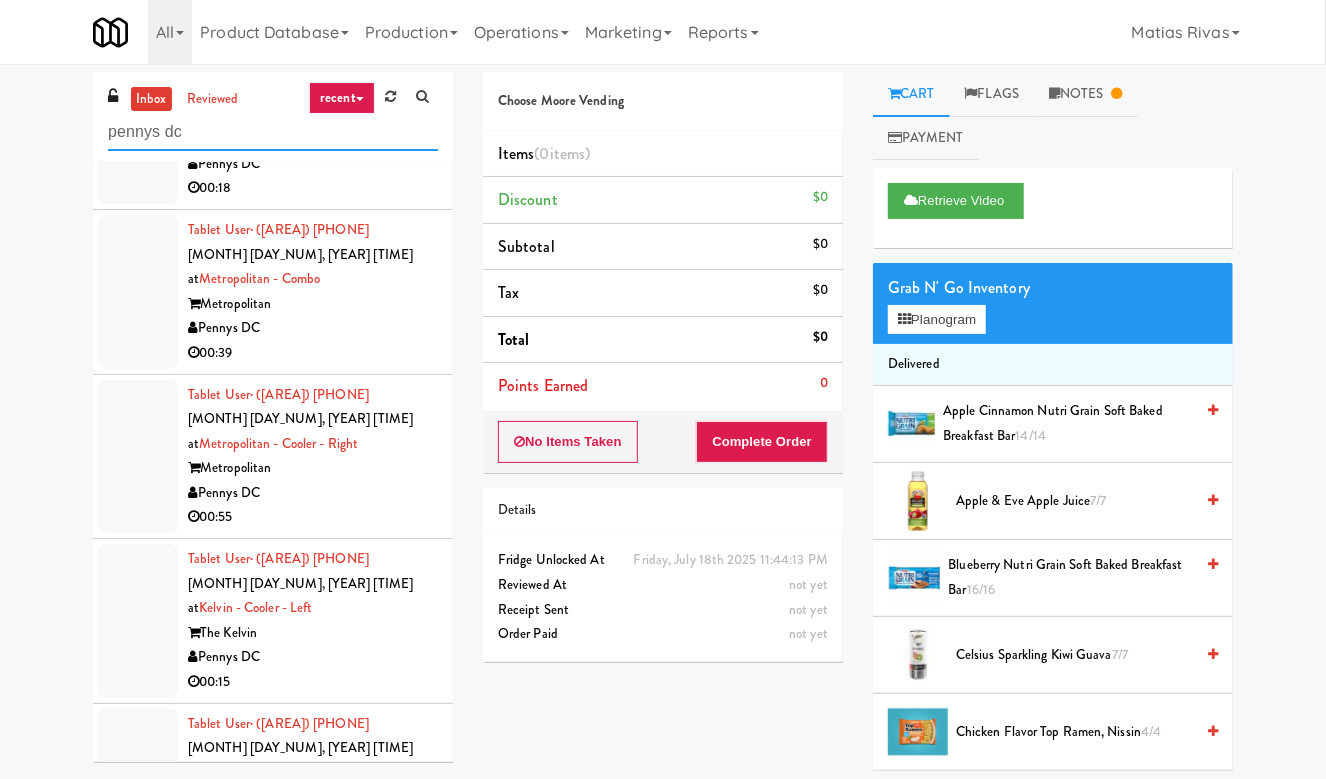 scroll, scrollTop: 172, scrollLeft: 0, axis: vertical 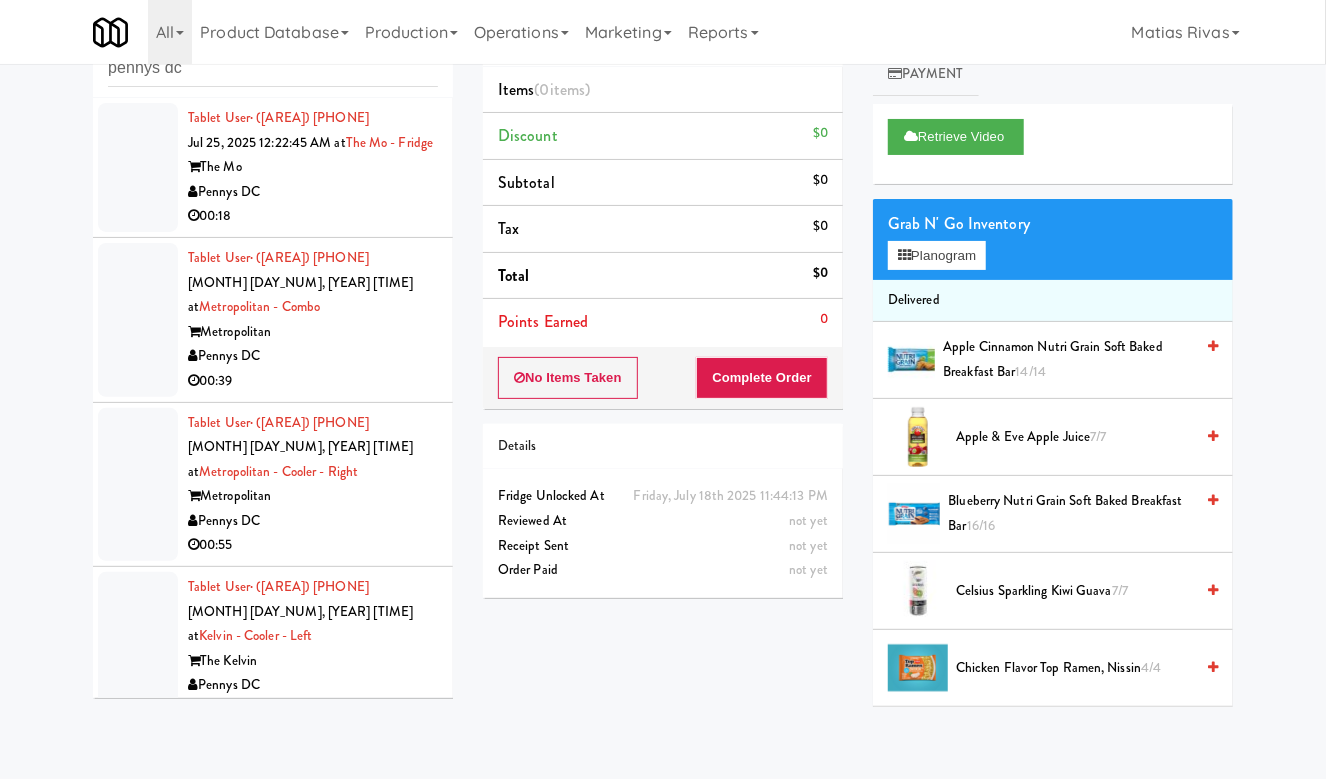 click on "00:39" at bounding box center [313, 381] 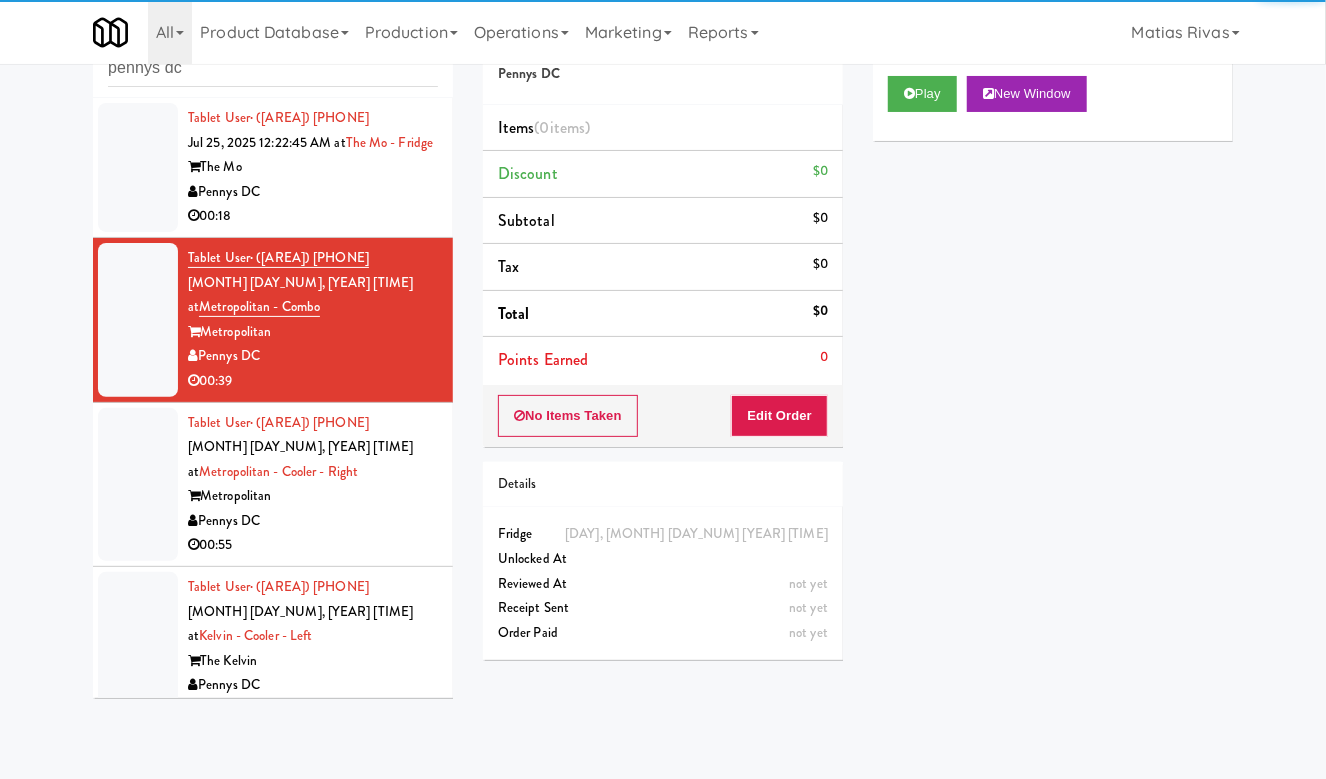 click on "Metropolitan" at bounding box center [313, 496] 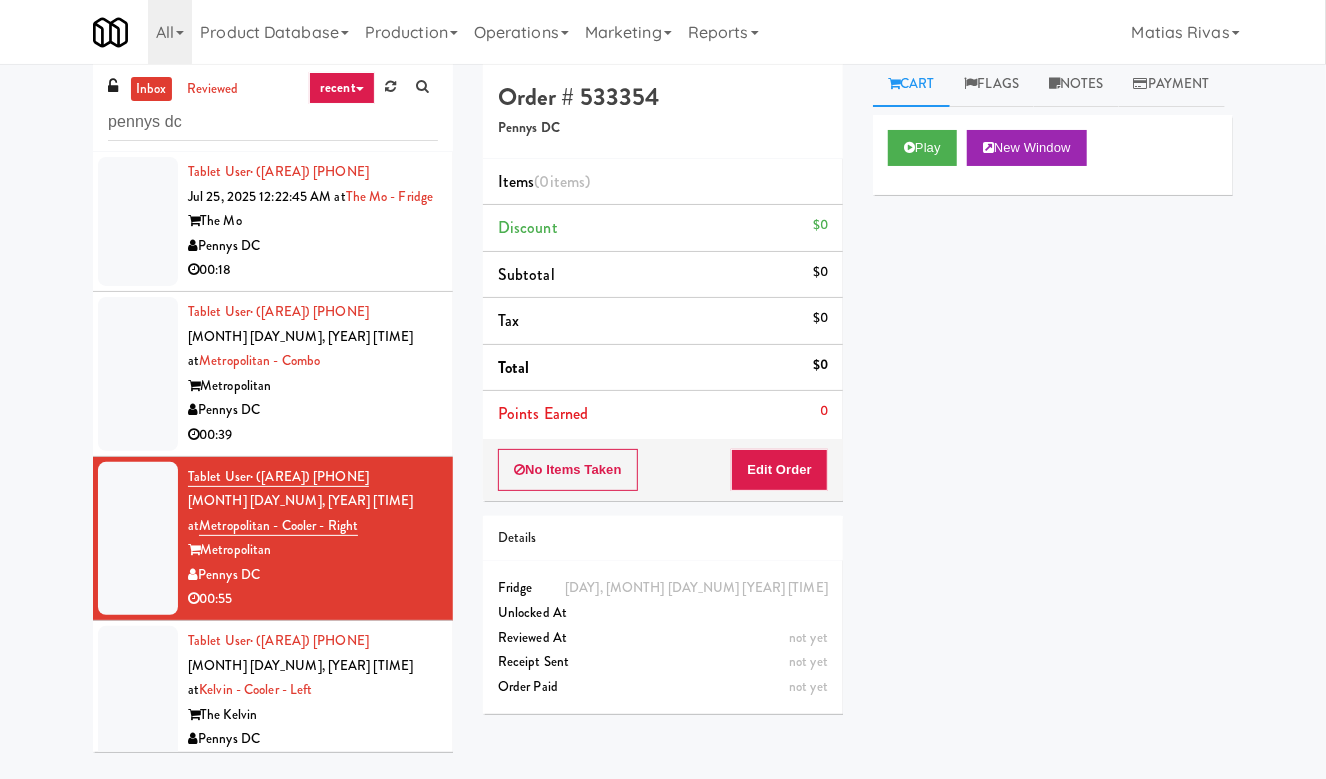 scroll, scrollTop: 0, scrollLeft: 0, axis: both 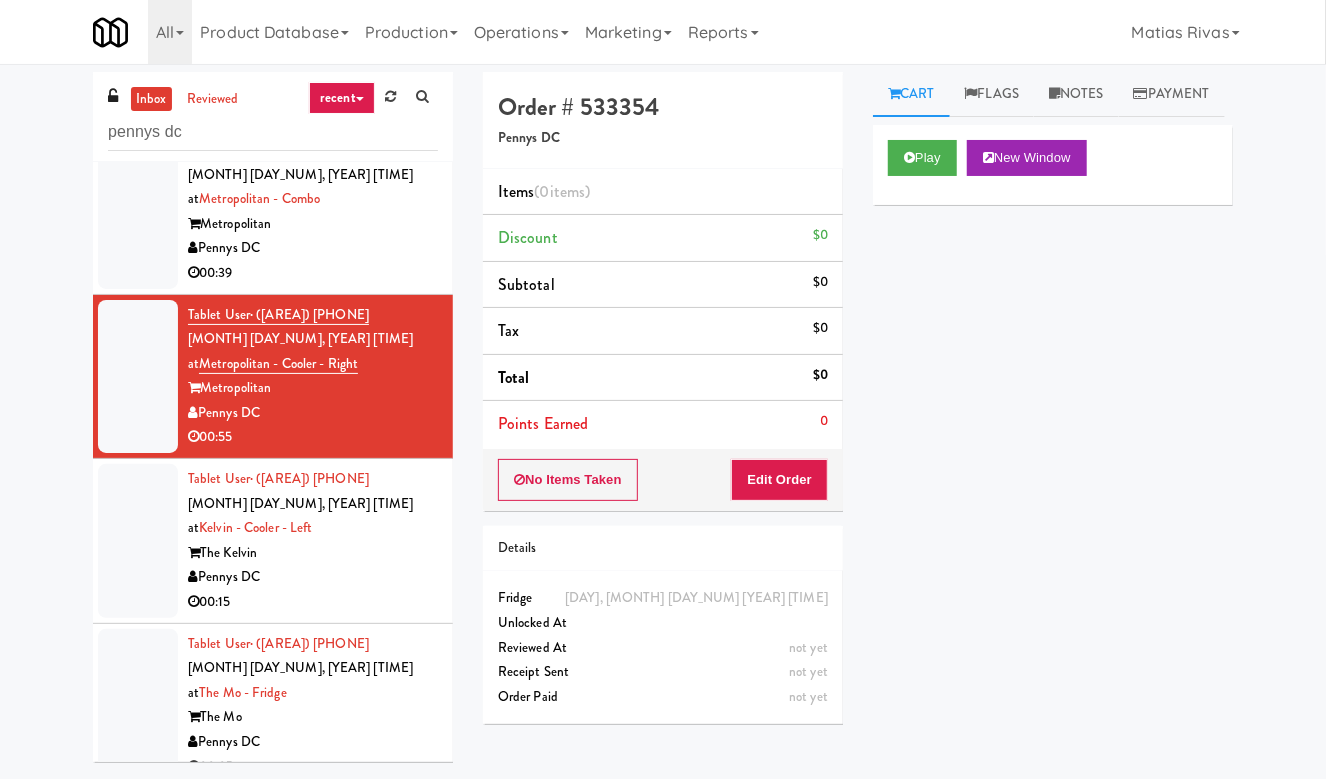 click on "The Kelvin" at bounding box center (313, 553) 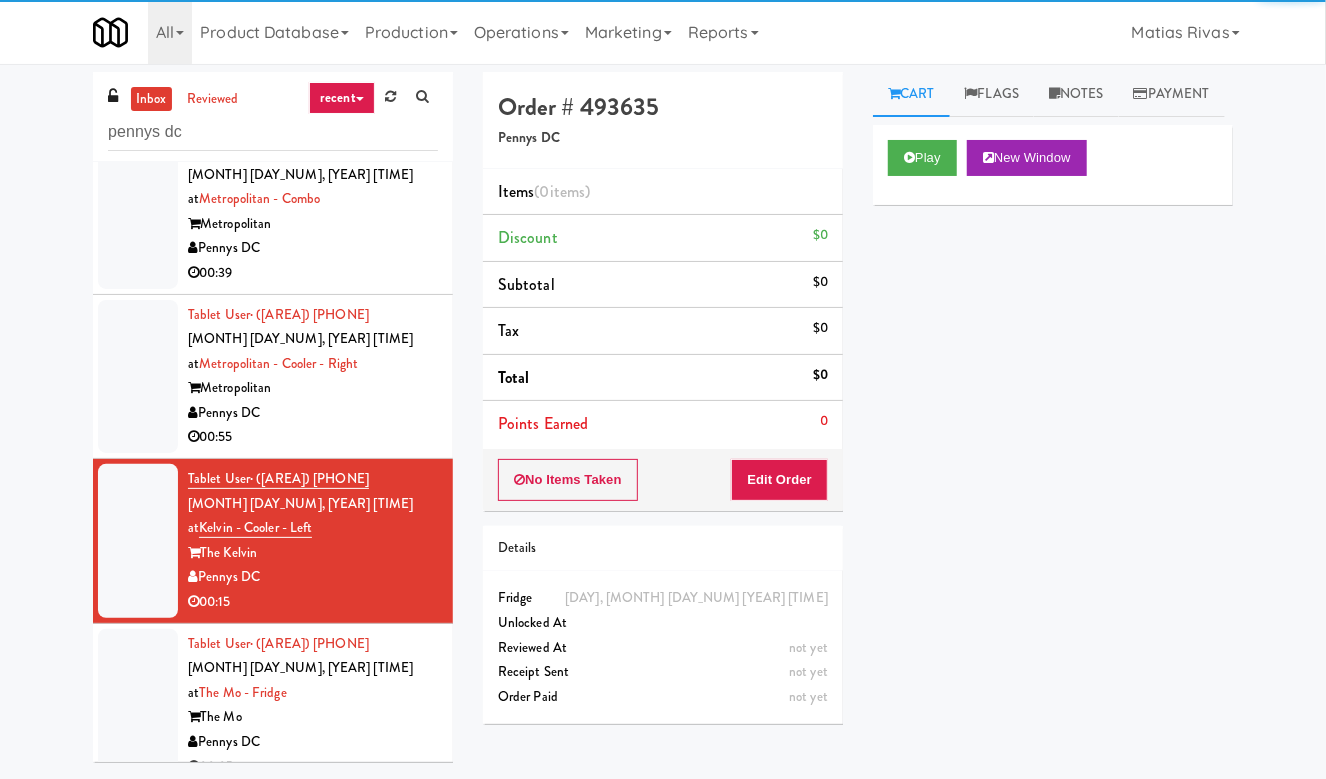 click on "The Mo" at bounding box center (313, 717) 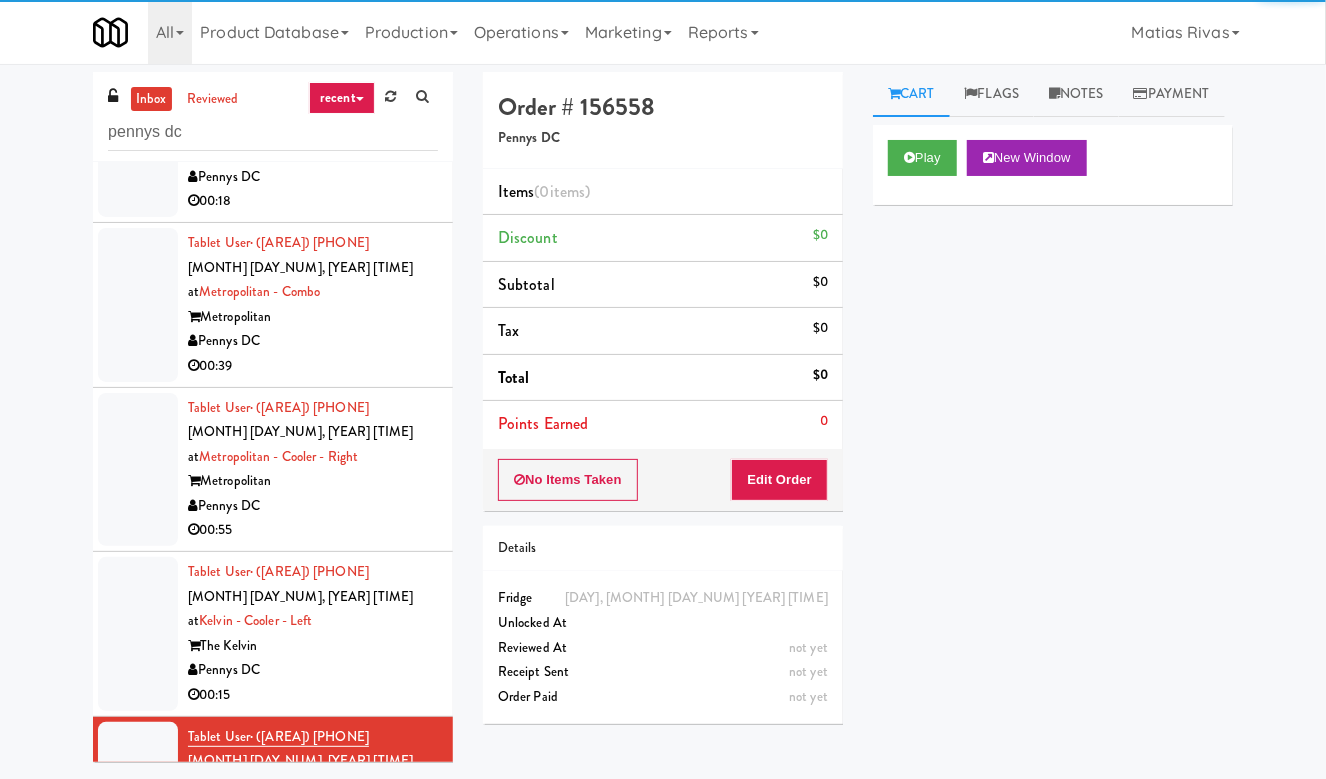 scroll, scrollTop: 0, scrollLeft: 0, axis: both 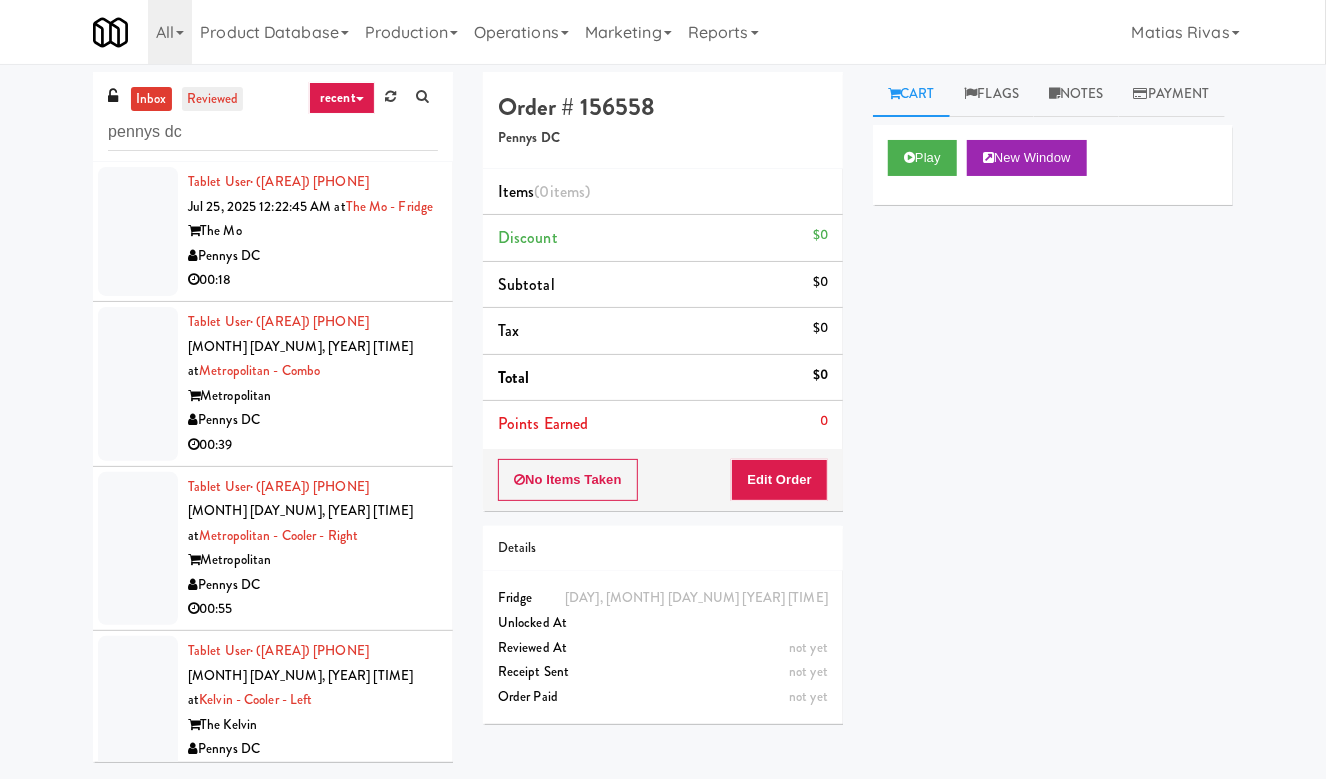 click on "reviewed" at bounding box center [213, 99] 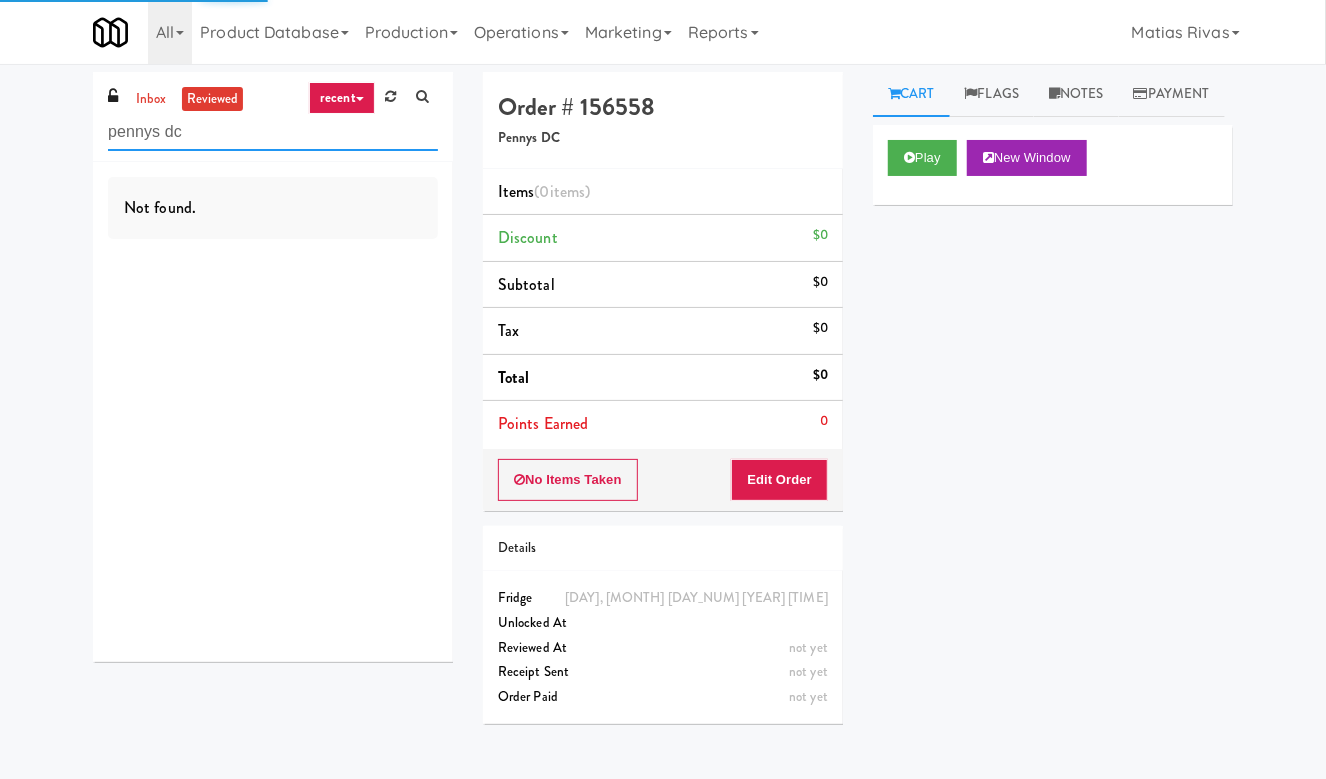click on "pennys dc" at bounding box center [273, 132] 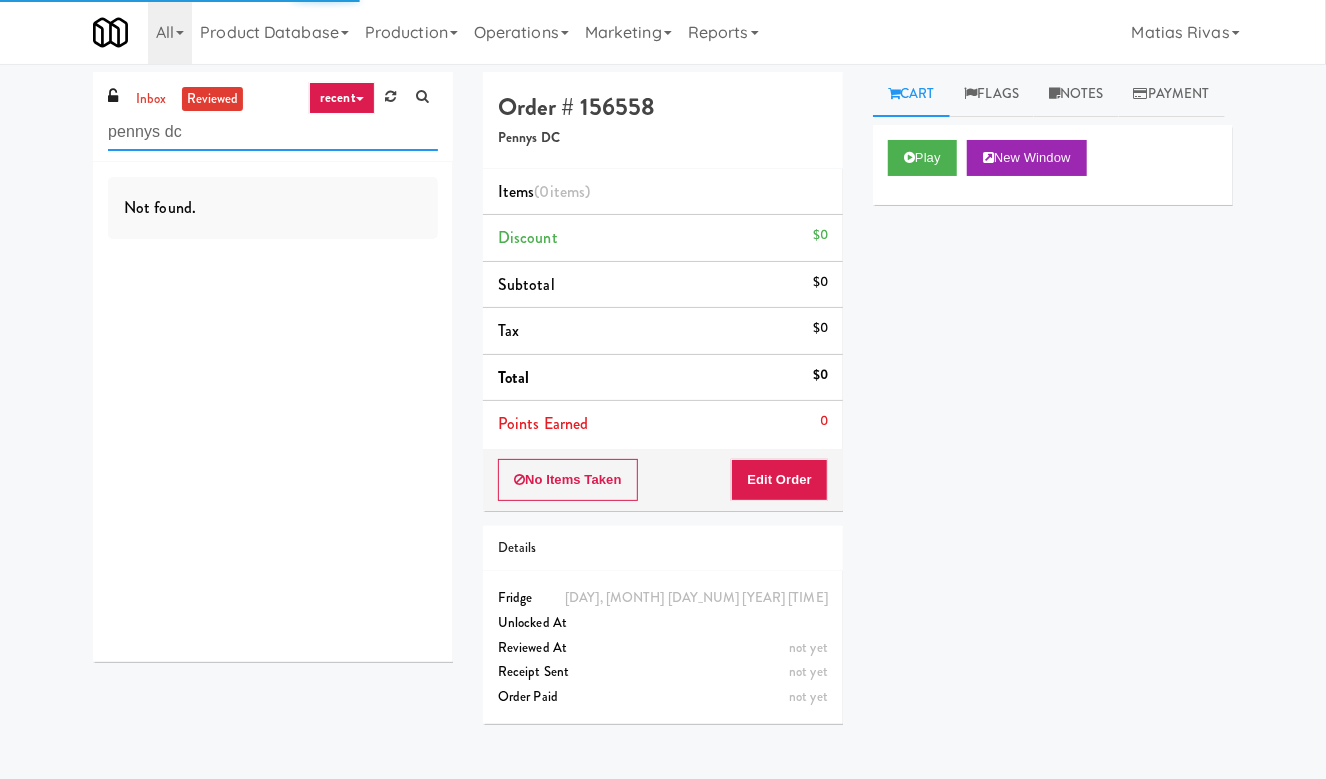 click on "pennys dc" at bounding box center (273, 132) 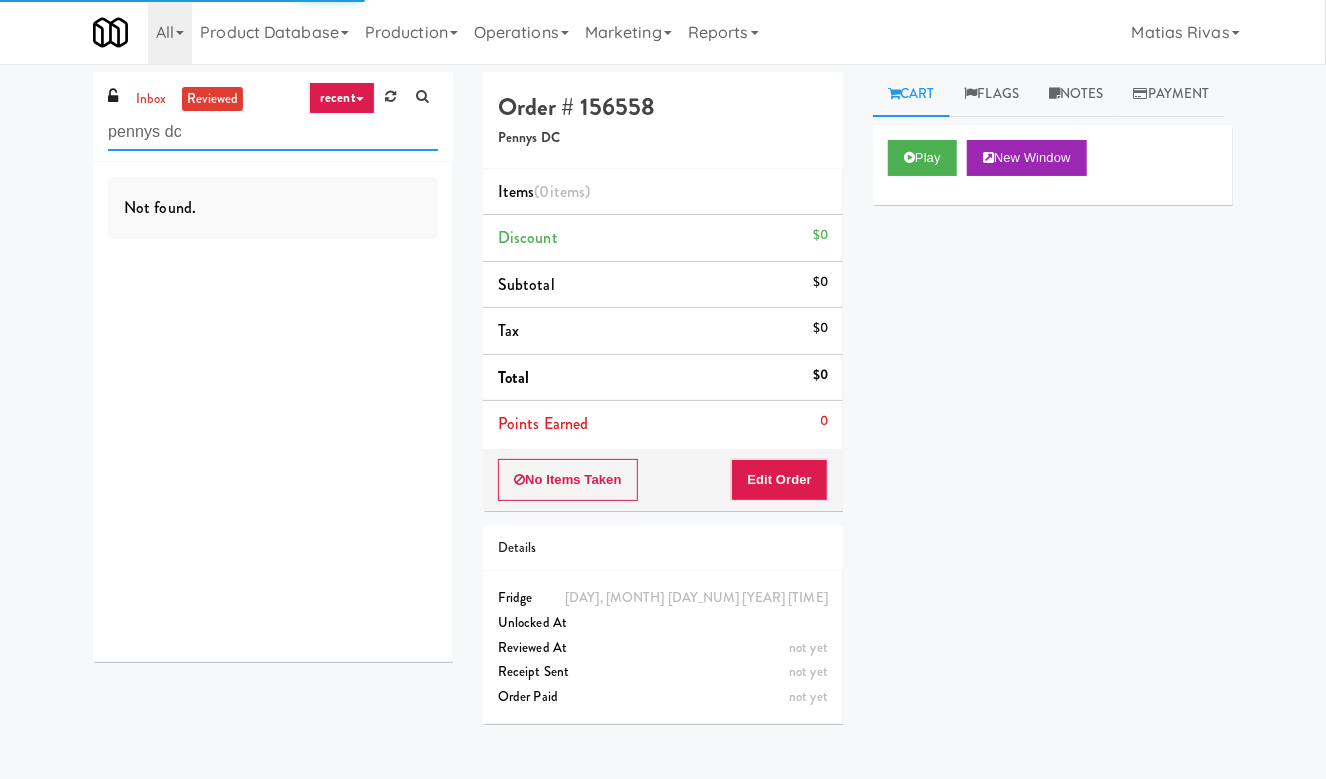 click on "pennys dc" at bounding box center [273, 132] 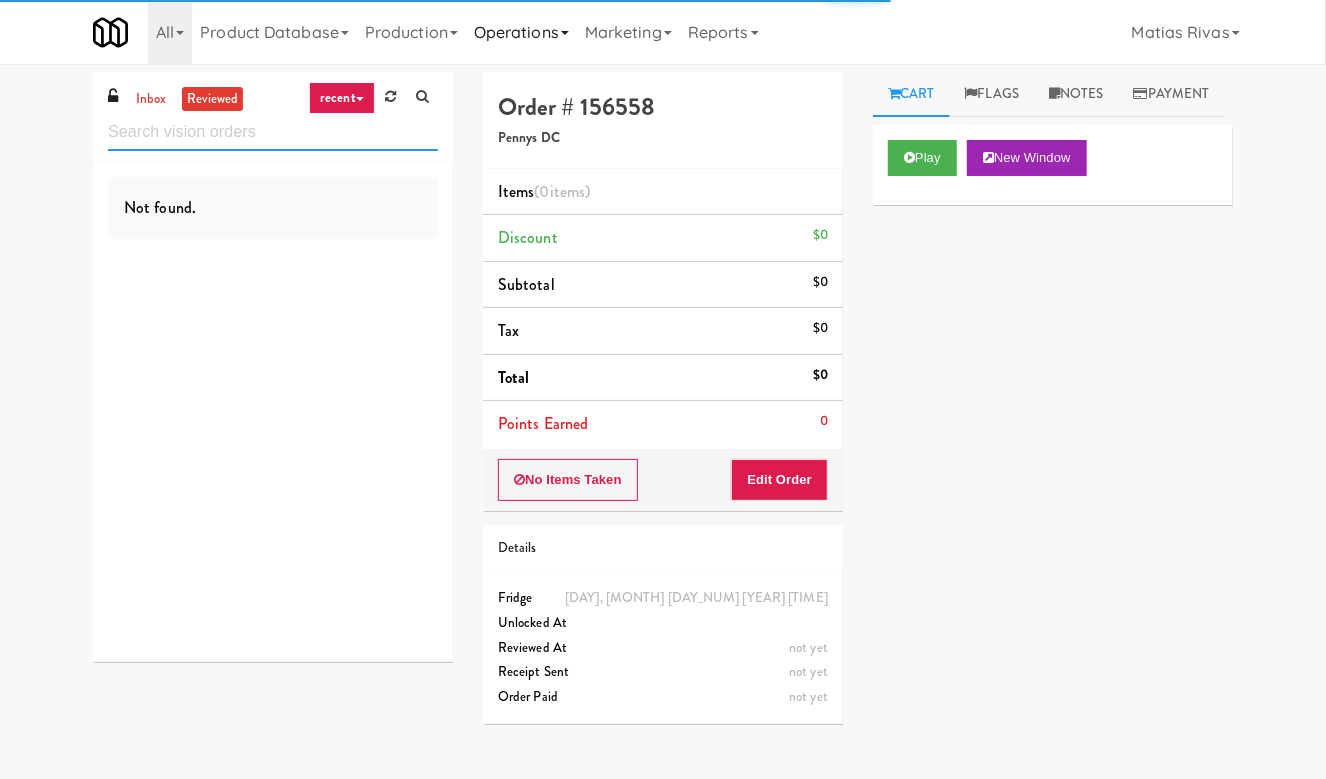 type 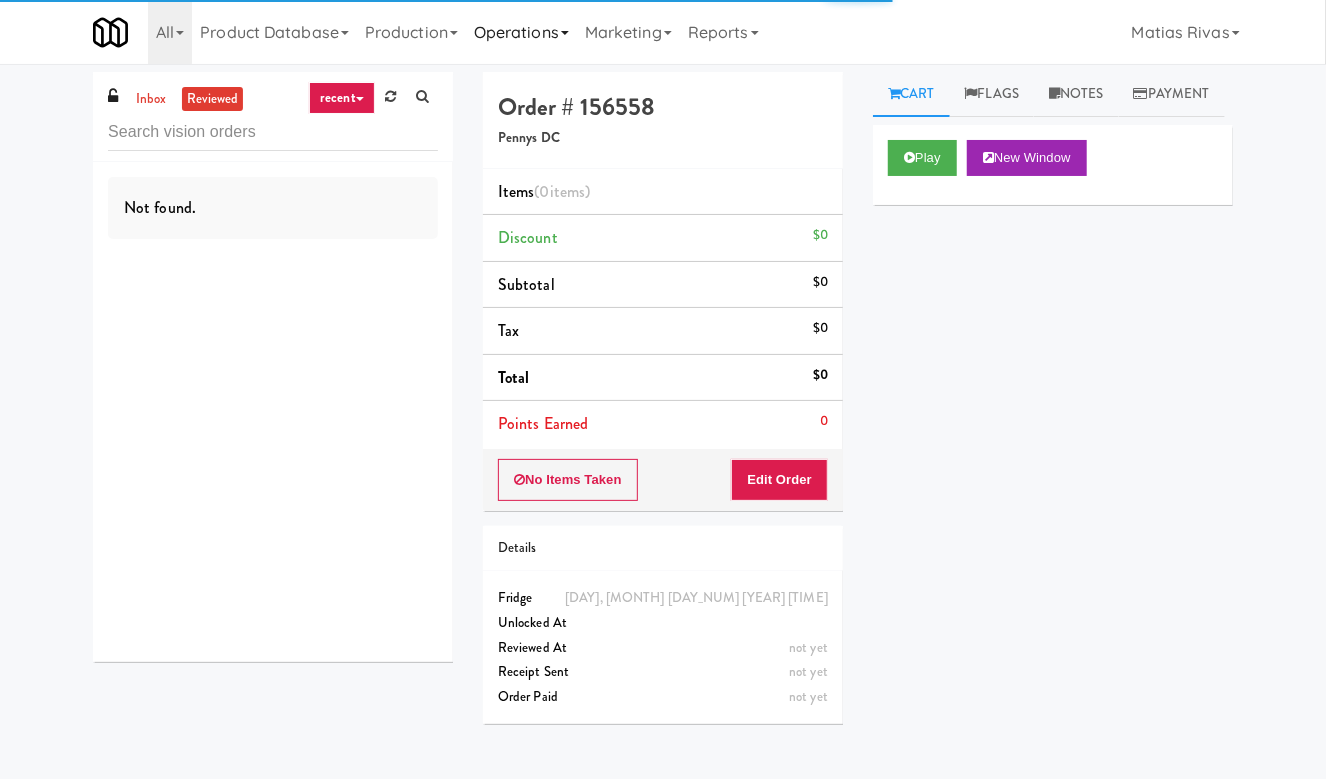 click on "Operations" at bounding box center (521, 32) 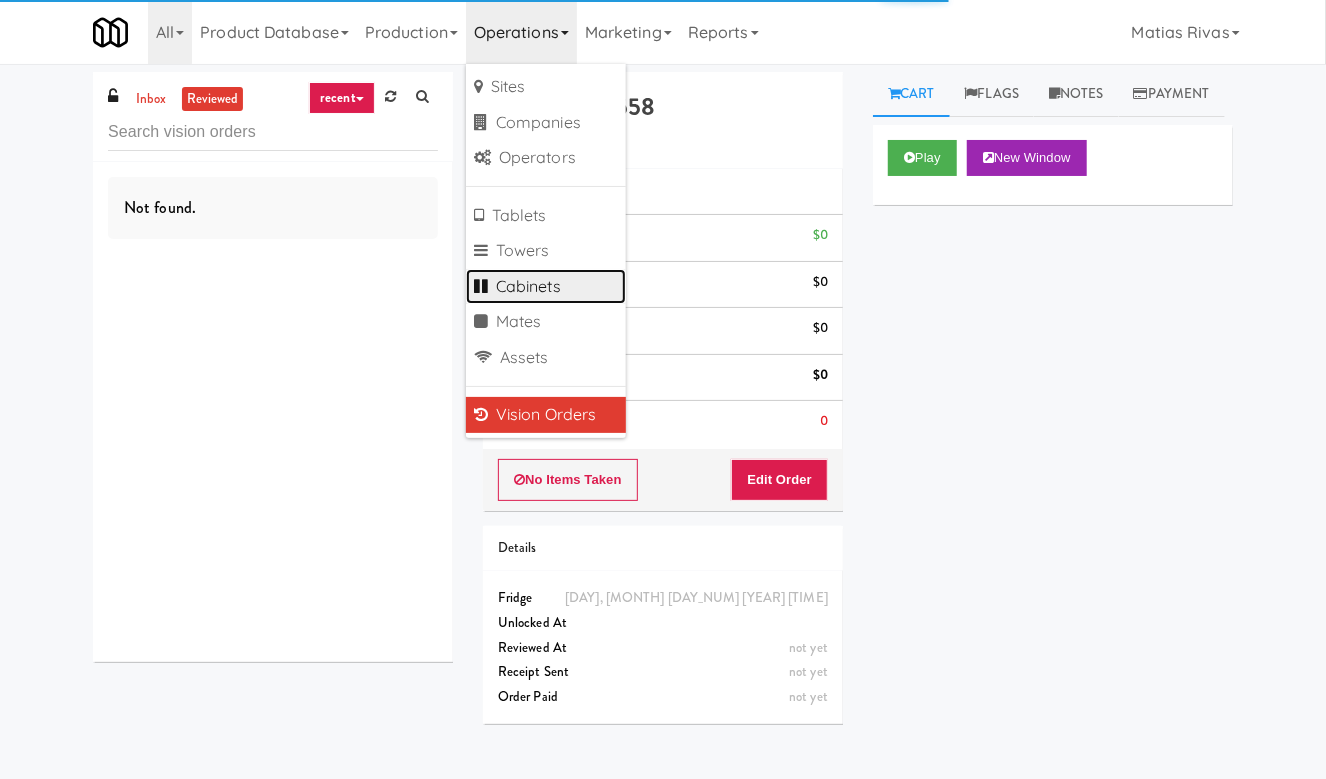click on "Cabinets" at bounding box center [546, 287] 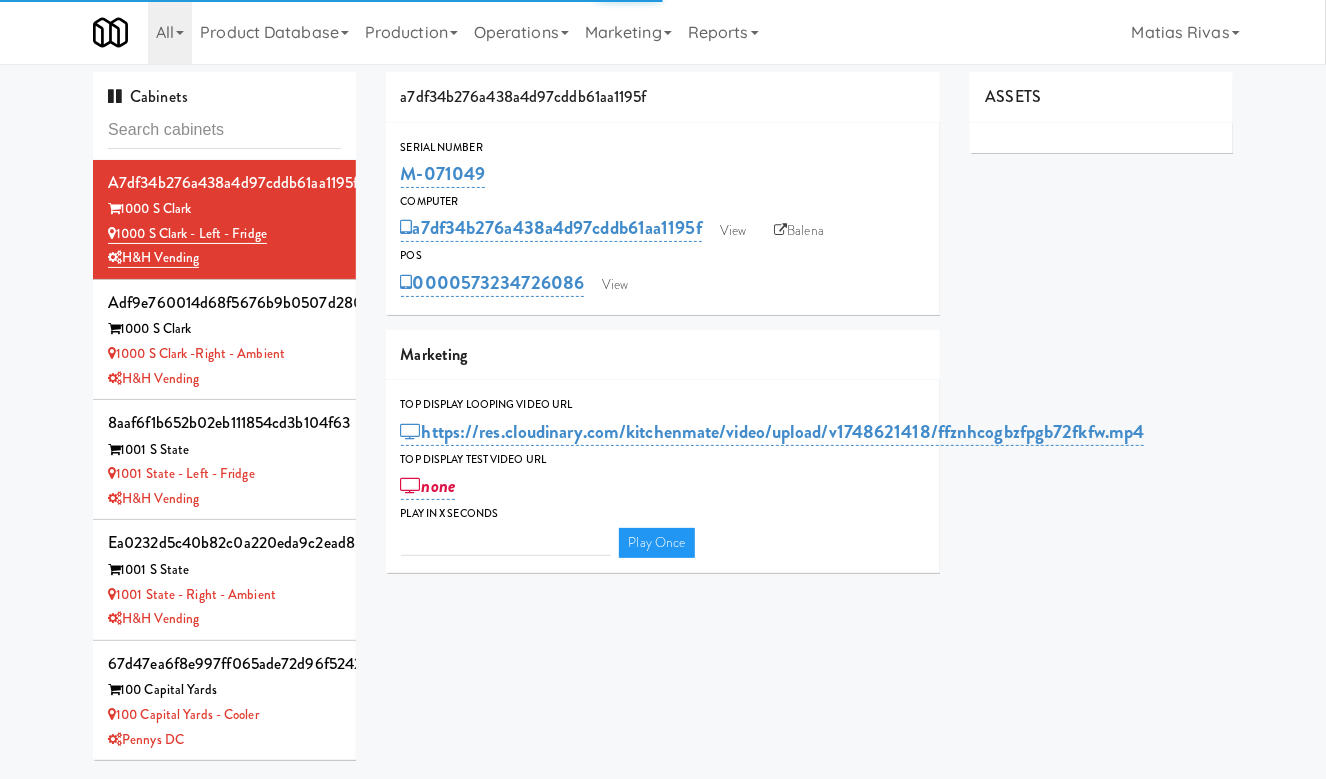 type on "3" 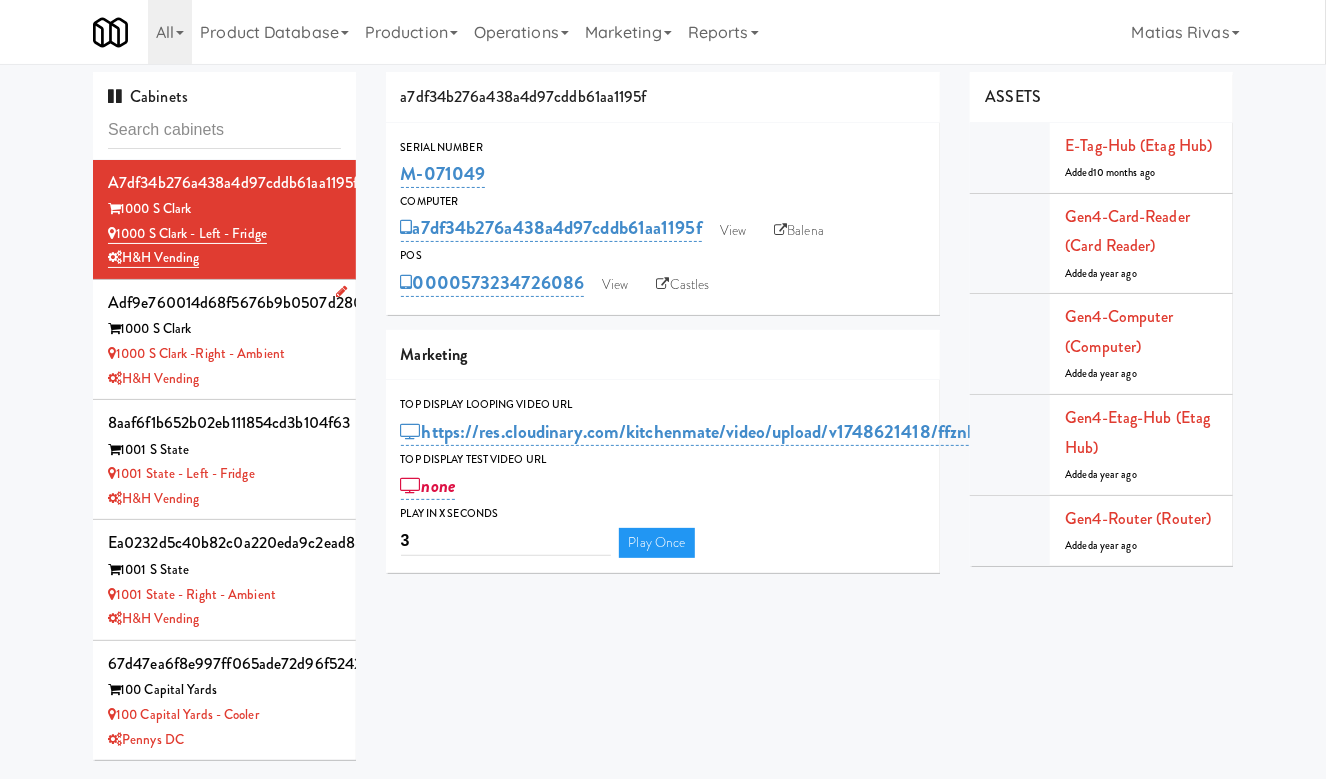 click on "1000 S Clark -Right - Ambient" at bounding box center [224, 354] 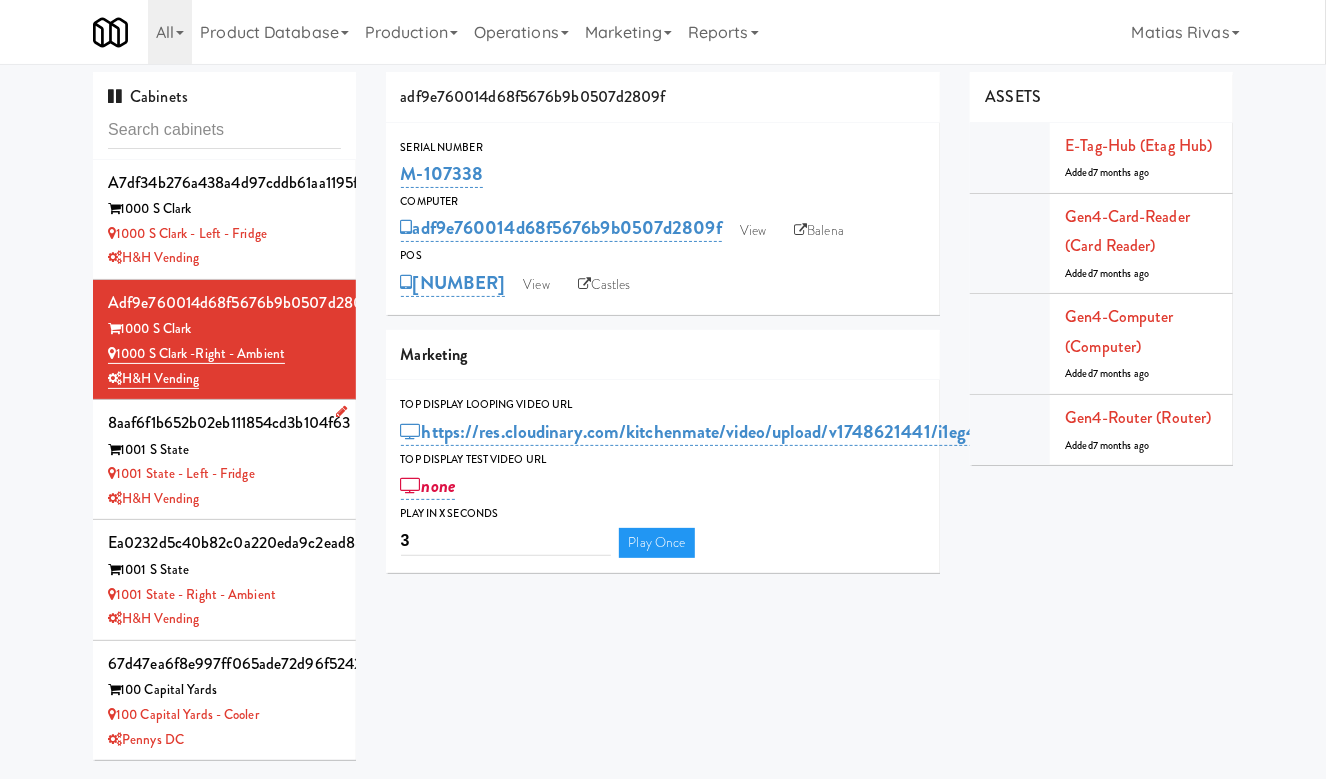 click on "1001 State - Left - Fridge" at bounding box center [224, 474] 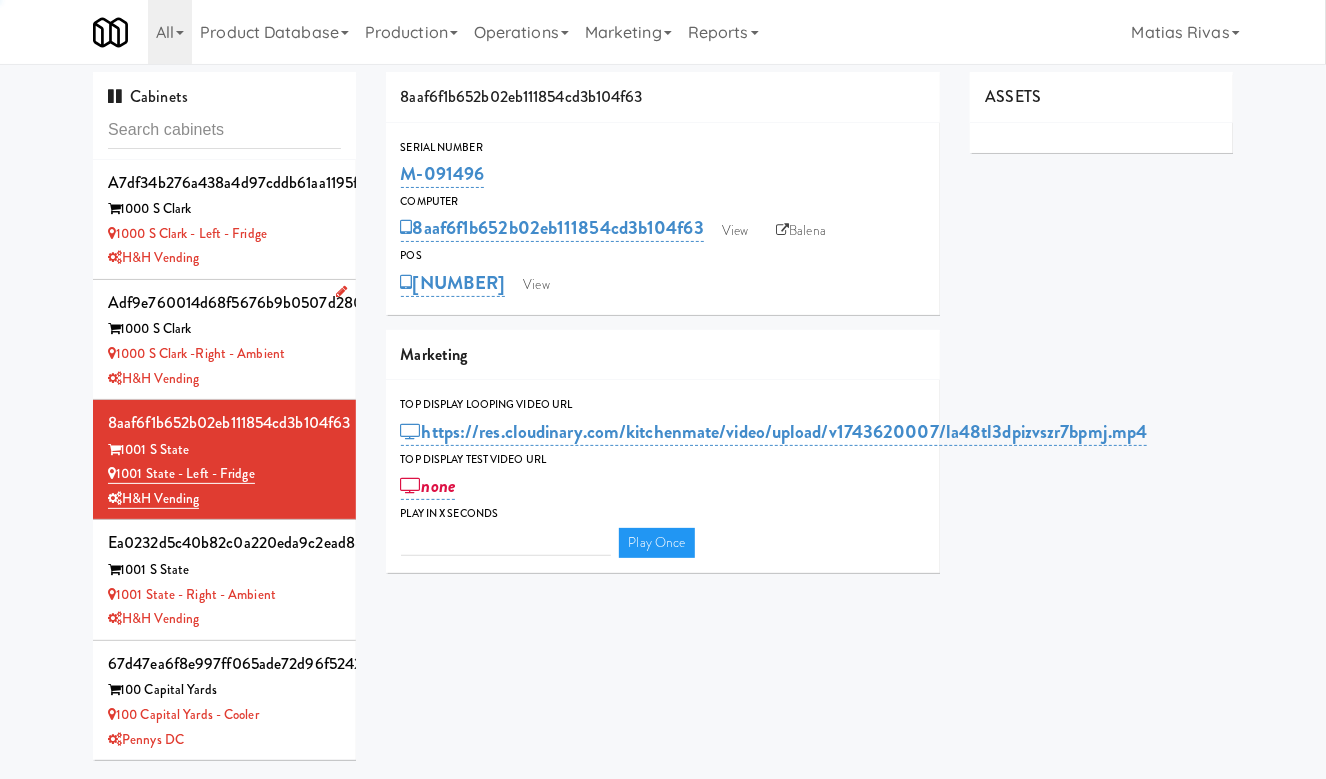 type on "3" 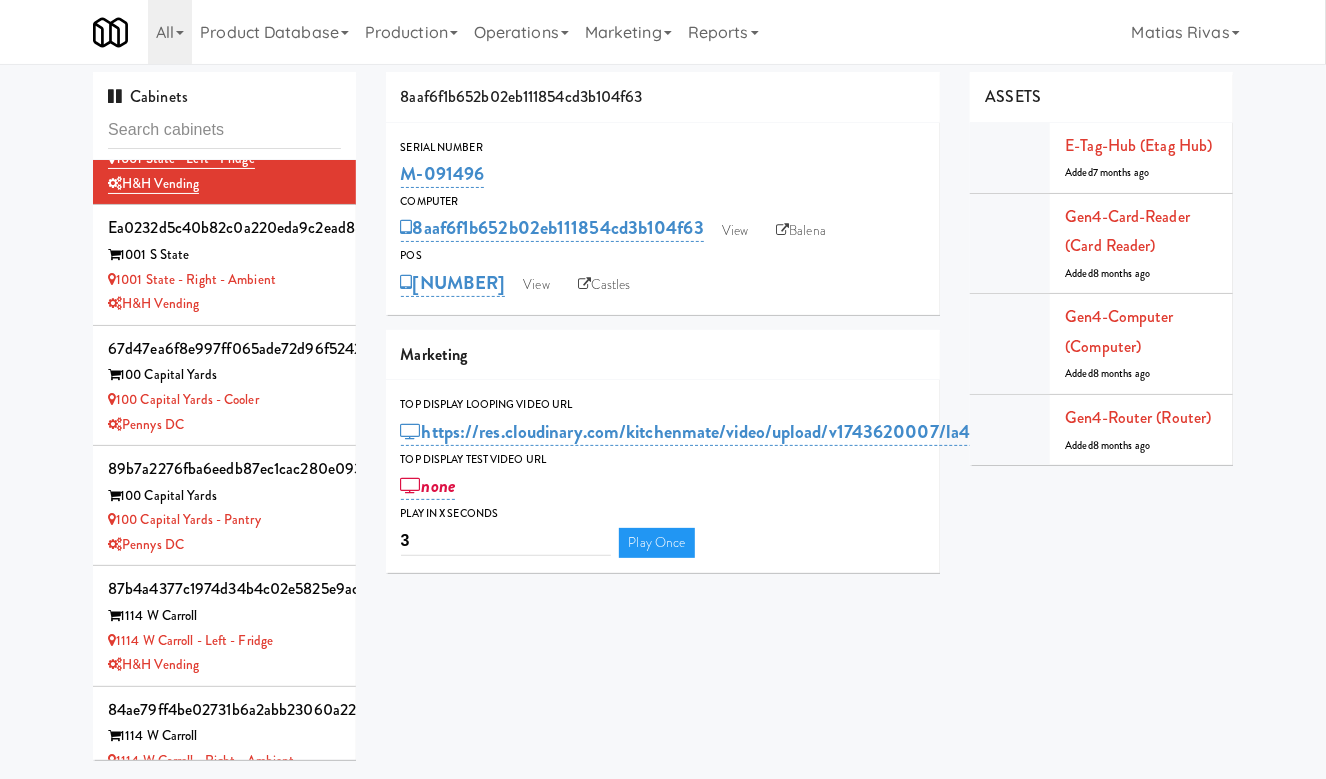 scroll, scrollTop: 324, scrollLeft: 0, axis: vertical 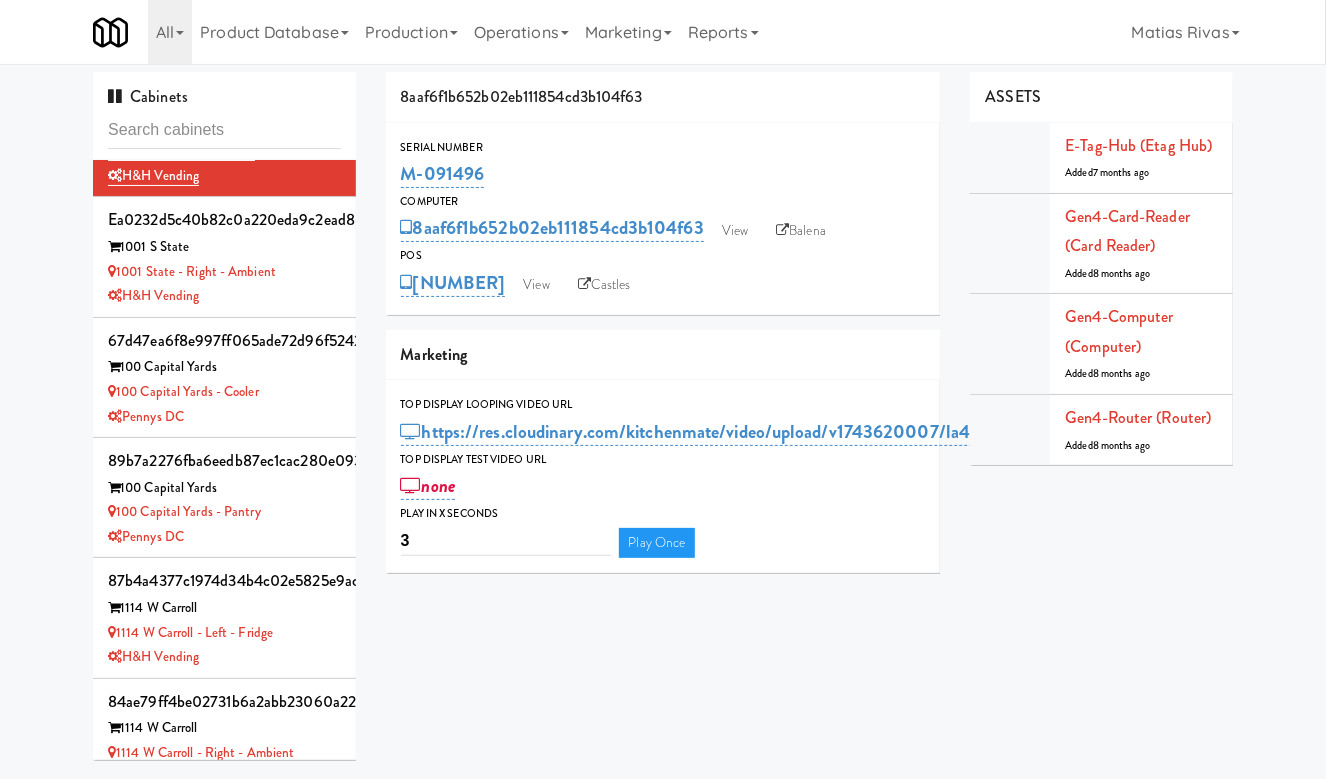 type 